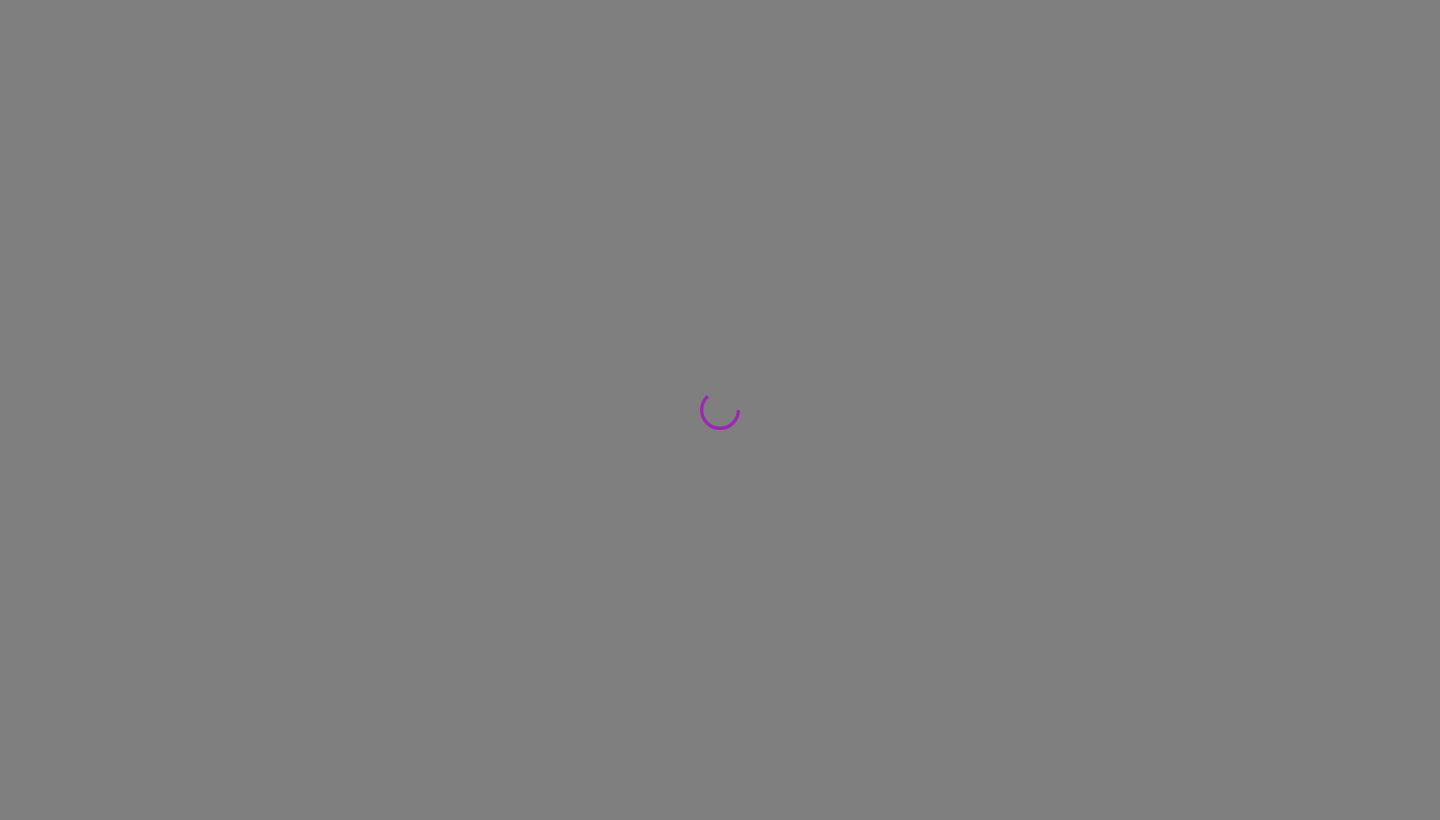 scroll, scrollTop: 0, scrollLeft: 0, axis: both 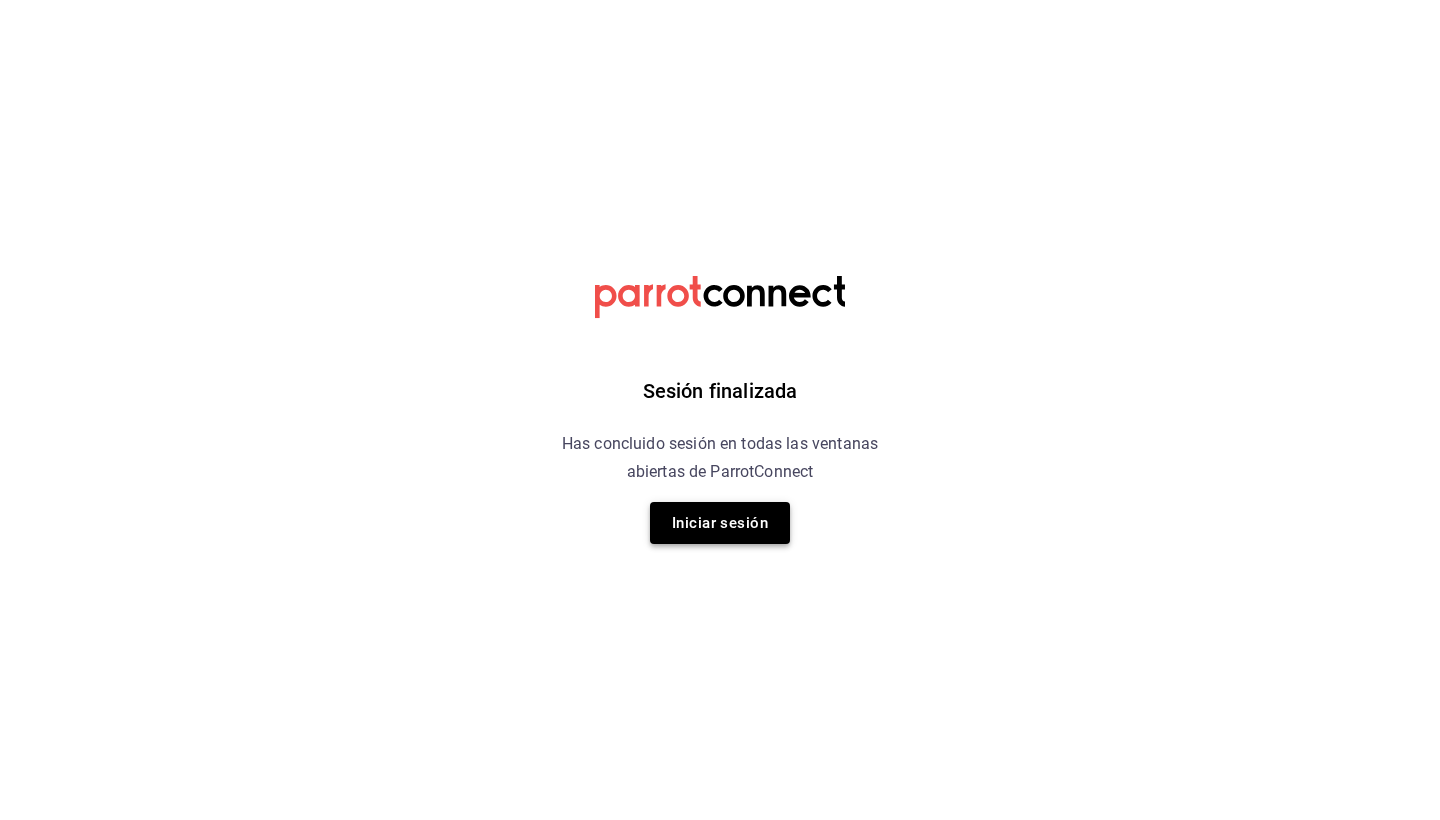 click on "Iniciar sesión" at bounding box center (720, 523) 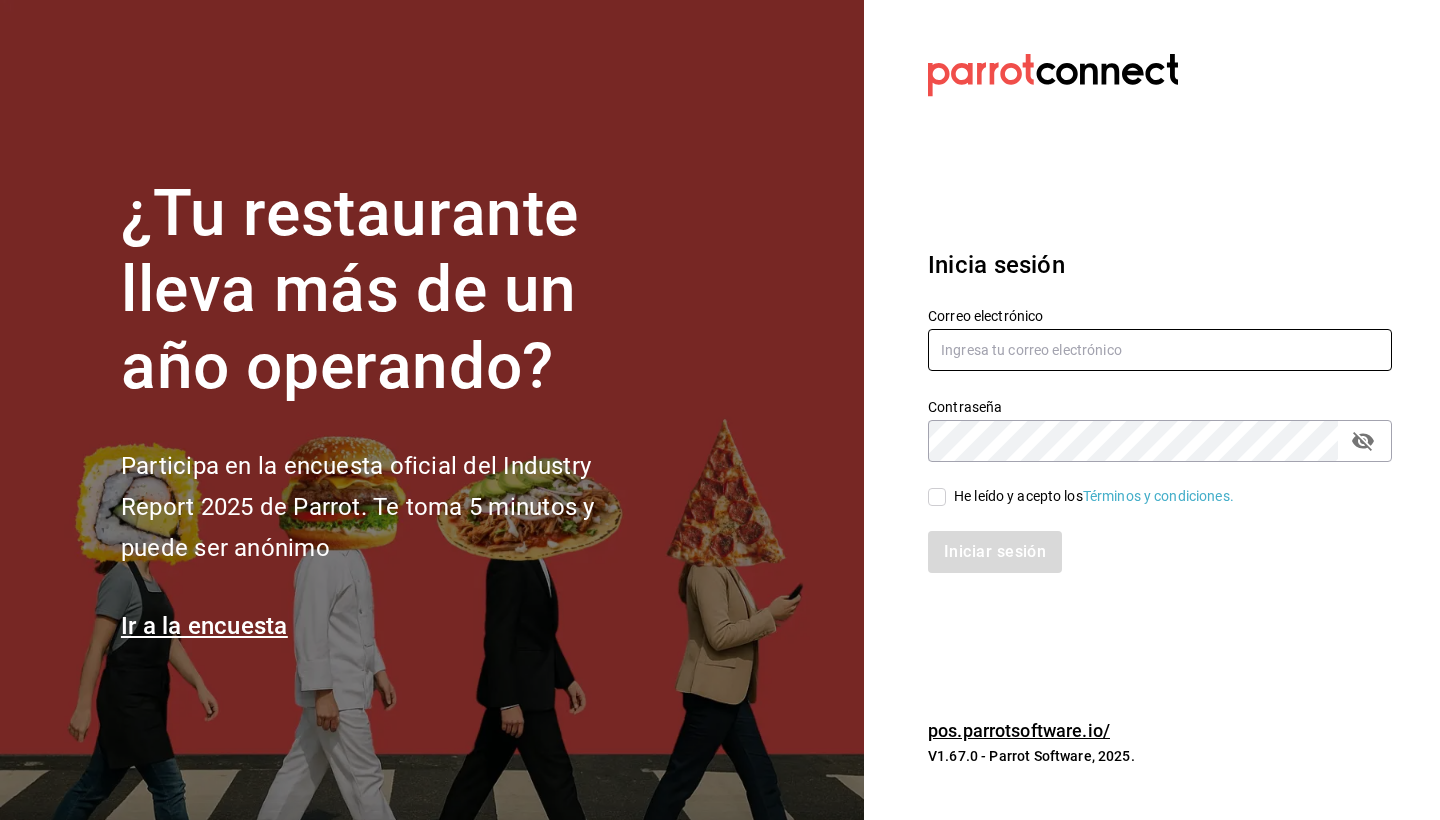 type on "cruz.axel1112@gmail.com" 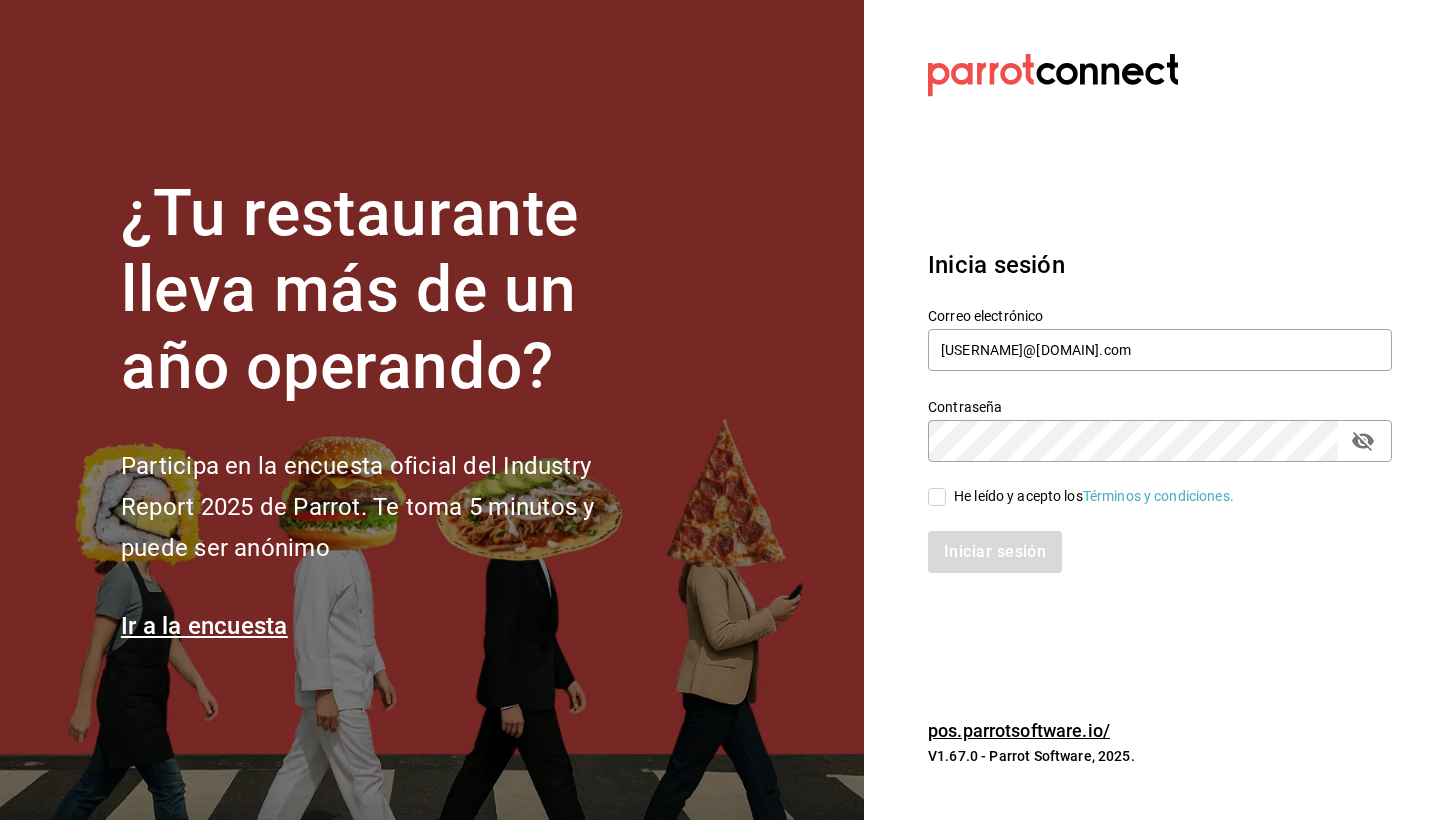 click on "He leído y acepto los  Términos y condiciones." at bounding box center [937, 497] 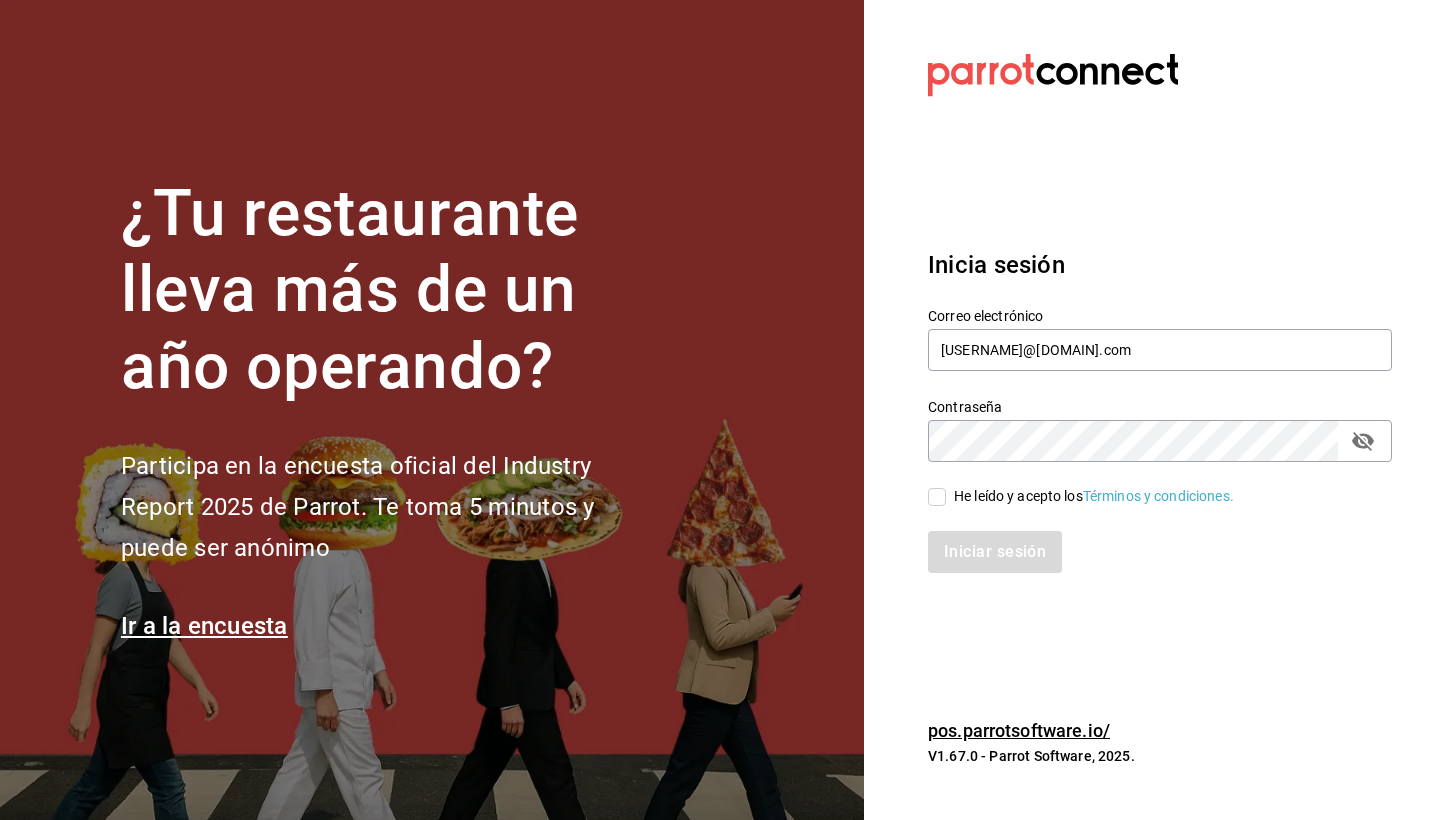 checkbox on "true" 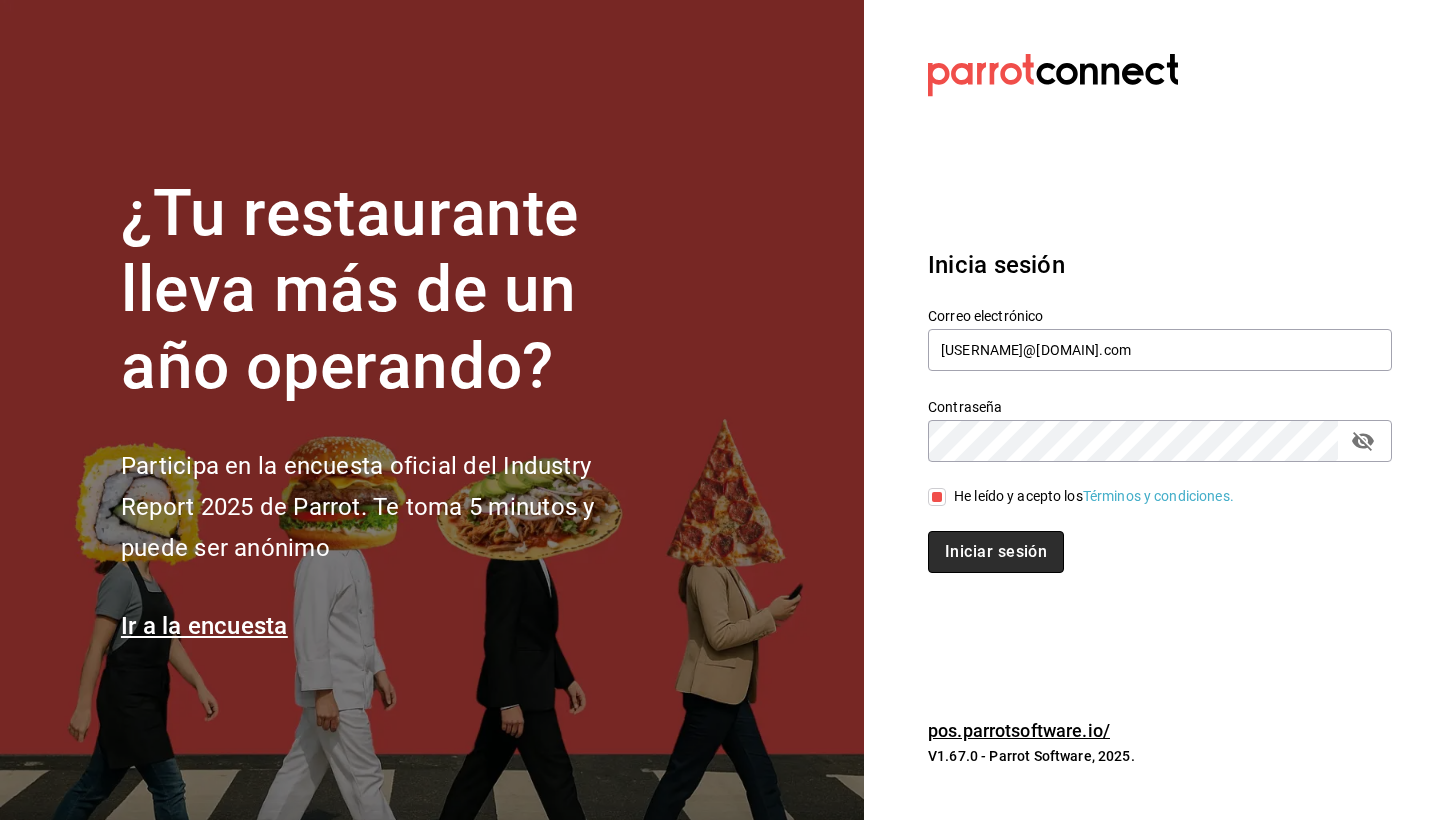 click on "Iniciar sesión" at bounding box center [996, 552] 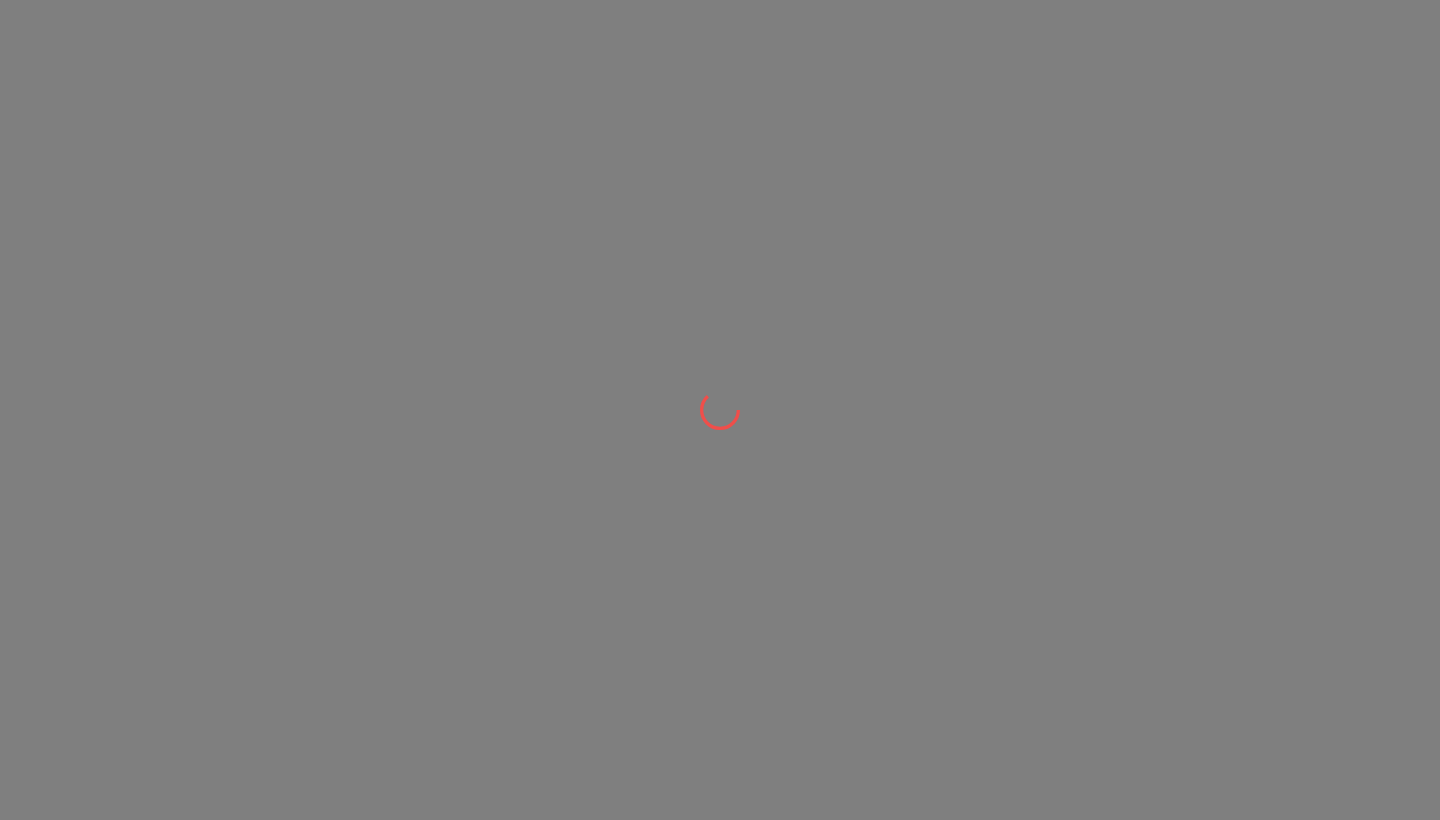 scroll, scrollTop: 0, scrollLeft: 0, axis: both 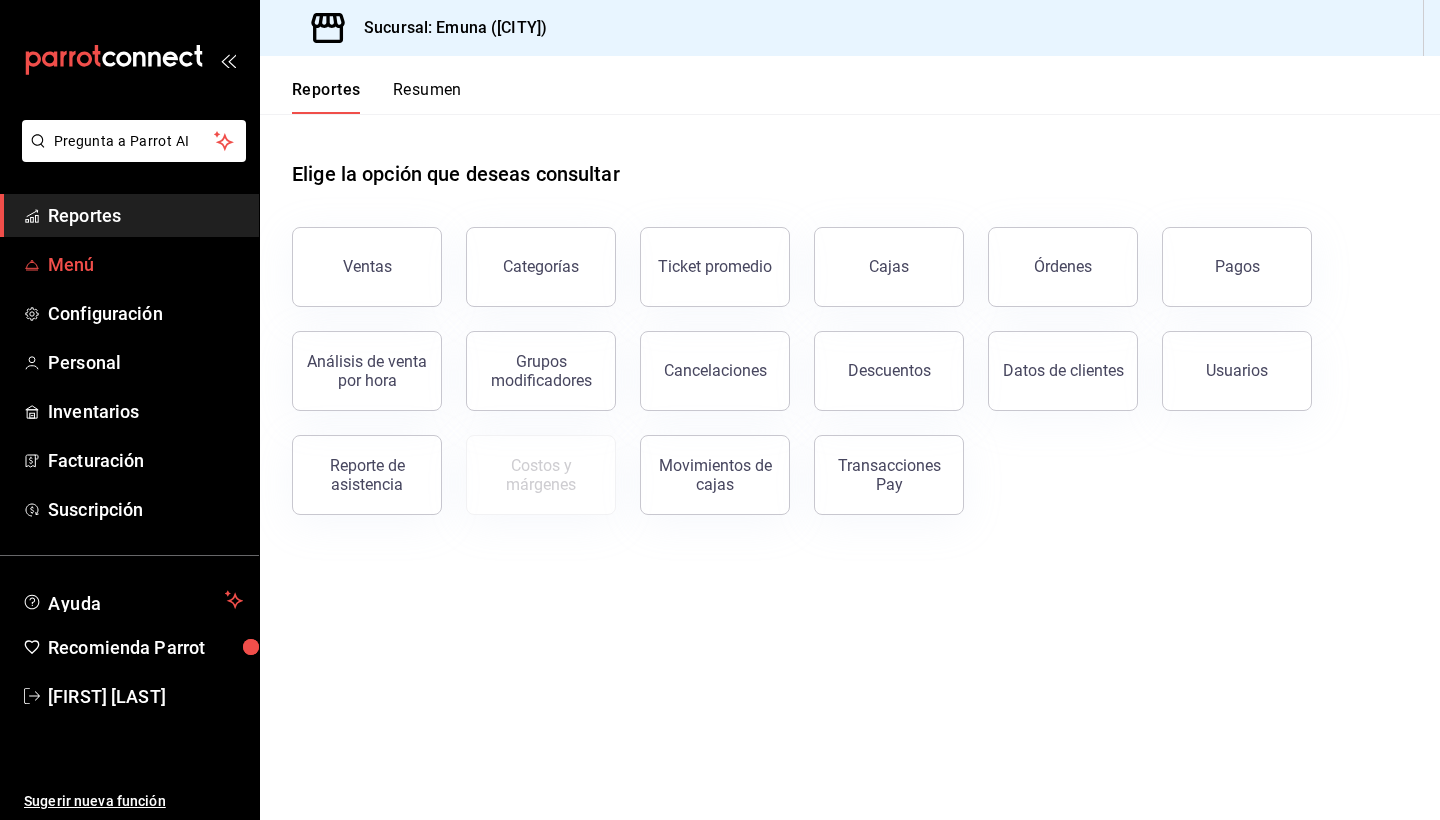click on "Menú" at bounding box center [145, 264] 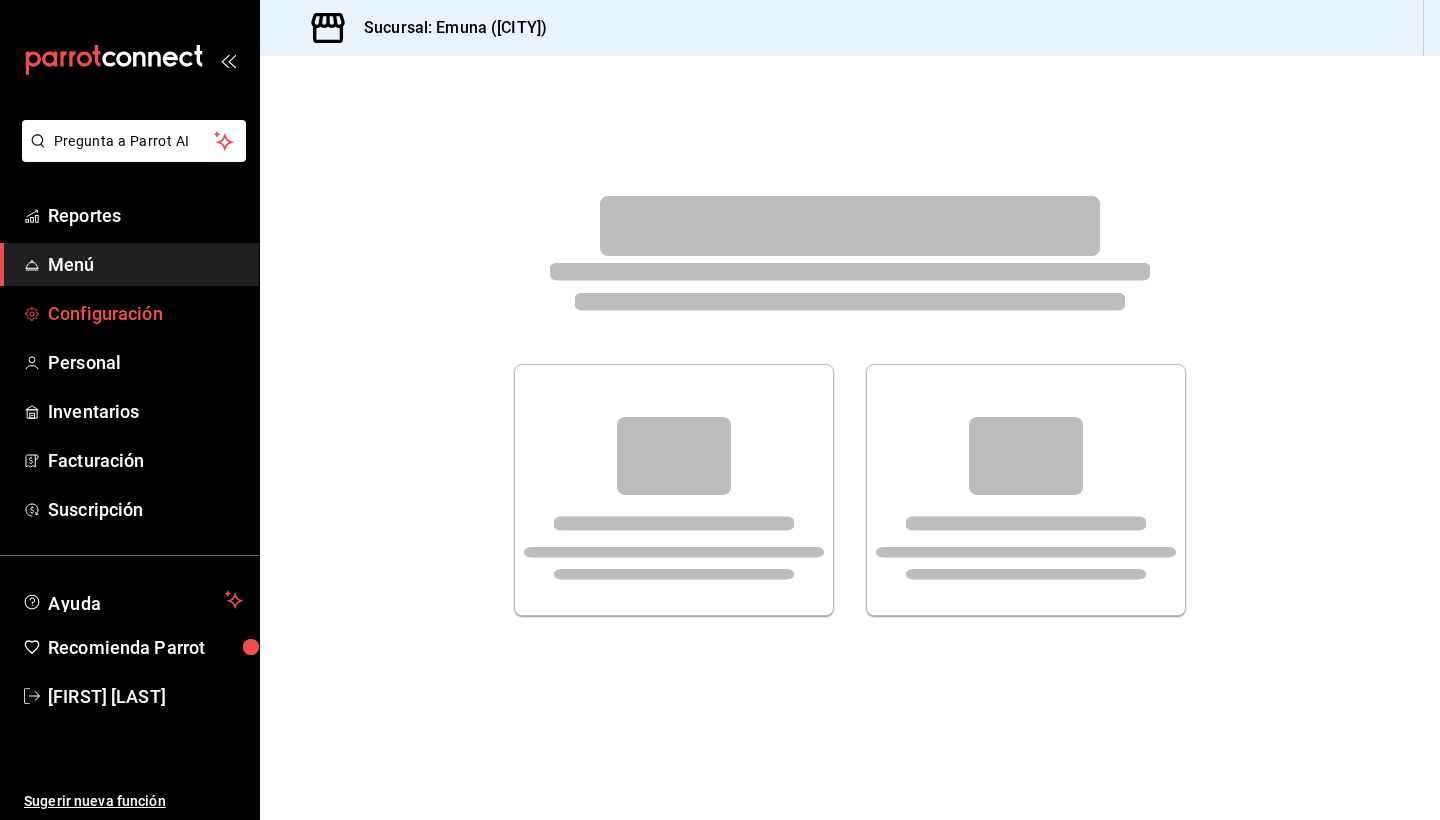 click on "Configuración" at bounding box center (145, 313) 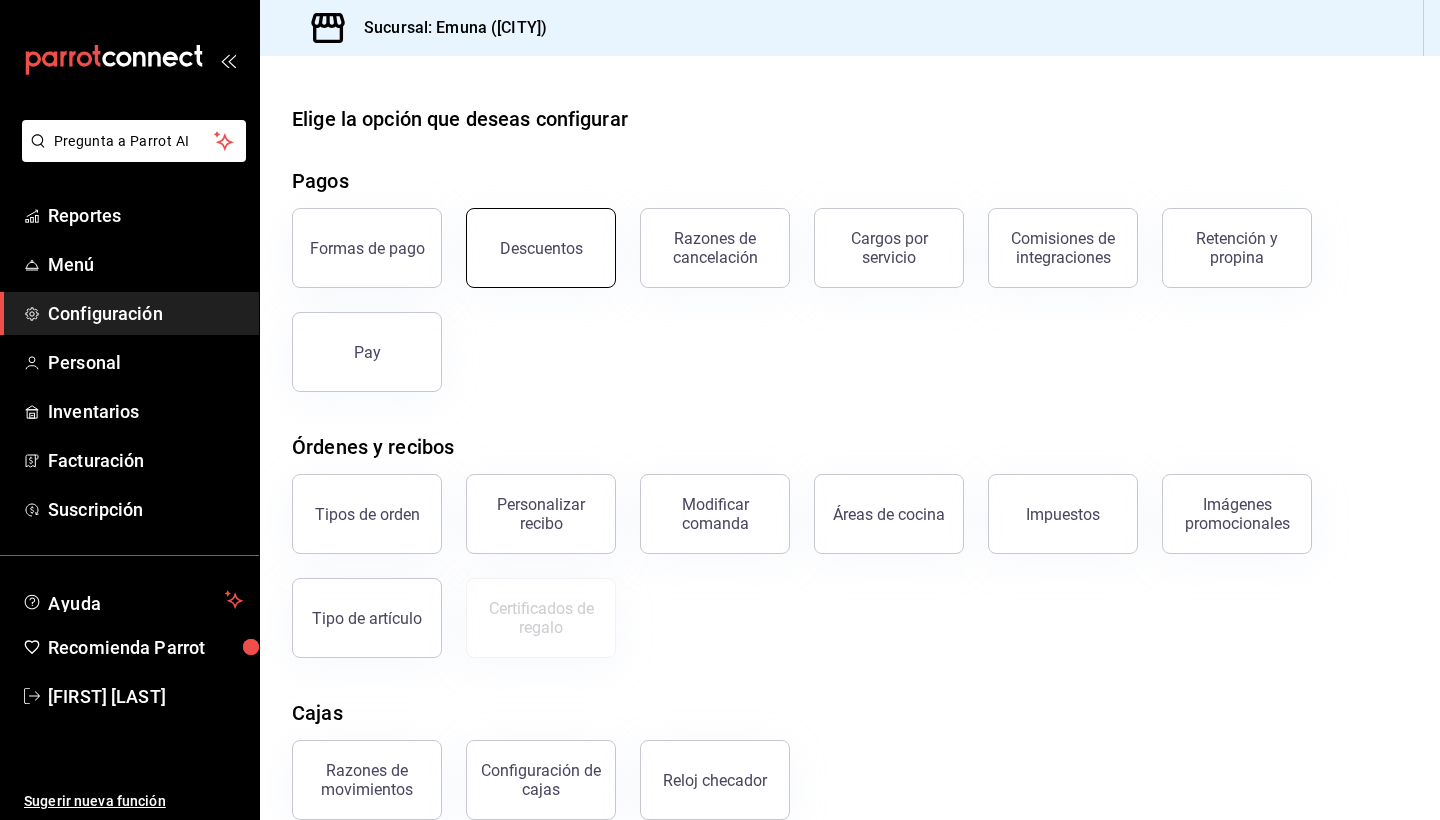 click on "Descuentos" at bounding box center [541, 248] 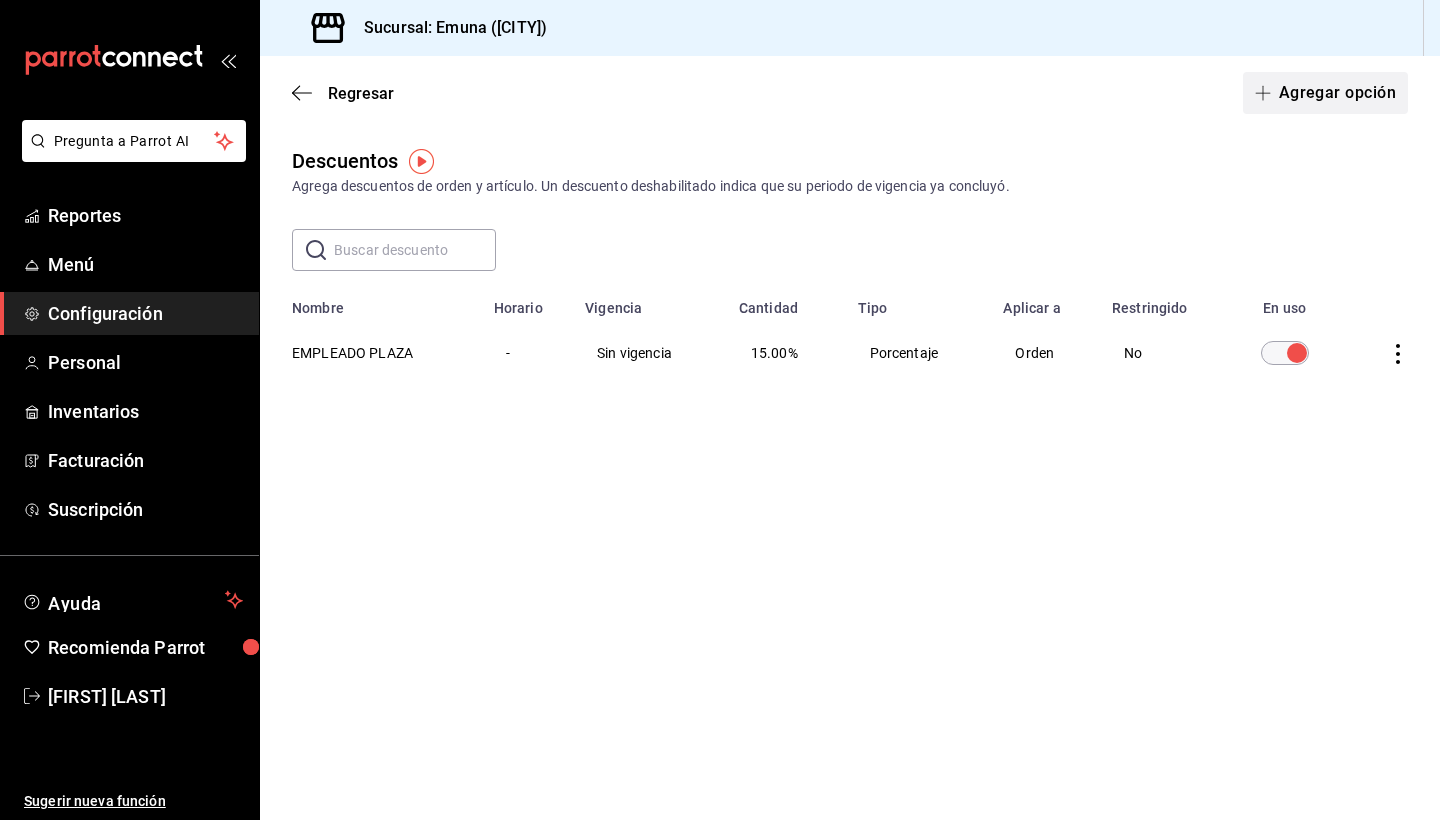 click on "Agregar opción" at bounding box center (1325, 93) 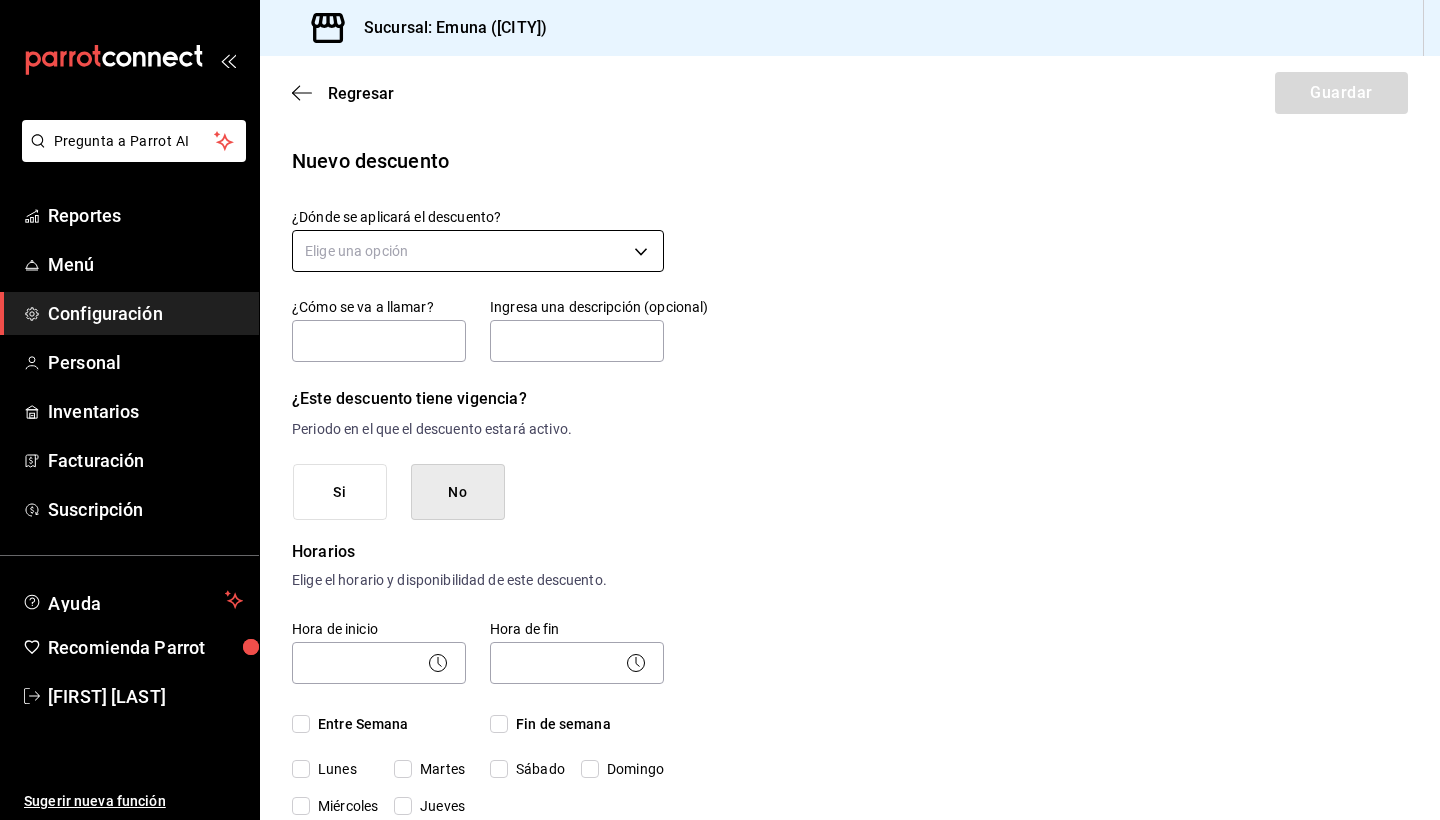 click on "Pregunta a Parrot AI Reportes   Menú   Configuración   Personal   Inventarios   Facturación   Suscripción   Ayuda Recomienda Parrot   [FIRST] [LAST]   Sugerir nueva función   Sucursal: Emuna ([CITY]) Regresar Guardar Nuevo descuento ¿Dónde se aplicará el descuento? Elige una opción ¿Cómo se va a llamar? Ingresa una descripción (opcional) ¿Este descuento tiene vigencia? Periodo en el que el descuento estará activo. Si No Horarios Elige el horario y disponibilidad de este descuento. Hora de inicio ​ Entre Semana Lunes Martes Miércoles Jueves Viernes Hora de fin ​ Fin de semana Sábado Domingo Agregar horario 1 de 5 horarios ¿Este descuento requiere un permiso especial para aplicarse? Solo los usuarios con el permiso de "Aplicar descuento" podrán usar este descuento en el Punto de Venta. Si No ¿Quieres que el usuario defina el valor del descuento en el Punto de Venta? Si No ¿Cómo se aplicará el descuento? Elige si el descuento será un porcentaje sobre el total o una cantidad fija. %" at bounding box center (720, 410) 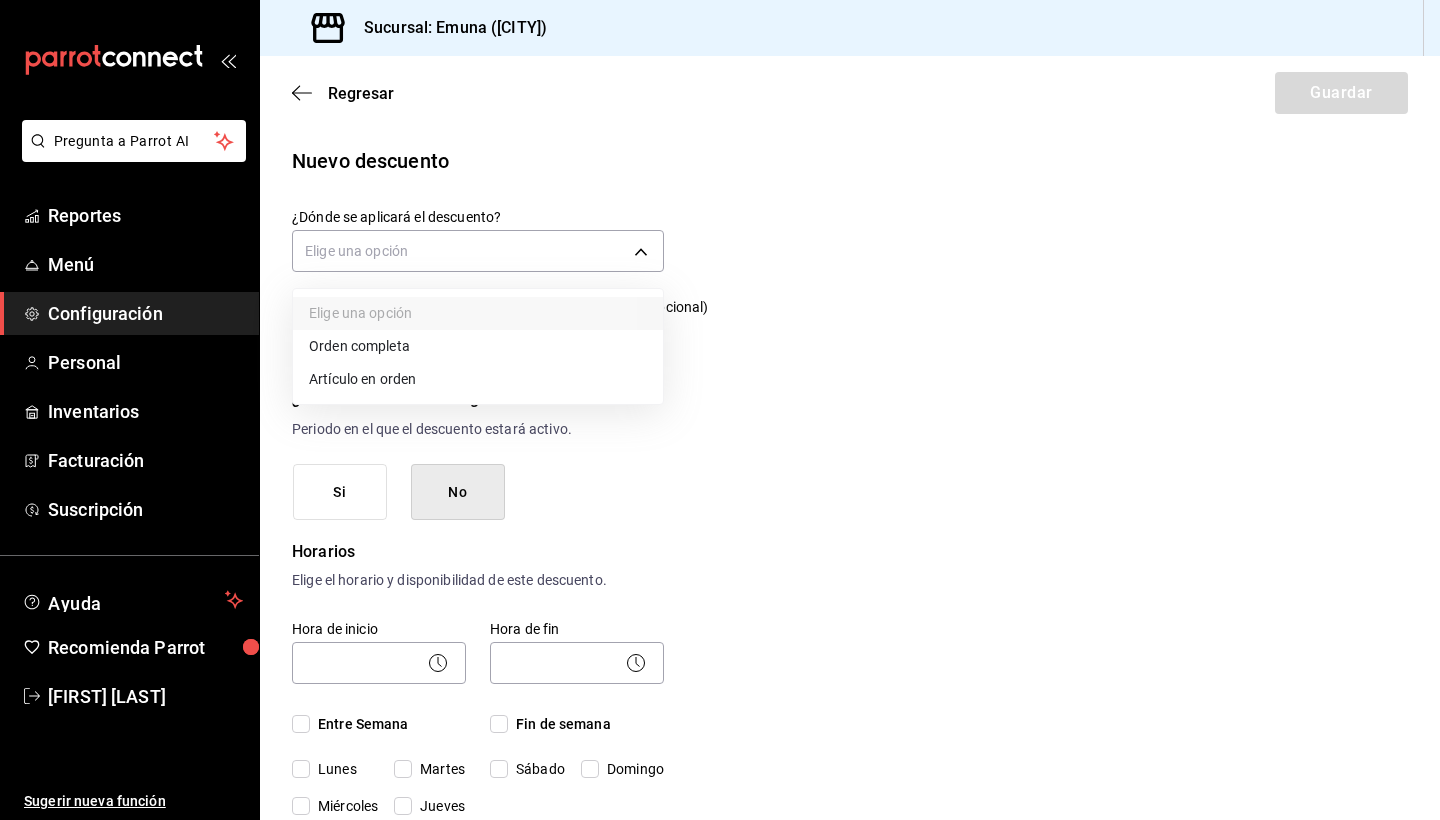 click on "Orden completa" at bounding box center (478, 346) 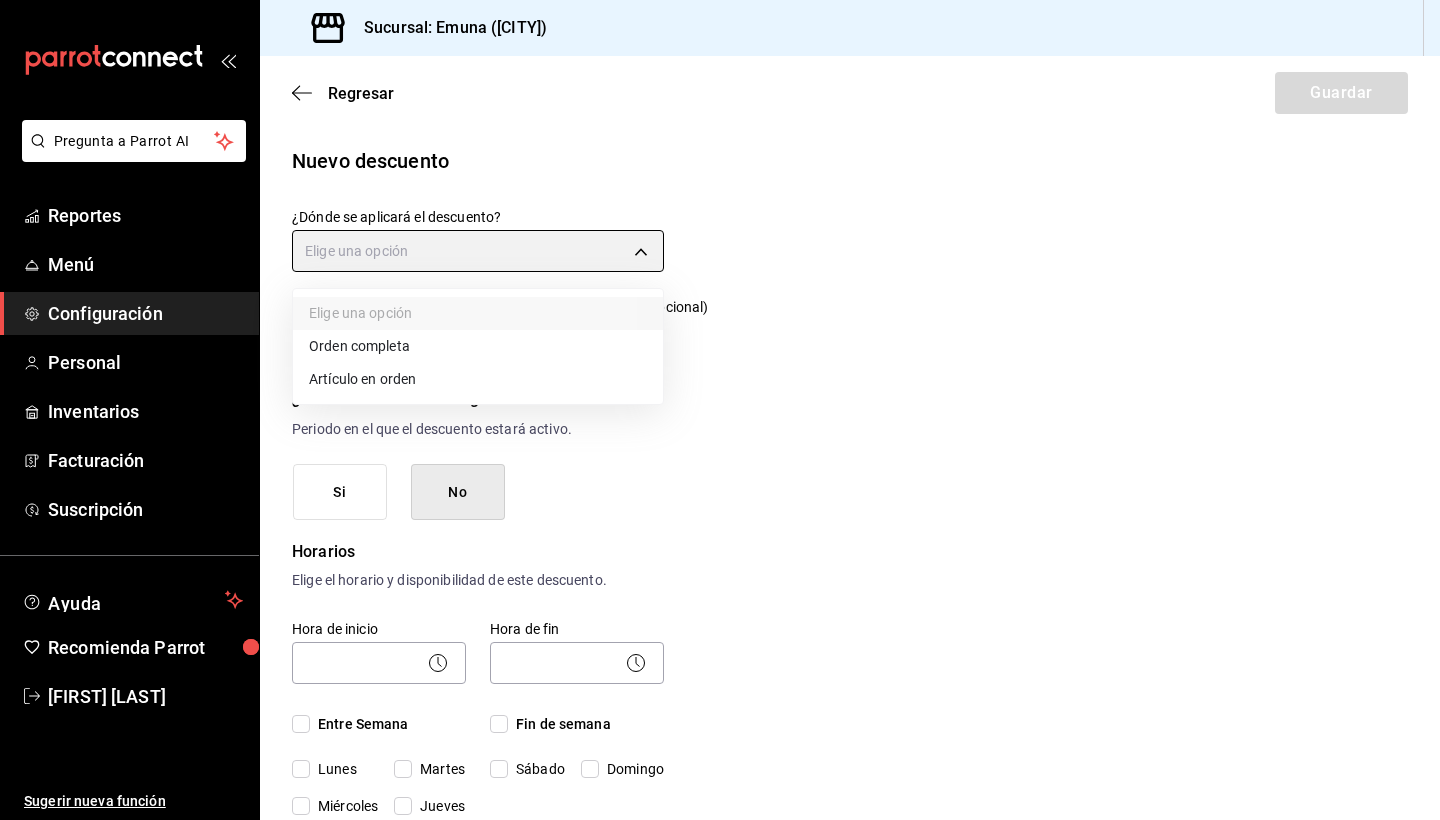 type on "ORDER" 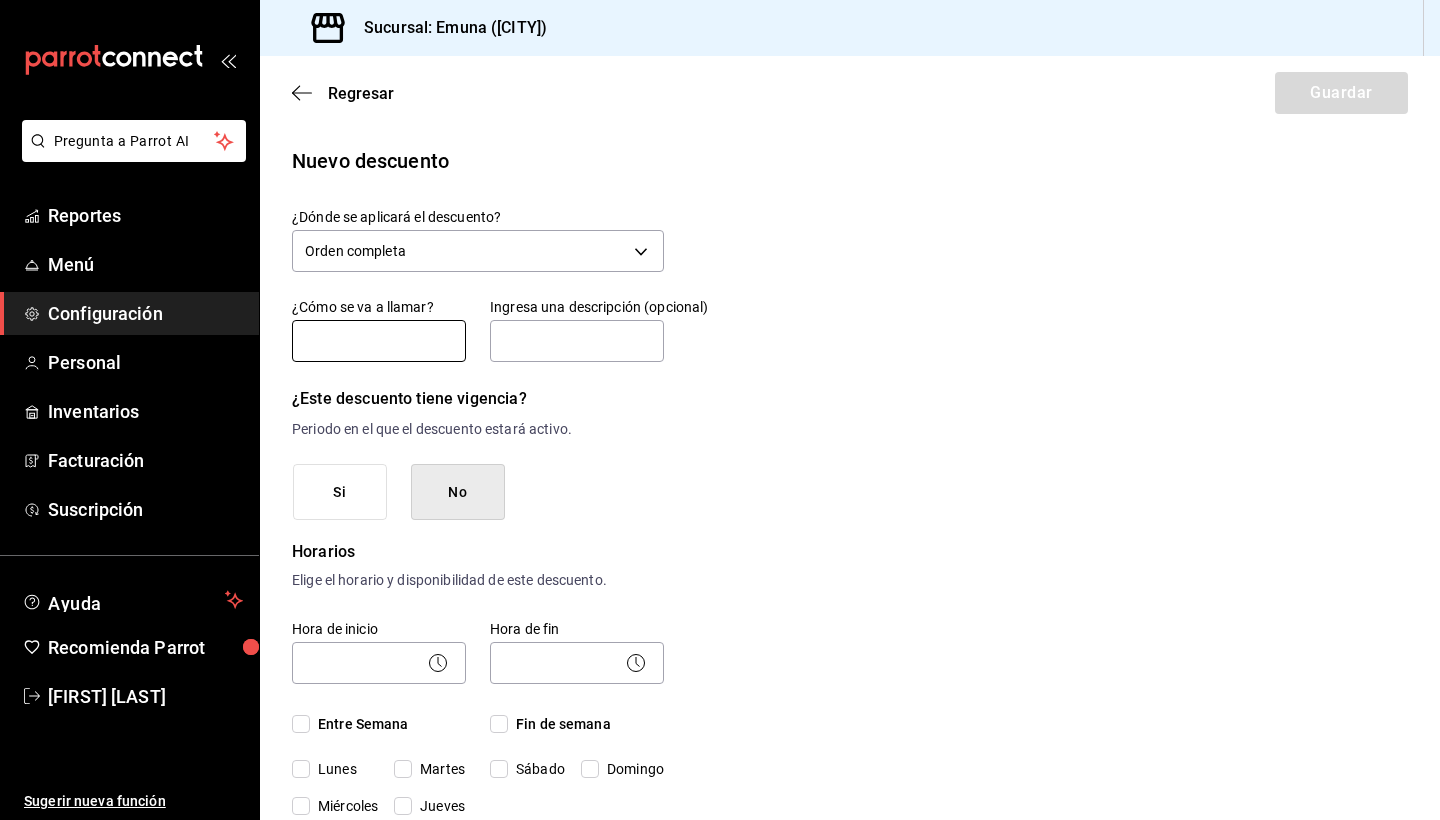 click at bounding box center [379, 341] 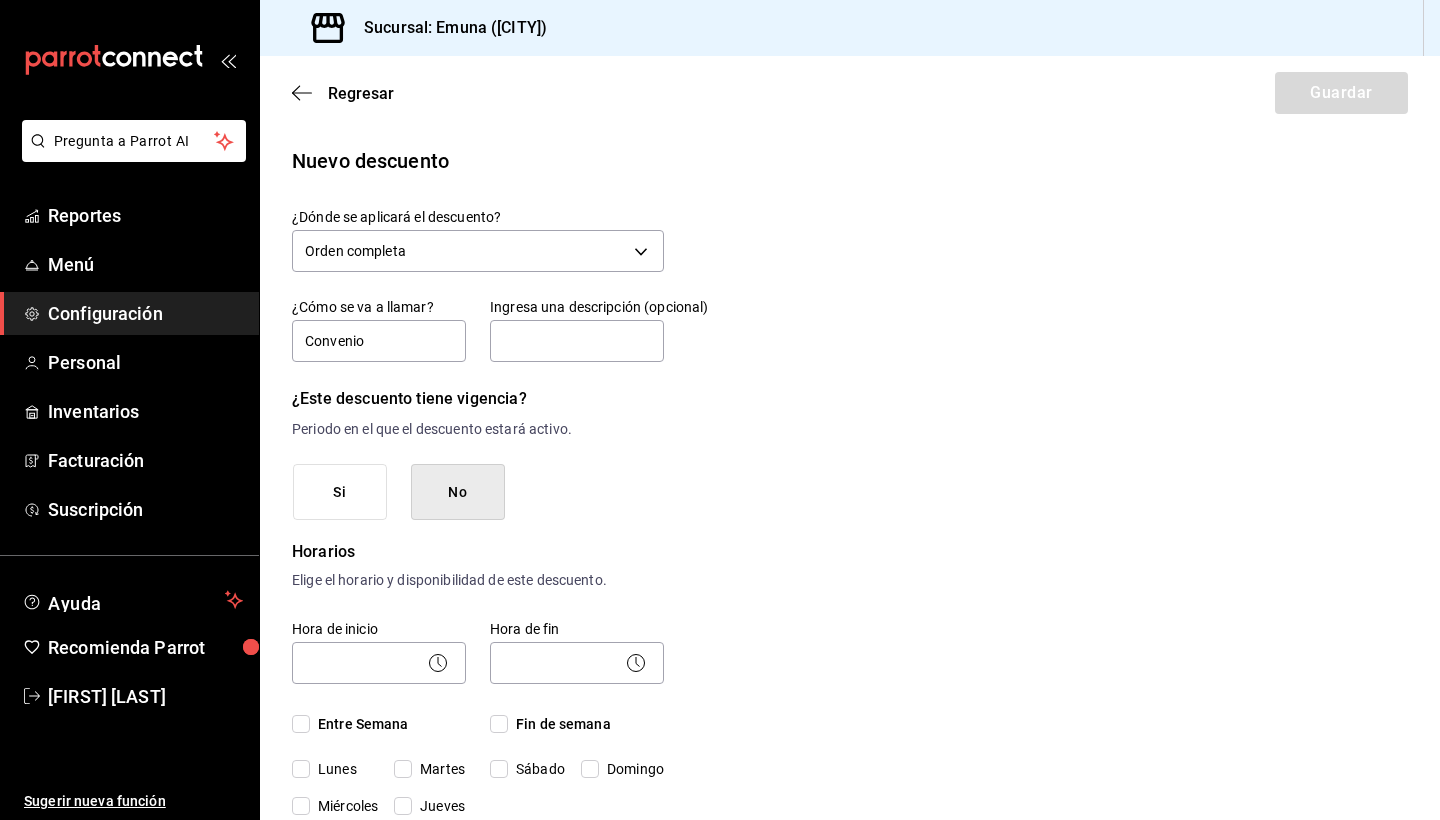 click on "¿Este descuento tiene vigencia? Periodo en el que el descuento estará activo. Si No" at bounding box center [478, 452] 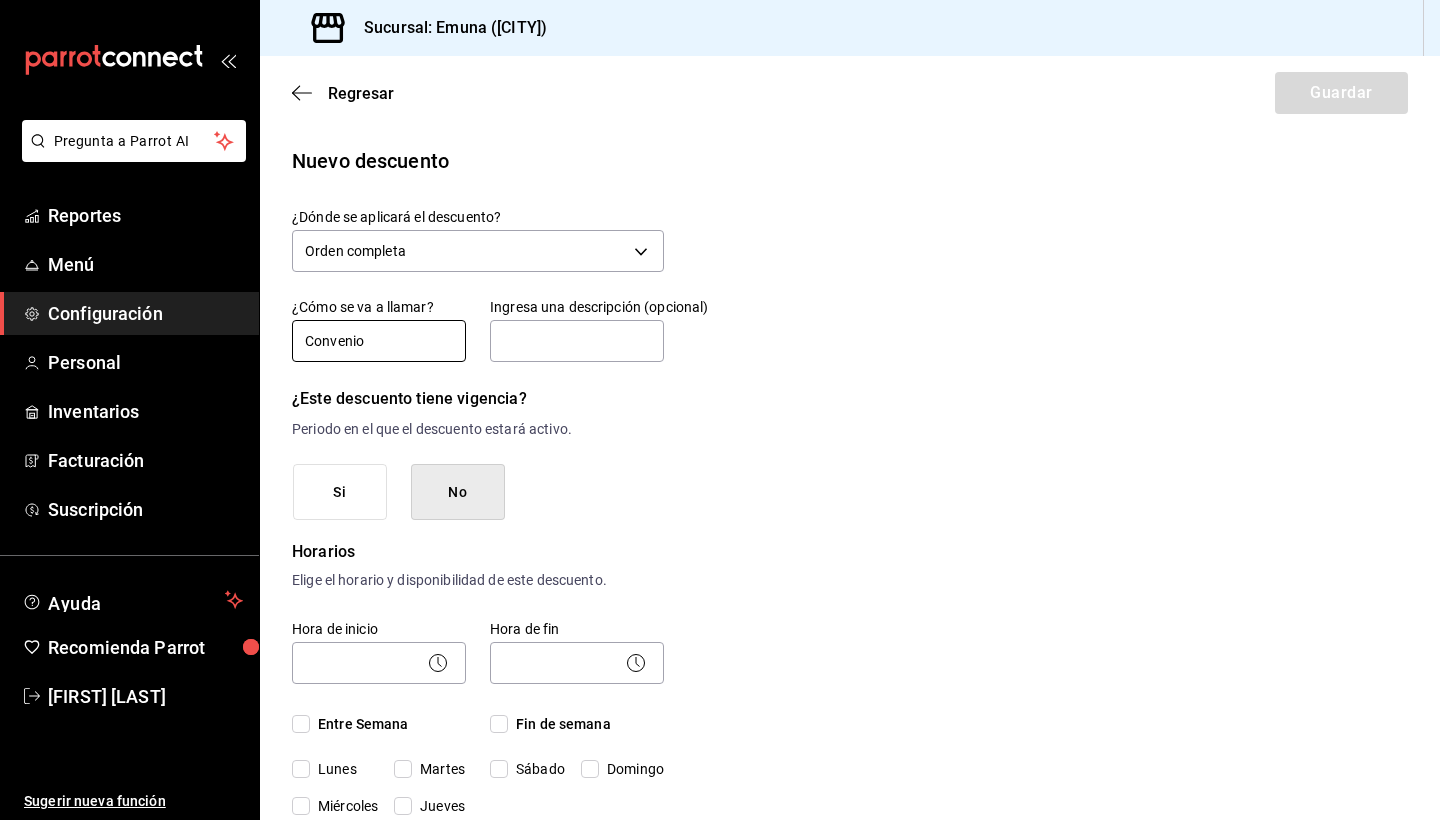 click on "Convenio" at bounding box center (379, 341) 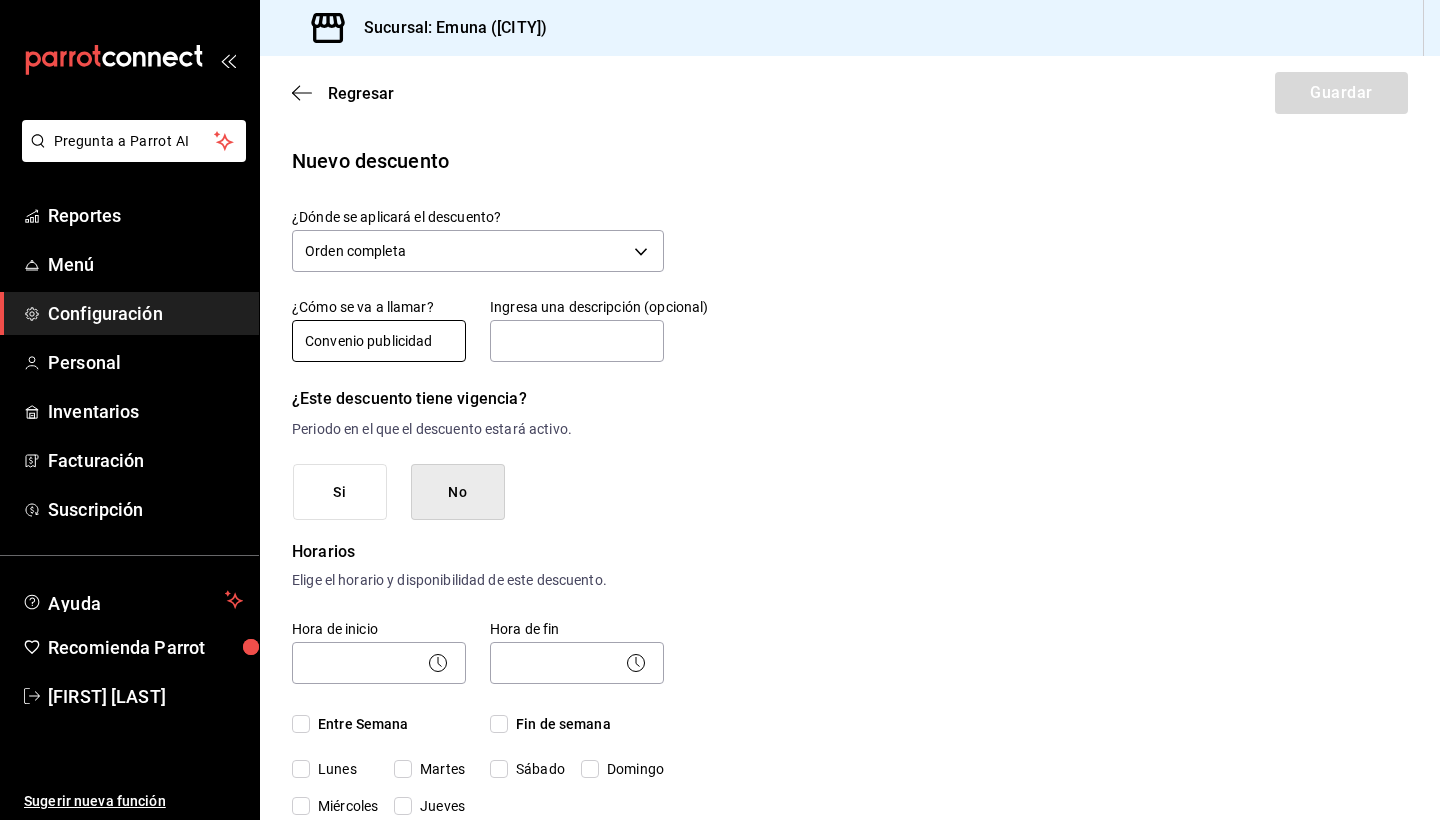 type on "Convenio publicidad" 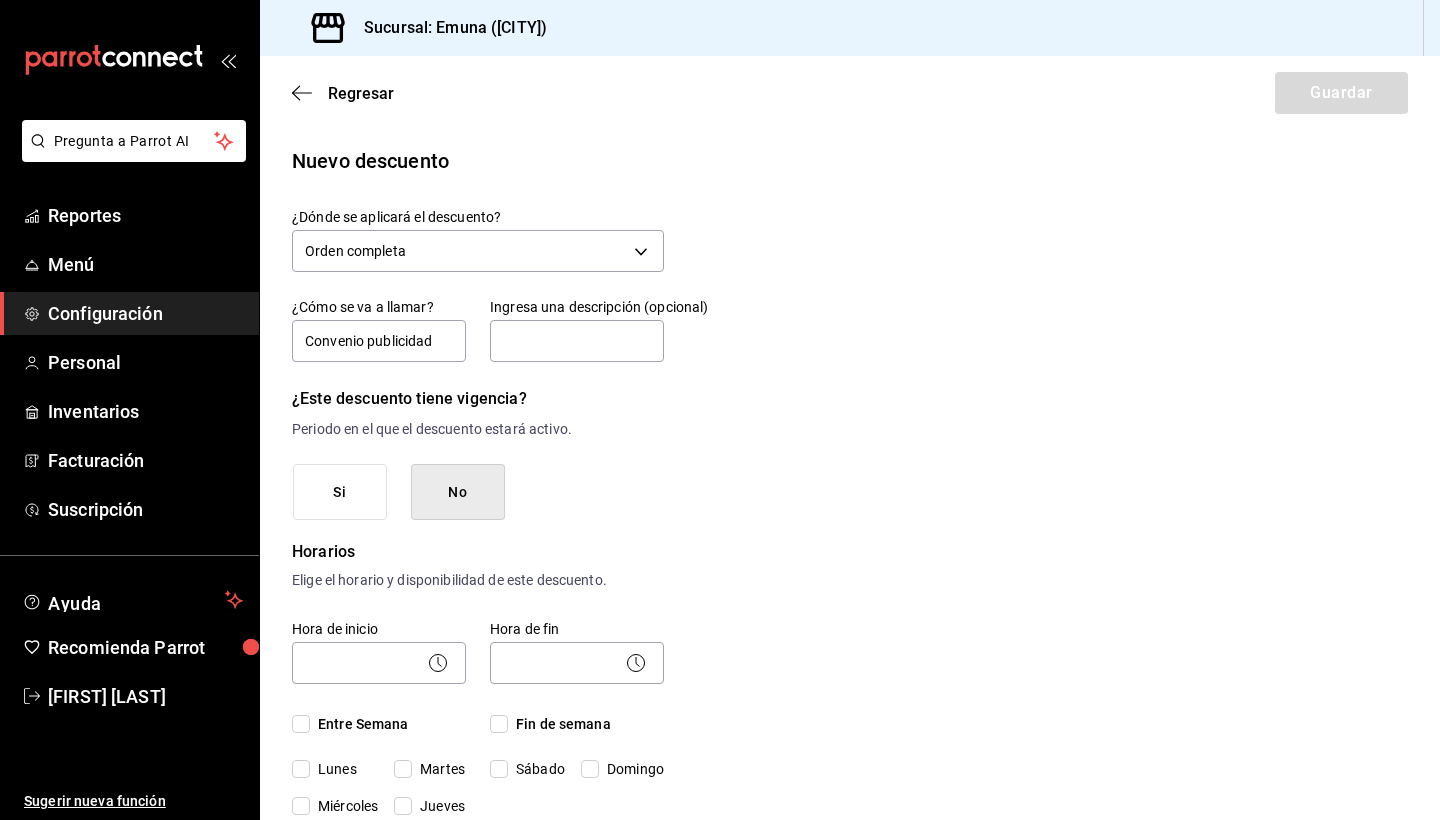 click on "Si" at bounding box center (340, 492) 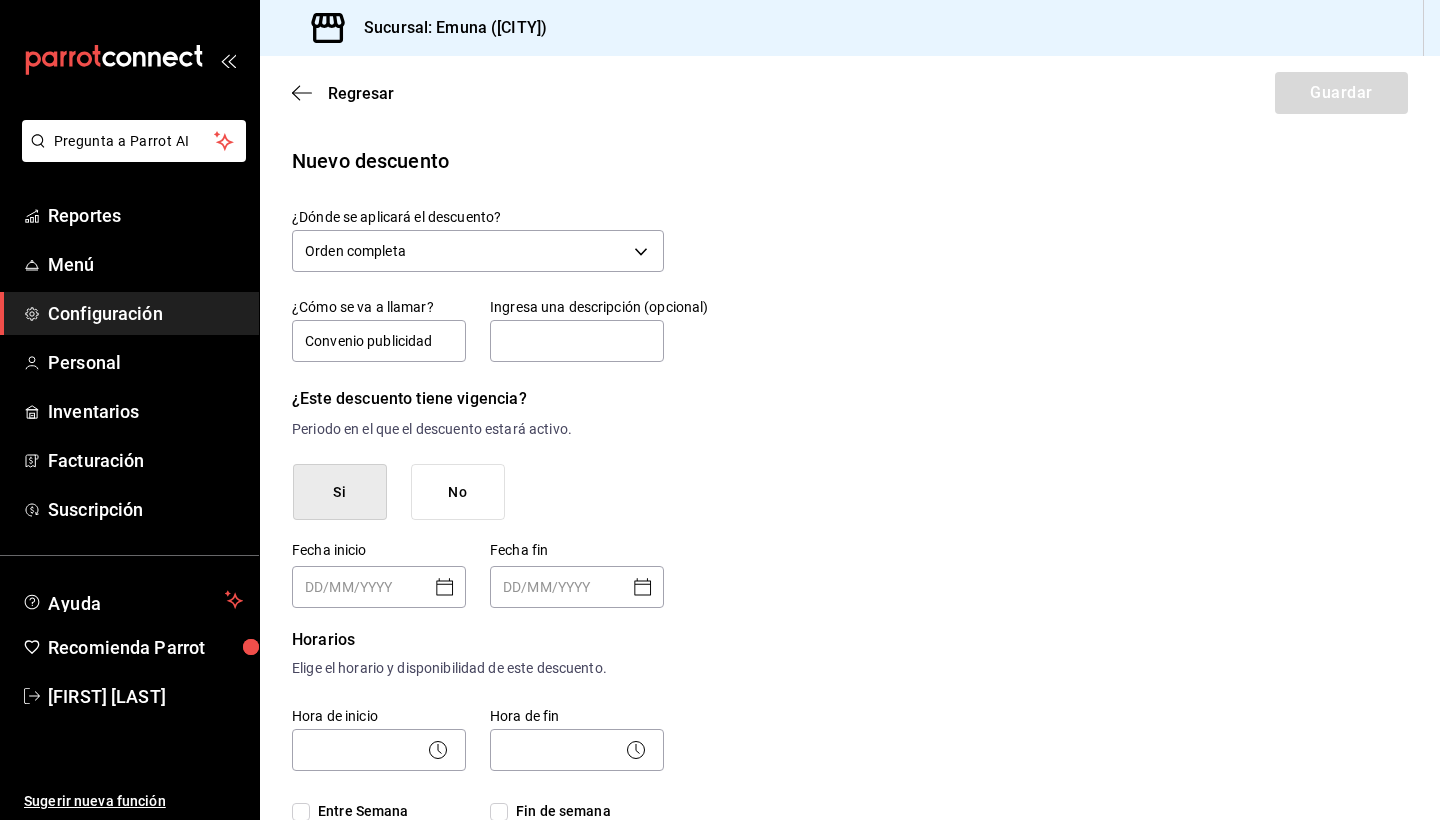 click 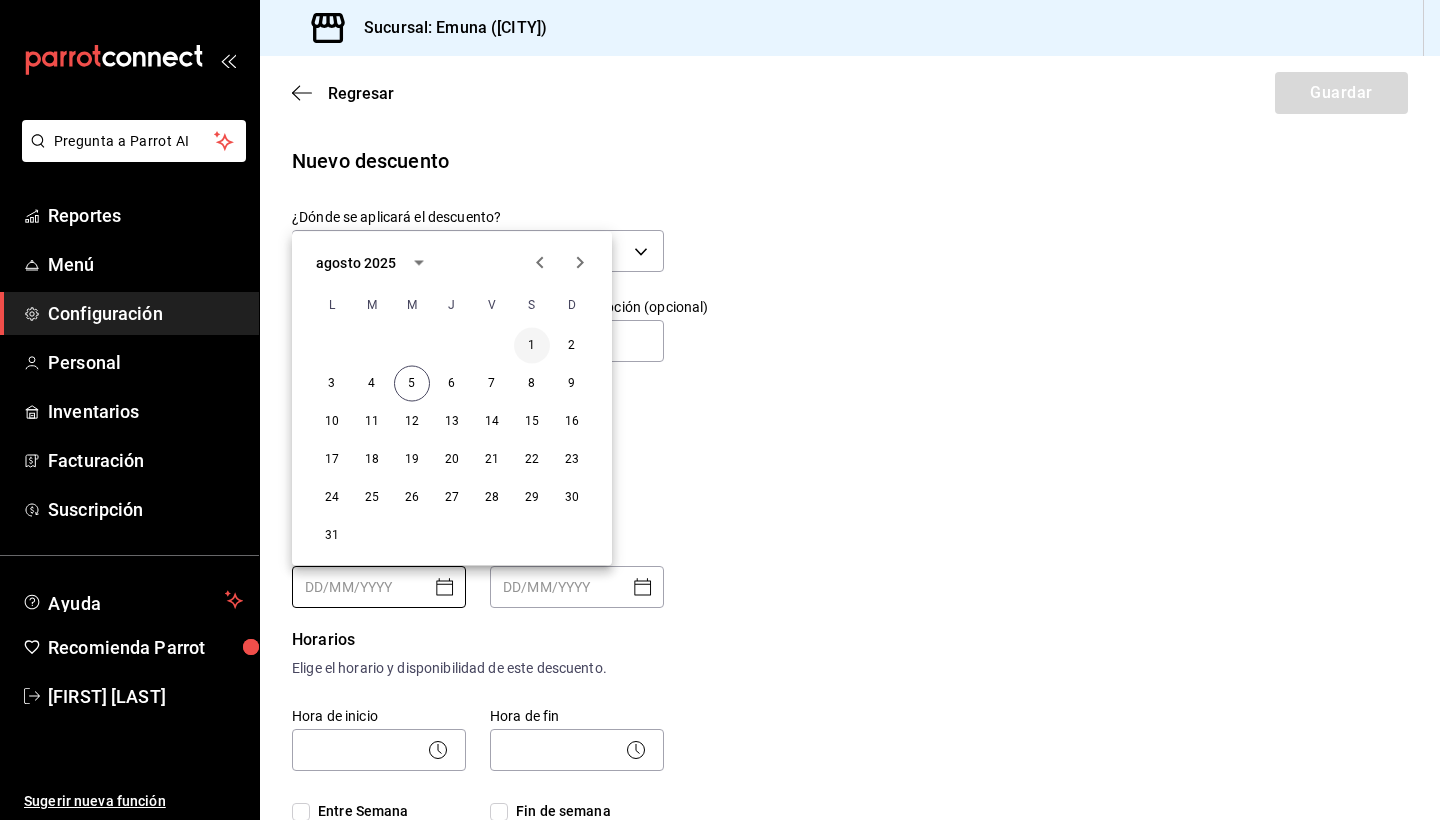 click on "1" at bounding box center [532, 346] 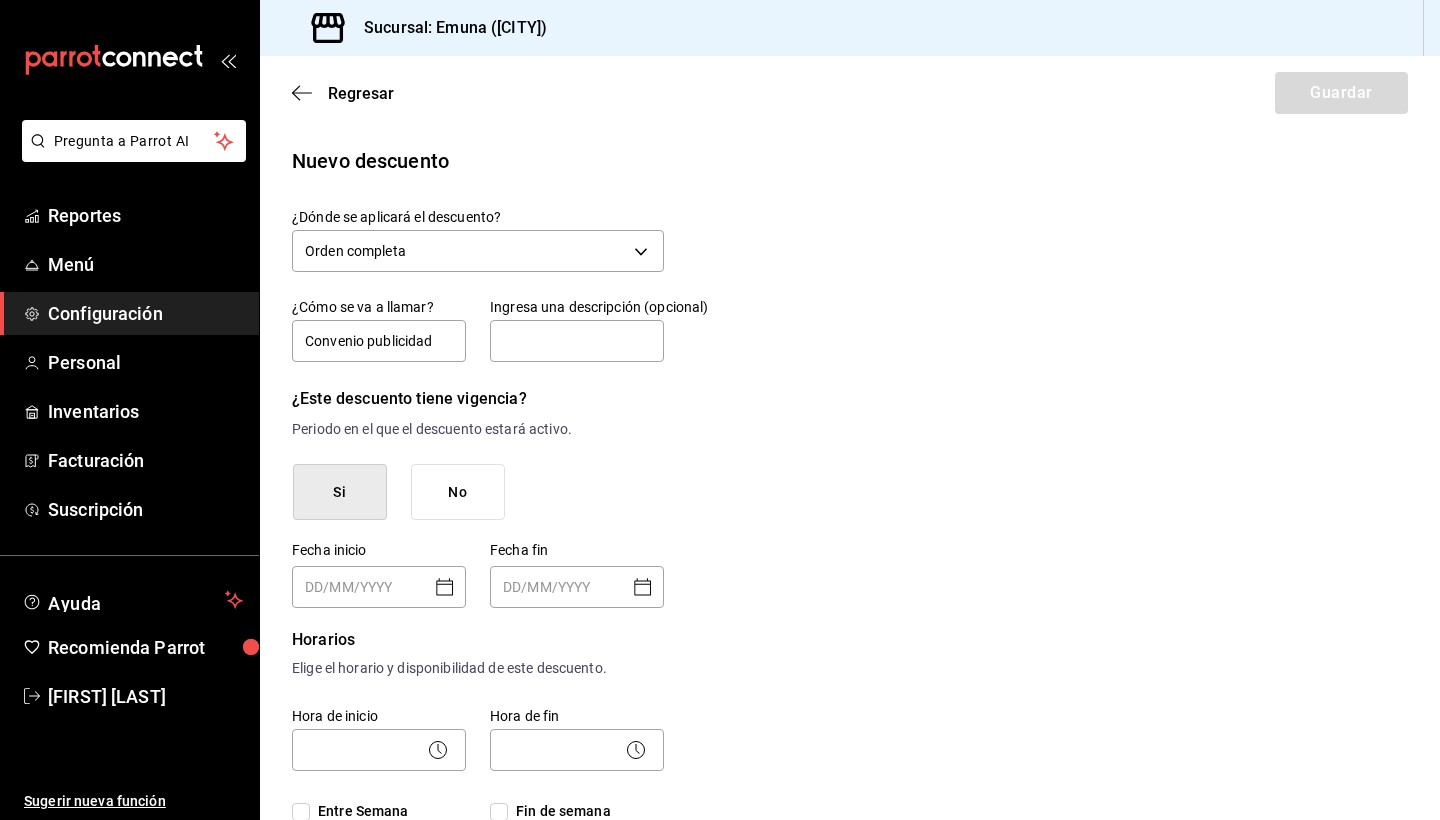 type on "01/08/2025" 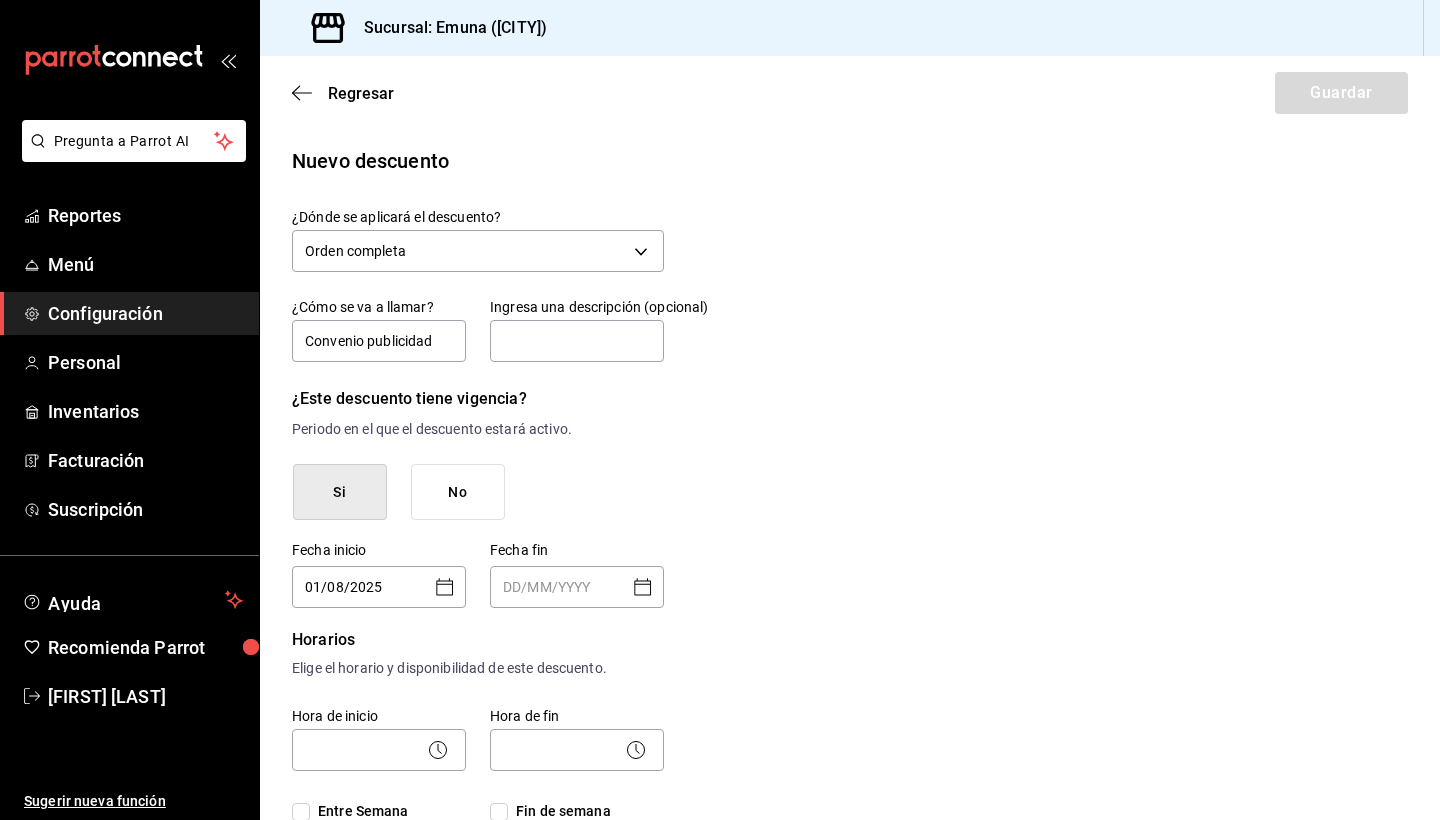 click 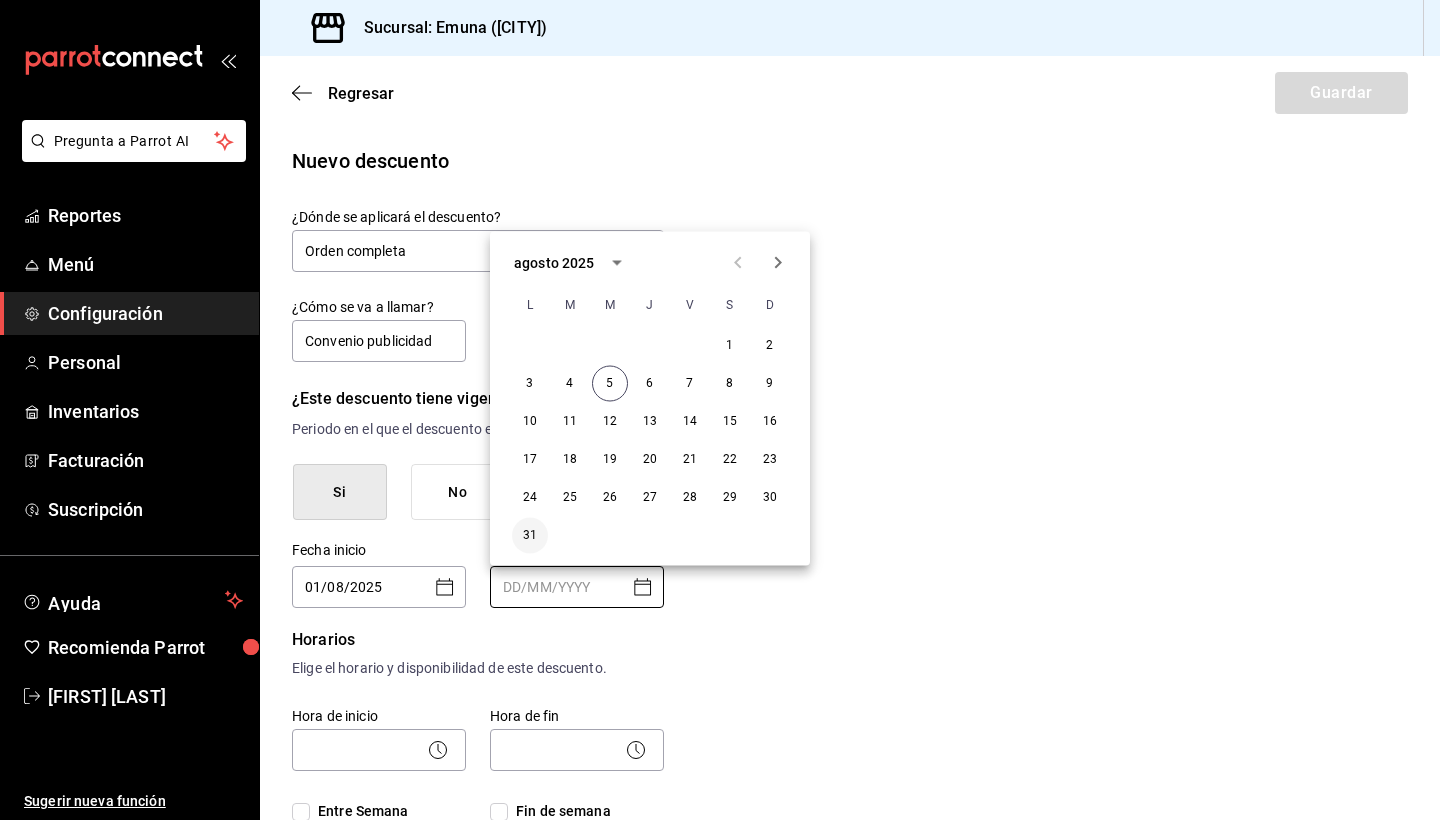 click on "31" at bounding box center (530, 536) 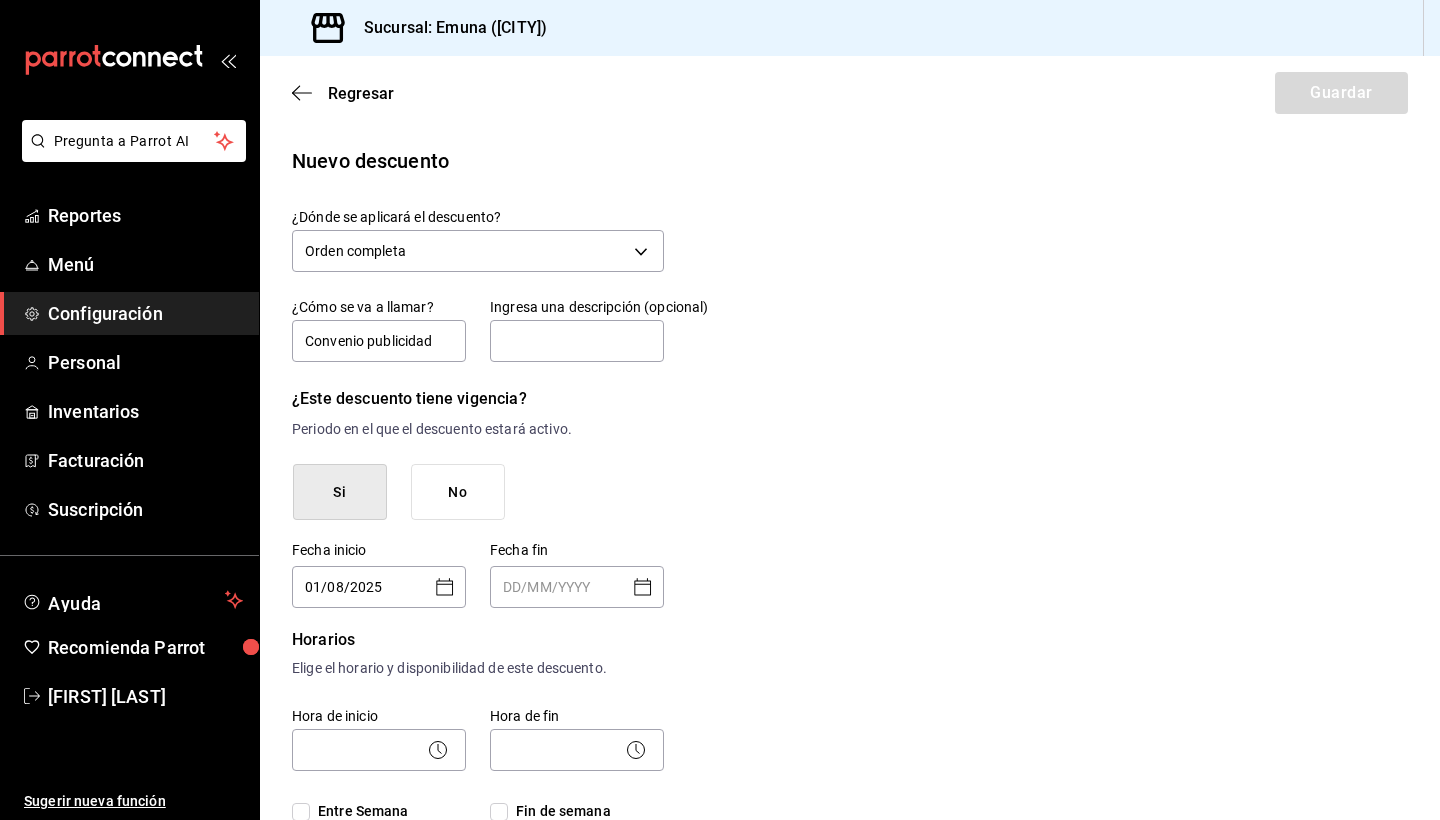 type on "31/08/2025" 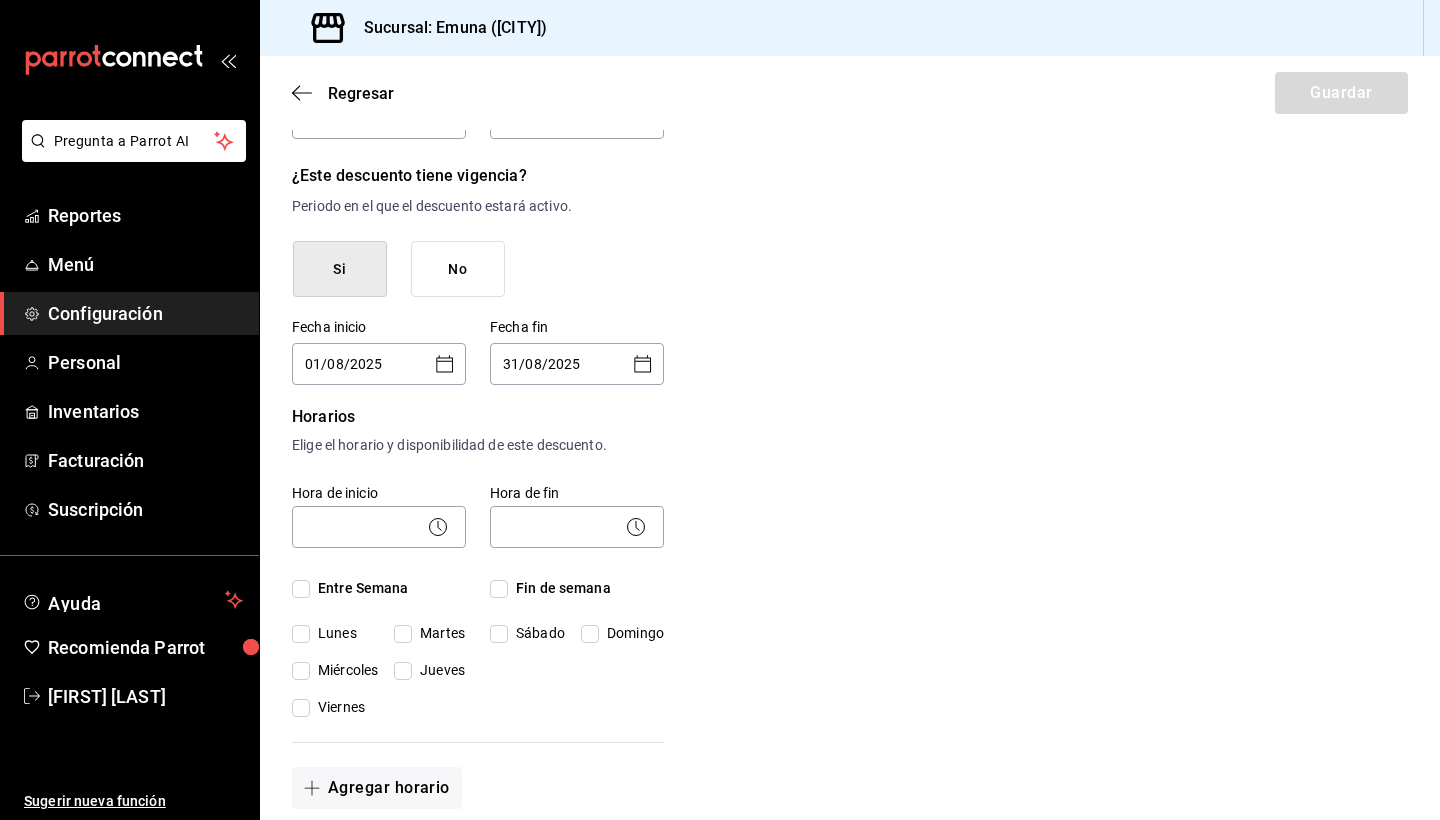 scroll, scrollTop: 225, scrollLeft: 0, axis: vertical 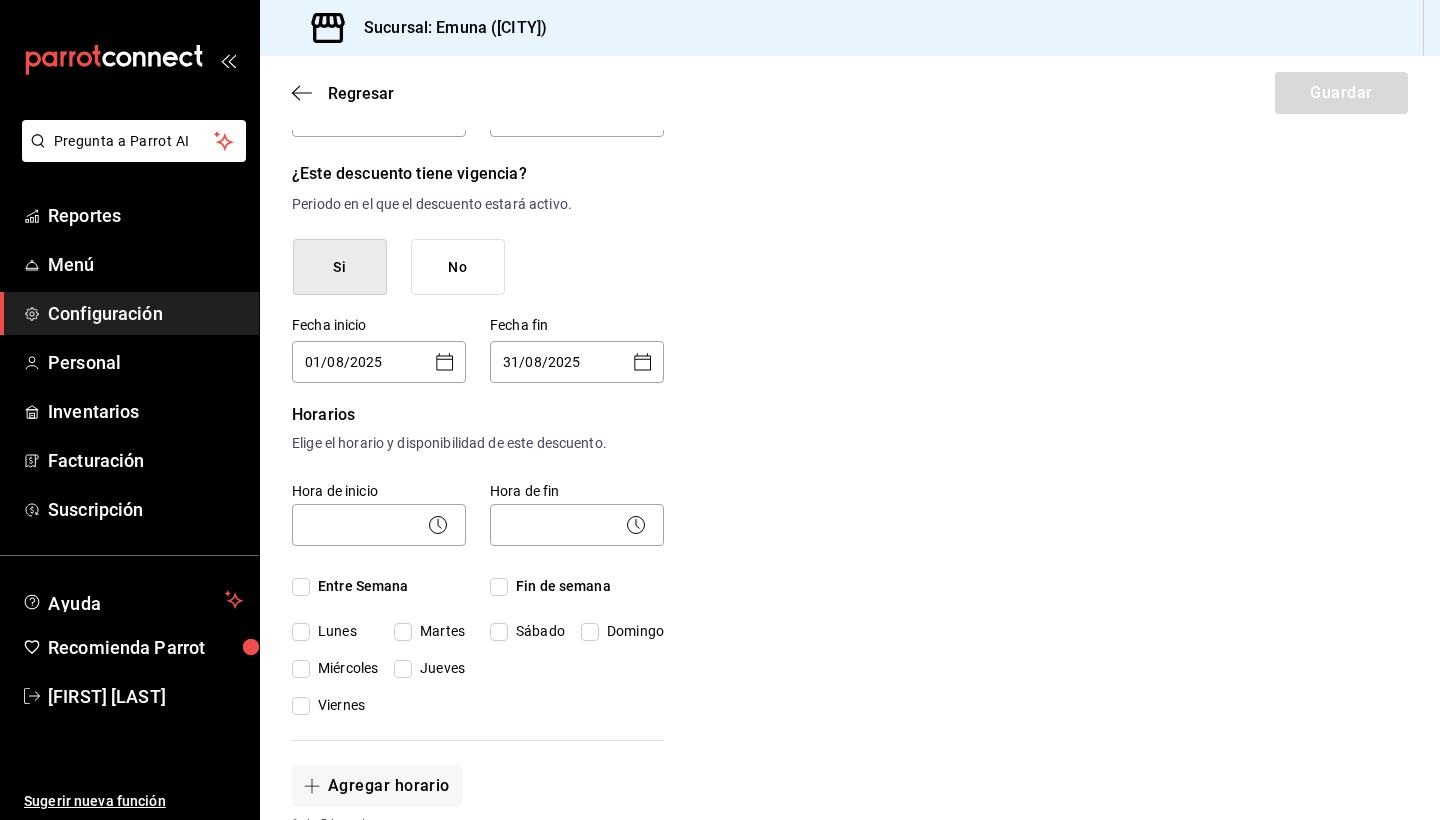 click 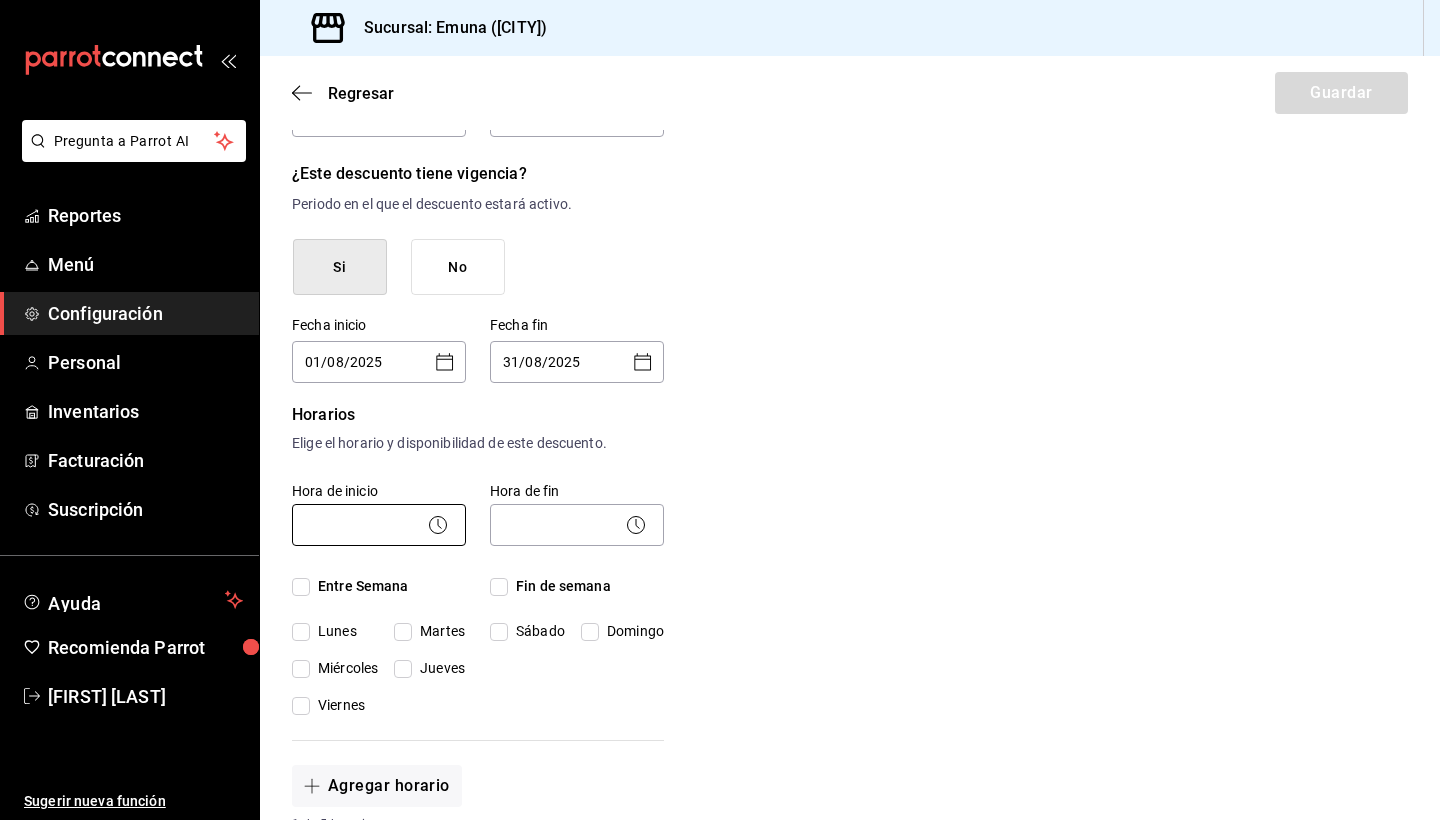 click on "Pregunta a Parrot AI Reportes   Menú   Configuración   Personal   Inventarios   Facturación   Suscripción   Ayuda Recomienda Parrot   Axel Cruz Montaño   Sugerir nueva función   Sucursal: Emuna (puebla) Regresar Guardar Nuevo descuento ¿Dónde se aplicará el descuento? Orden completa ORDER ¿Cómo se va a llamar? Convenio publicidad Ingresa una descripción (opcional) ¿Este descuento tiene vigencia? Periodo en el que el descuento estará activo. Si No Fecha inicio 01/08/2025 ​ Fecha fin 31/08/2025 ​ Horarios Elige el horario y disponibilidad de este descuento. Hora de inicio ​ Entre Semana Lunes Martes Miércoles Jueves Viernes Hora de fin ​ Fin de semana Sábado Domingo Agregar horario 1 de 5 horarios ¿Este descuento requiere un permiso especial para aplicarse? Solo los usuarios con el permiso de "Aplicar descuento" podrán usar este descuento en el Punto de Venta. Si No ¿Quieres que el usuario defina el valor del descuento en el Punto de Venta? Si No ¿Cómo se aplicará el descuento? %" at bounding box center [720, 410] 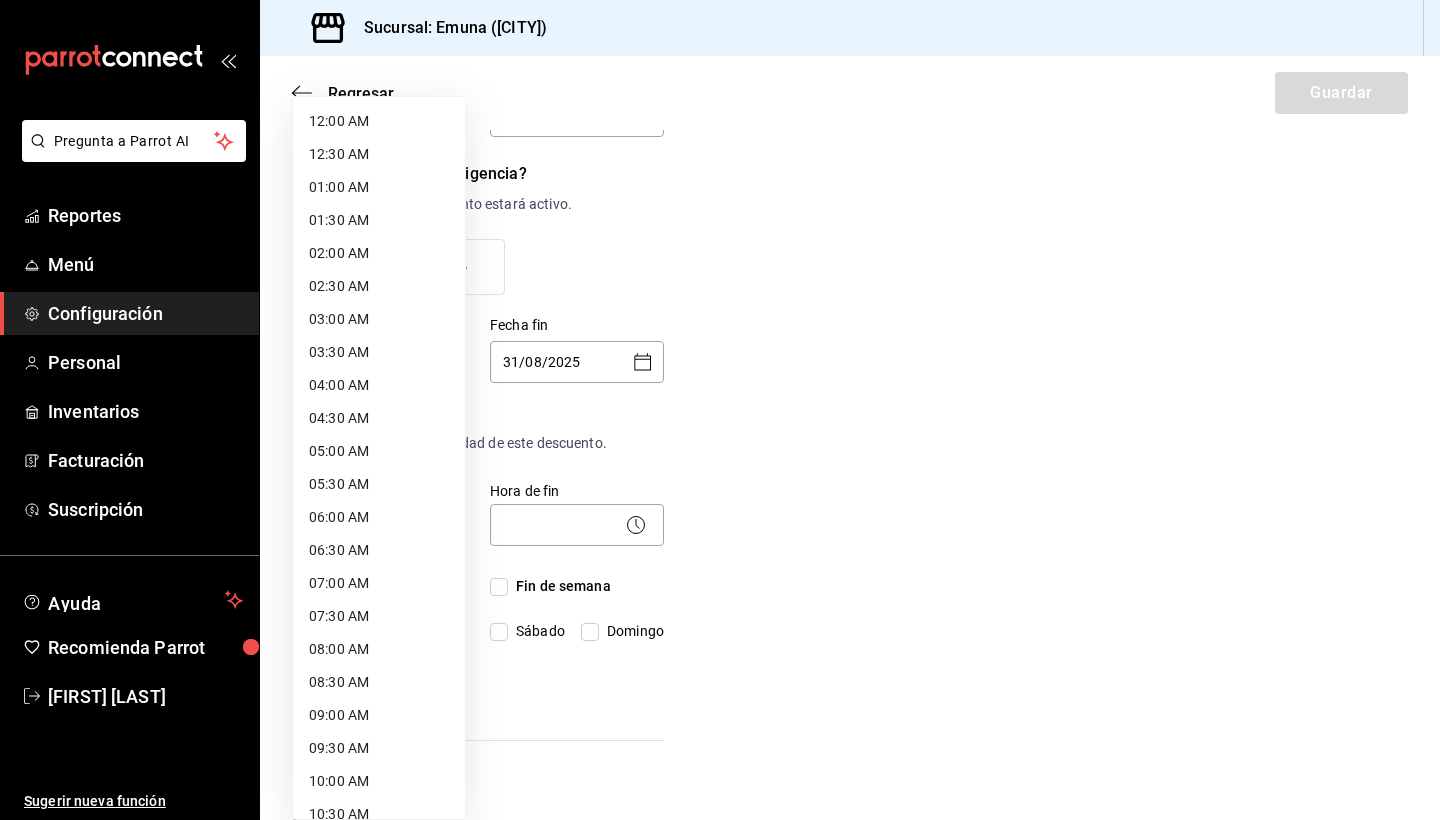 click on "12:00 AM" at bounding box center (379, 121) 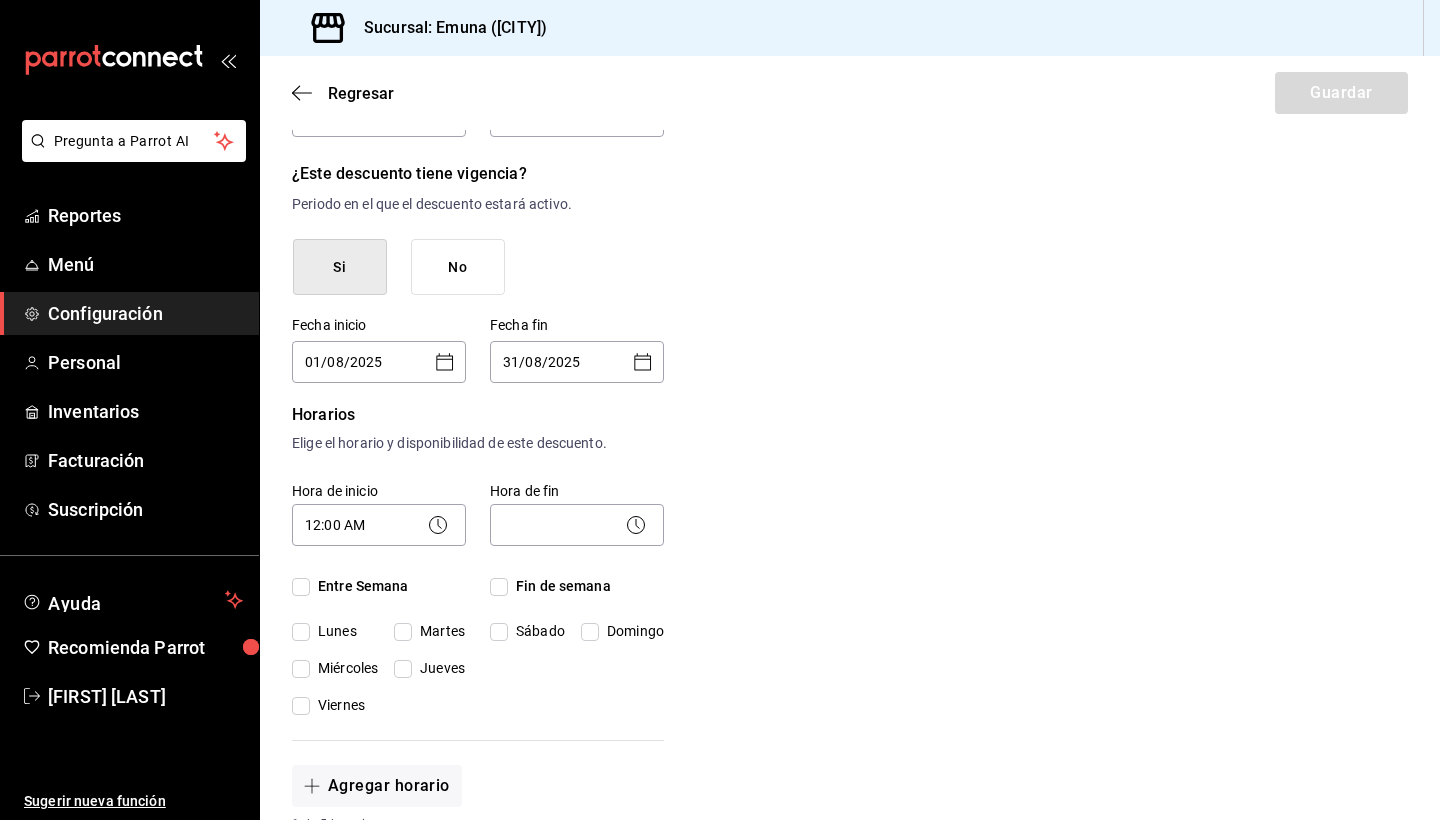 click 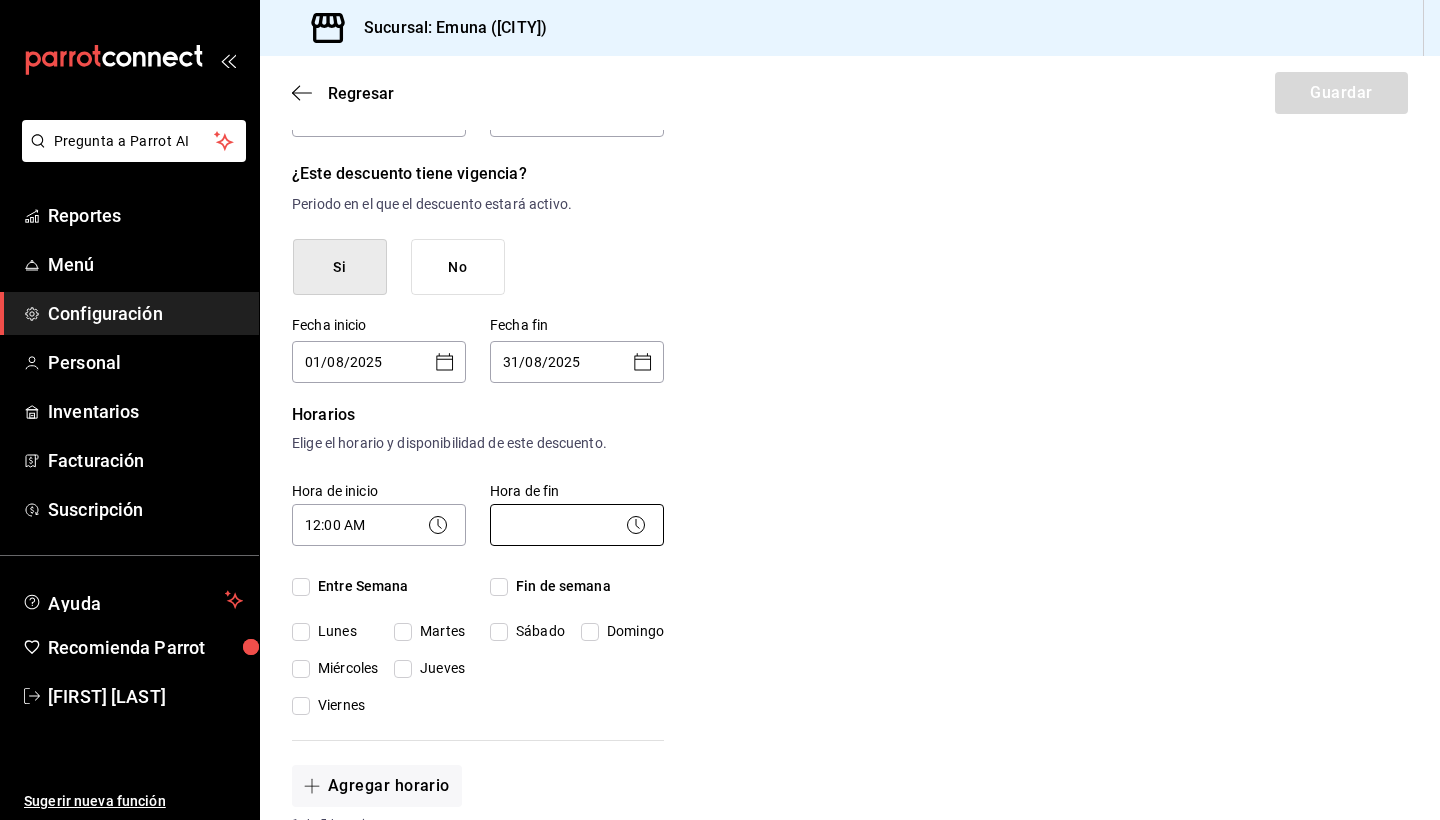 click on "Pregunta a Parrot AI Reportes   Menú   Configuración   Personal   Inventarios   Facturación   Suscripción   Ayuda Recomienda Parrot   Axel Cruz Montaño   Sugerir nueva función   Sucursal: Emuna (puebla) Regresar Guardar Nuevo descuento ¿Dónde se aplicará el descuento? Orden completa ORDER ¿Cómo se va a llamar? Convenio publicidad Ingresa una descripción (opcional) ¿Este descuento tiene vigencia? Periodo en el que el descuento estará activo. Si No Fecha inicio 01/08/2025 ​ Fecha fin 31/08/2025 ​ Horarios Elige el horario y disponibilidad de este descuento. Hora de inicio 12:00 AM 00:00 Entre Semana Lunes Martes Miércoles Jueves Viernes Hora de fin ​ Fin de semana Sábado Domingo Agregar horario 1 de 5 horarios ¿Este descuento requiere un permiso especial para aplicarse? Solo los usuarios con el permiso de "Aplicar descuento" podrán usar este descuento en el Punto de Venta. Si No ¿Quieres que el usuario defina el valor del descuento en el Punto de Venta? Si No Porcentaje Cantidad 0.00 %" at bounding box center (720, 410) 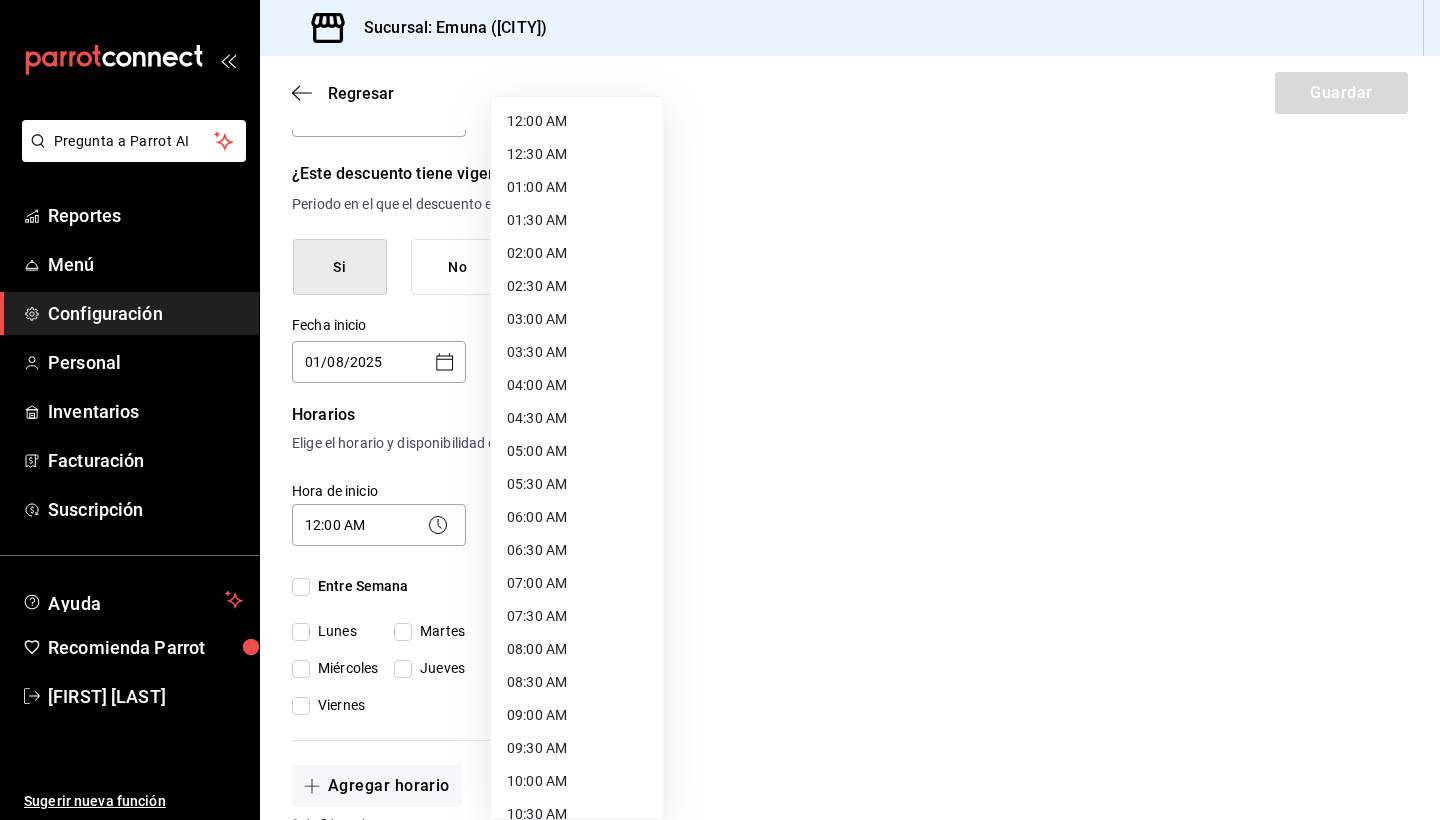 click on "12:00 AM" at bounding box center [577, 121] 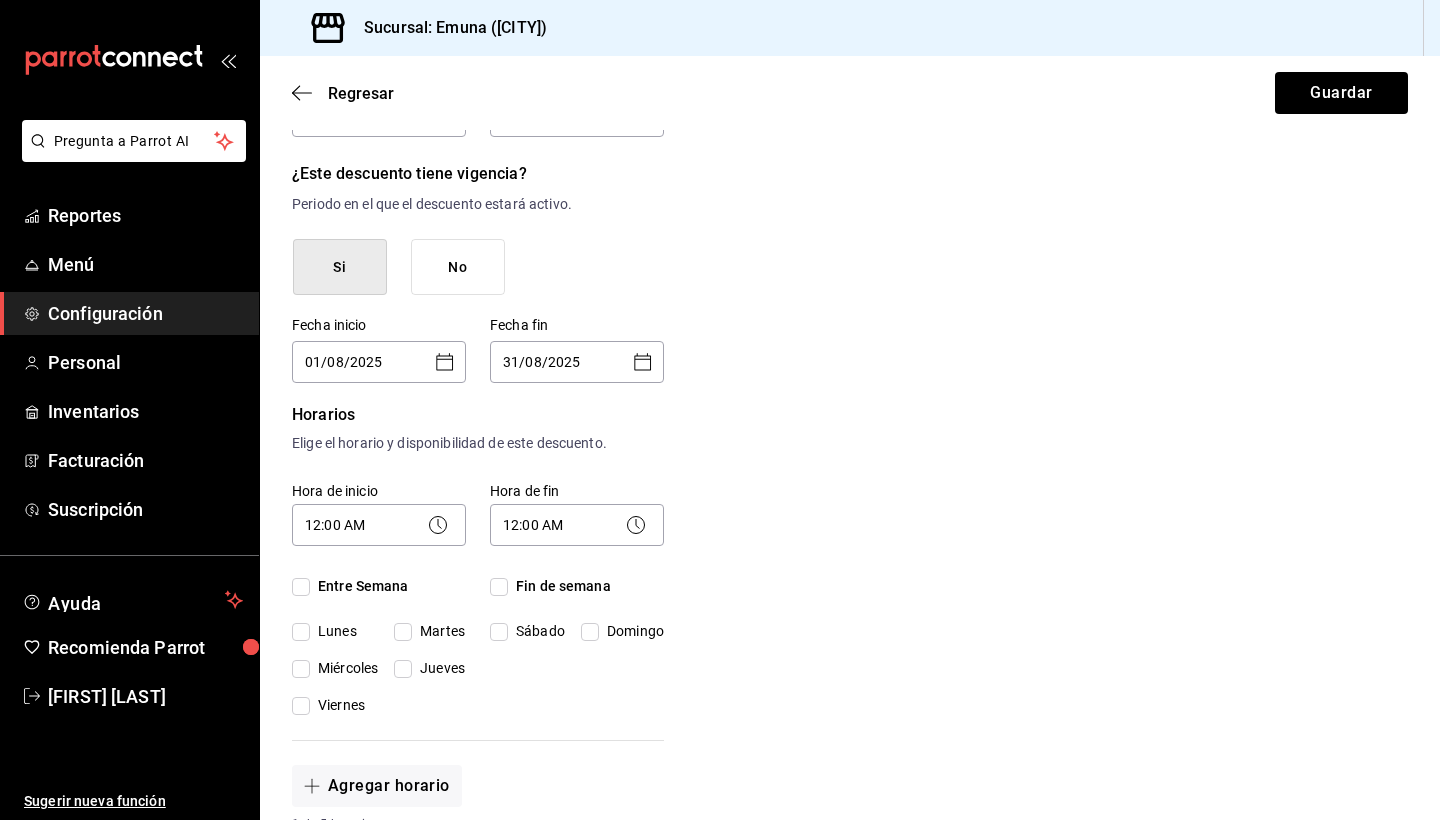 click 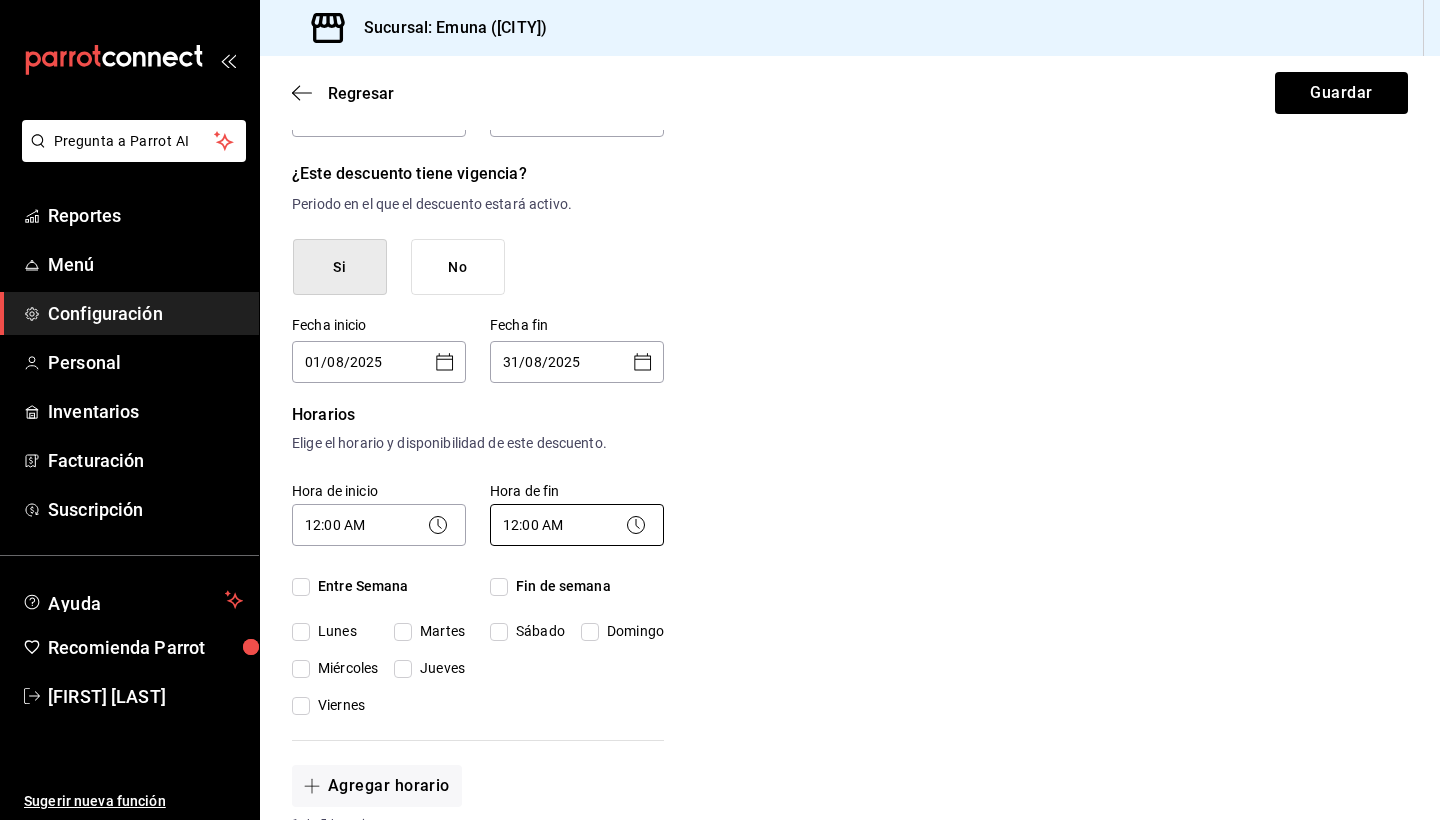 click on "Pregunta a Parrot AI Reportes   Menú   Configuración   Personal   Inventarios   Facturación   Suscripción   Ayuda Recomienda Parrot   Axel Cruz Montaño   Sugerir nueva función   Sucursal: Emuna (puebla) Regresar Guardar Nuevo descuento ¿Dónde se aplicará el descuento? Orden completa ORDER ¿Cómo se va a llamar? Convenio publicidad Ingresa una descripción (opcional) ¿Este descuento tiene vigencia? Periodo en el que el descuento estará activo. Si No Fecha inicio 01/08/2025 ​ Fecha fin 31/08/2025 ​ Horarios Elige el horario y disponibilidad de este descuento. Hora de inicio 12:00 AM 00:00 Entre Semana Lunes Martes Miércoles Jueves Viernes Hora de fin 12:00 AM 00:00 Fin de semana Sábado Domingo Agregar horario 1 de 5 horarios ¿Este descuento requiere un permiso especial para aplicarse? Solo los usuarios con el permiso de "Aplicar descuento" podrán usar este descuento en el Punto de Venta. Si No ¿Quieres que el usuario defina el valor del descuento en el Punto de Venta? Si No Porcentaje 0.00" at bounding box center (720, 410) 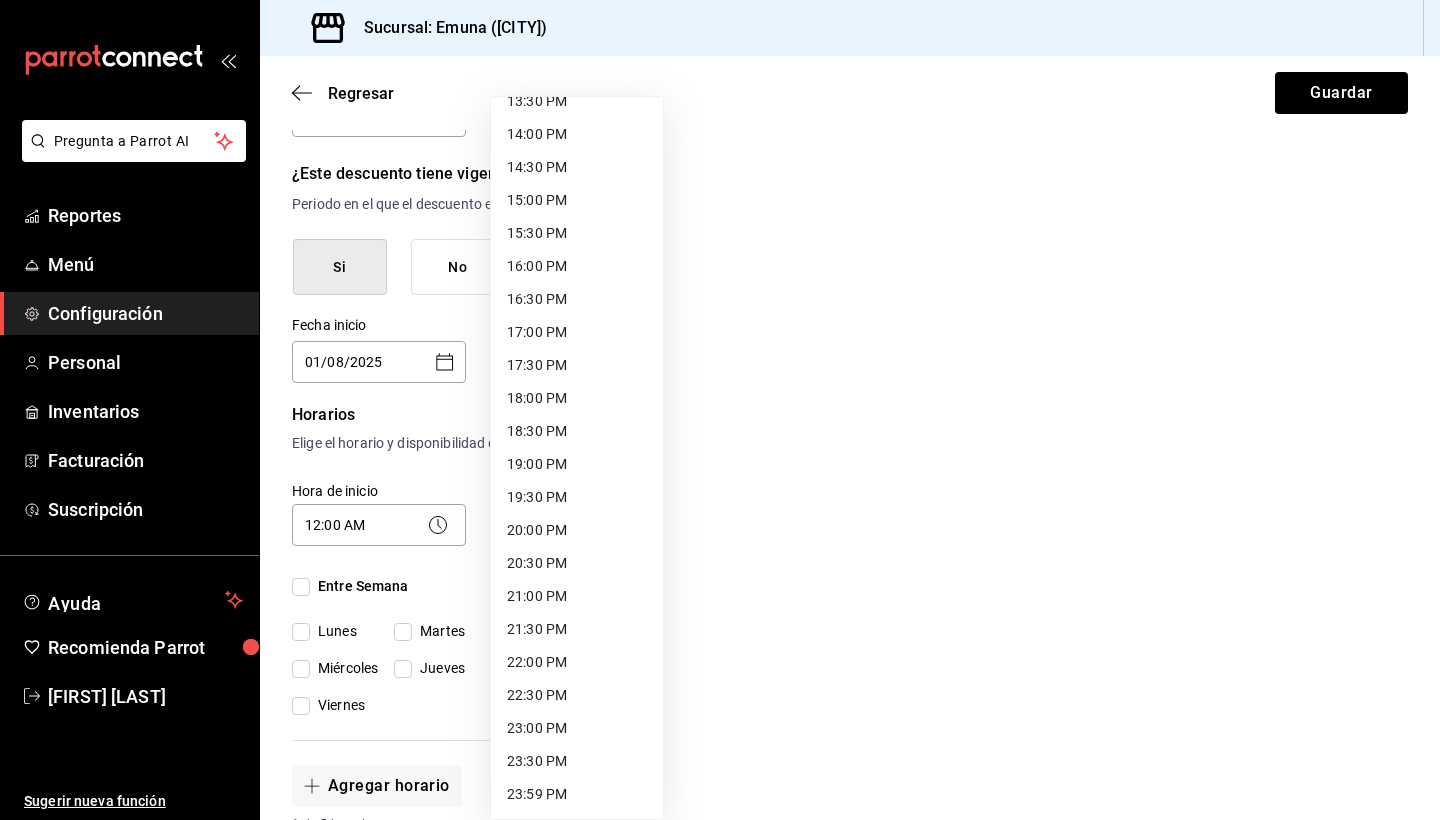 scroll, scrollTop: 911, scrollLeft: 0, axis: vertical 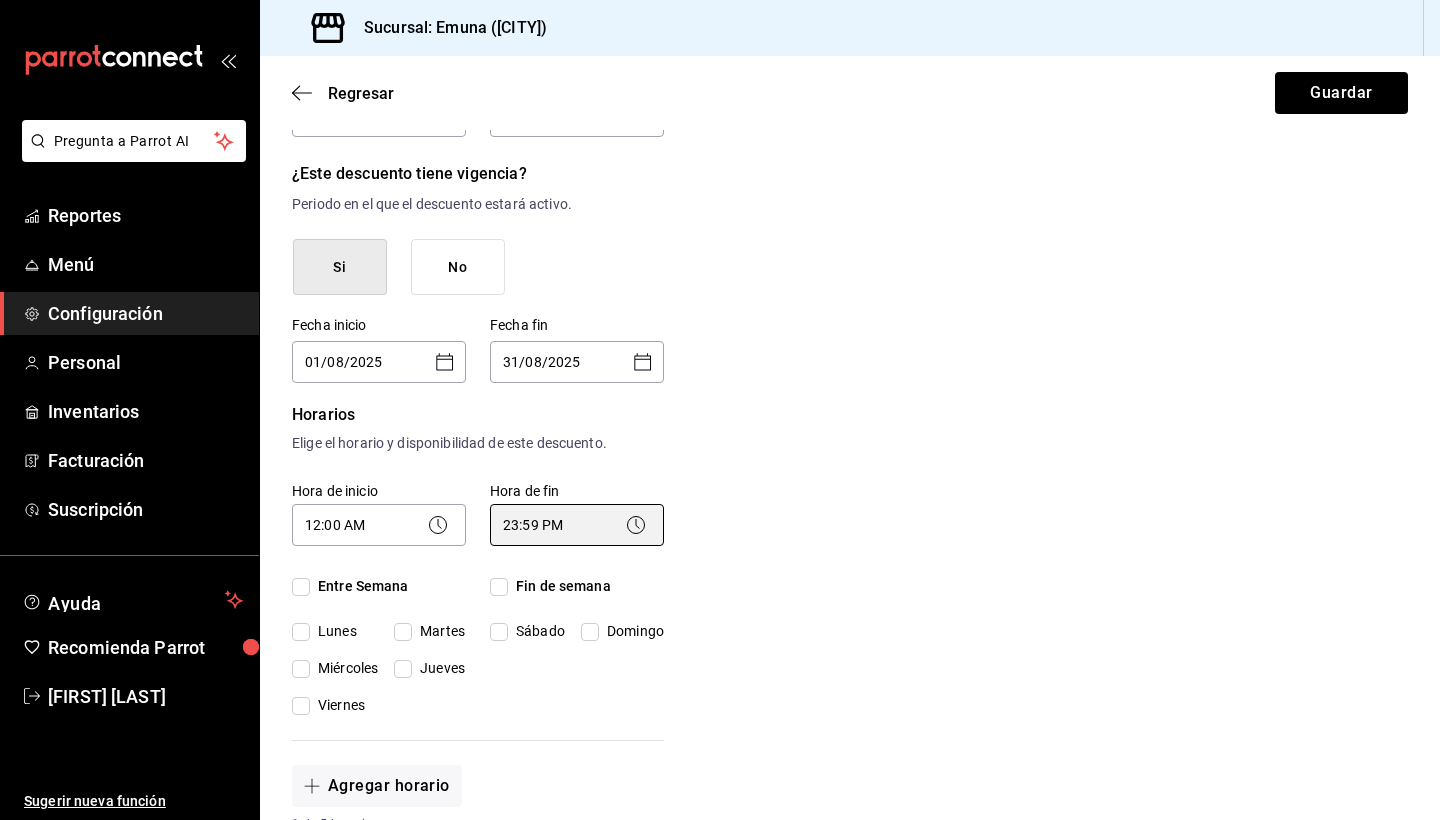 type on "23:59" 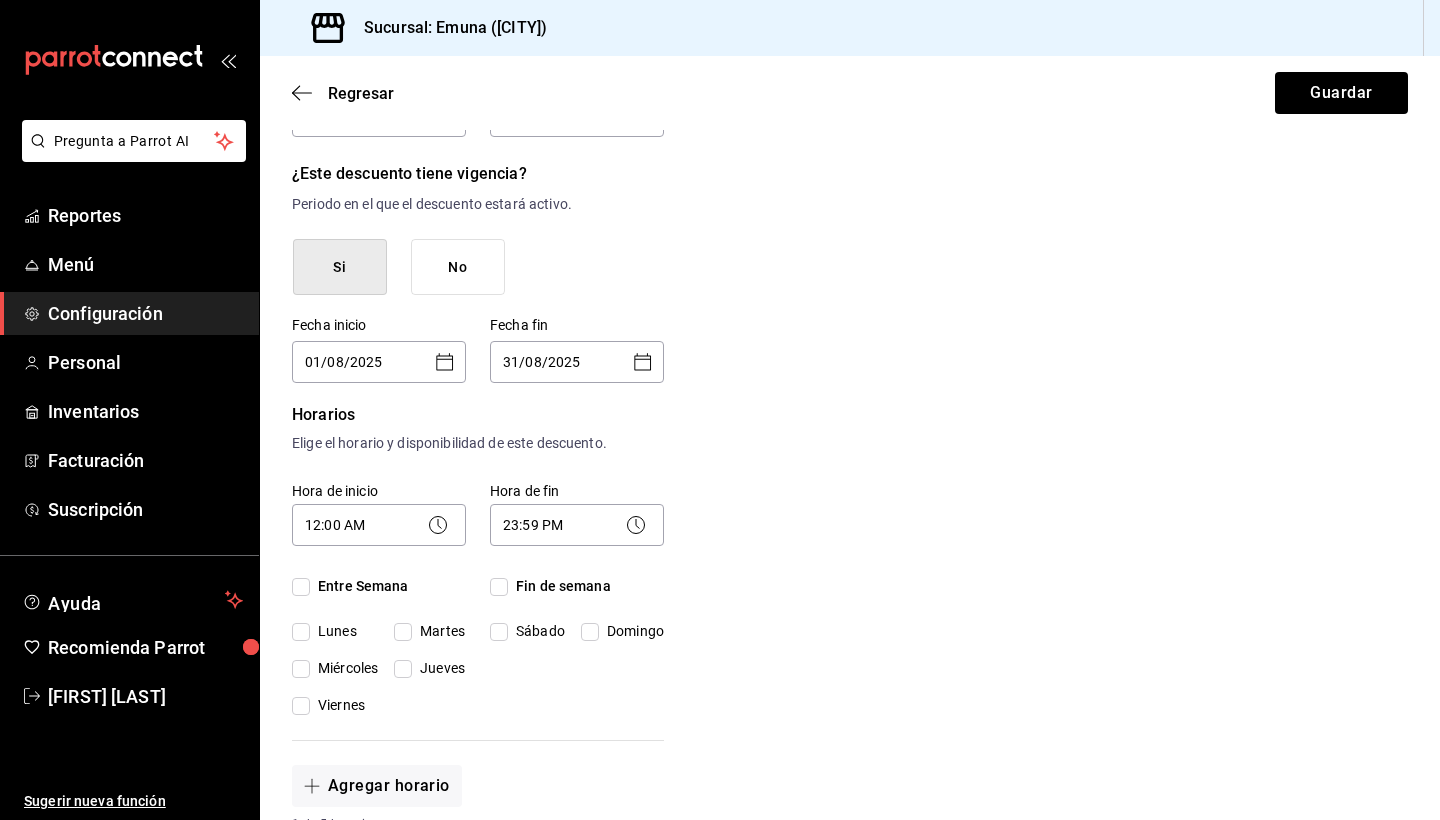 click on "Nuevo descuento ¿Dónde se aplicará el descuento? Orden completa ORDER ¿Cómo se va a llamar? Convenio publicidad Ingresa una descripción (opcional) ¿Este descuento tiene vigencia? Periodo en el que el descuento estará activo. Si No Fecha inicio 01/08/2025 ​ Fecha fin 31/08/2025 ​ Horarios Elige el horario y disponibilidad de este descuento. Hora de inicio 12:00 AM 00:00 Entre Semana Lunes Martes Miércoles Jueves Viernes Hora de fin 23:59 PM 23:59 Fin de semana Sábado Domingo Agregar horario 1 de 5 horarios ¿Este descuento requiere un permiso especial para aplicarse? Solo los usuarios con el permiso de "Aplicar descuento" podrán usar este descuento en el Punto de Venta. Si No ¿Quieres que el usuario defina el valor del descuento en el Punto de Venta? Si eliges "Sí", el usuario podrá escribir la cantidad o porcentaje al aplicarlo. Si eliges "No", deberás definirlo desde aquí. Si No ¿Cómo se aplicará el descuento? Porcentaje Cantidad Porcentaje 0.00 % Porcentaje" at bounding box center [850, 723] 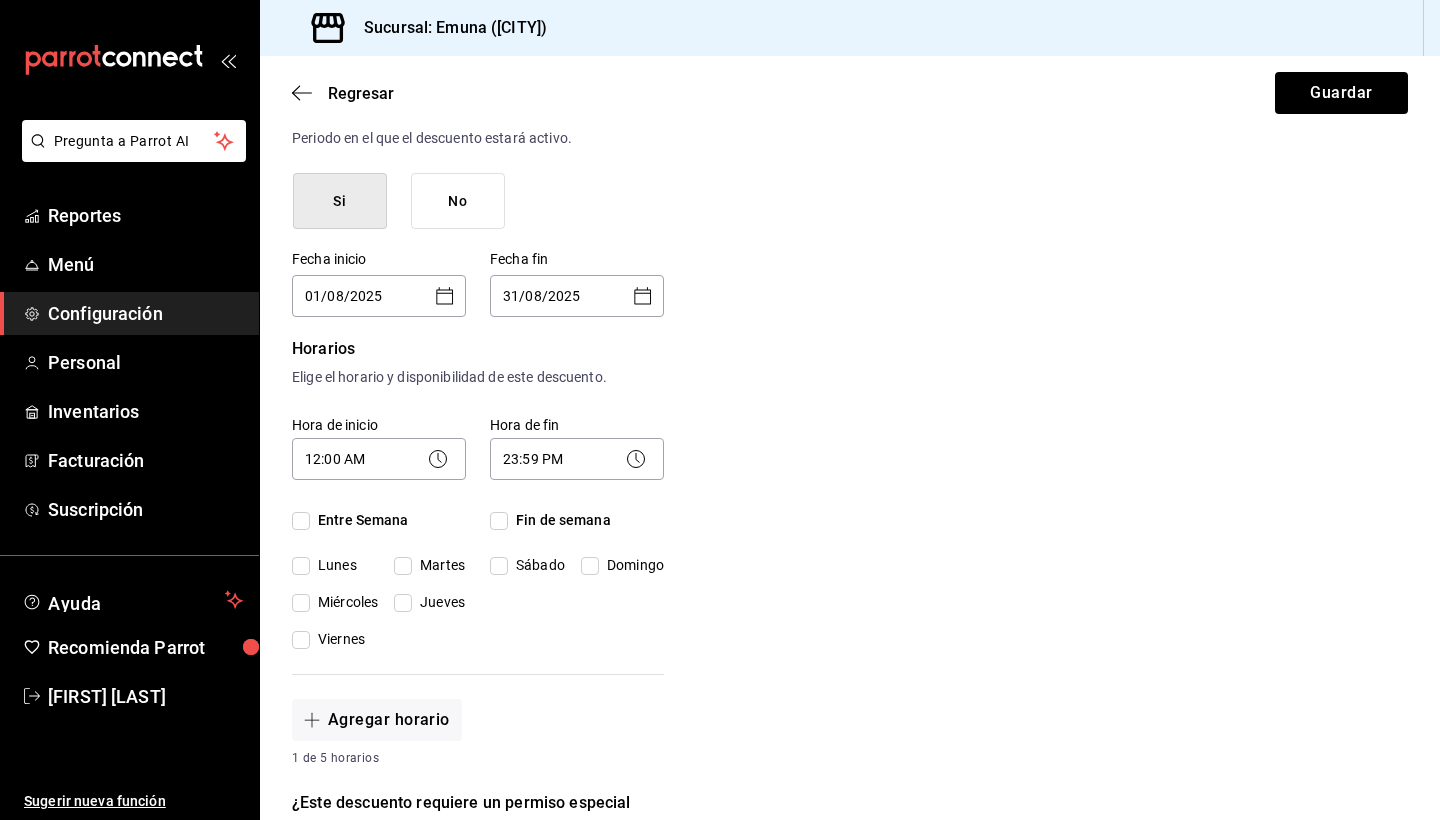 scroll, scrollTop: 386, scrollLeft: 0, axis: vertical 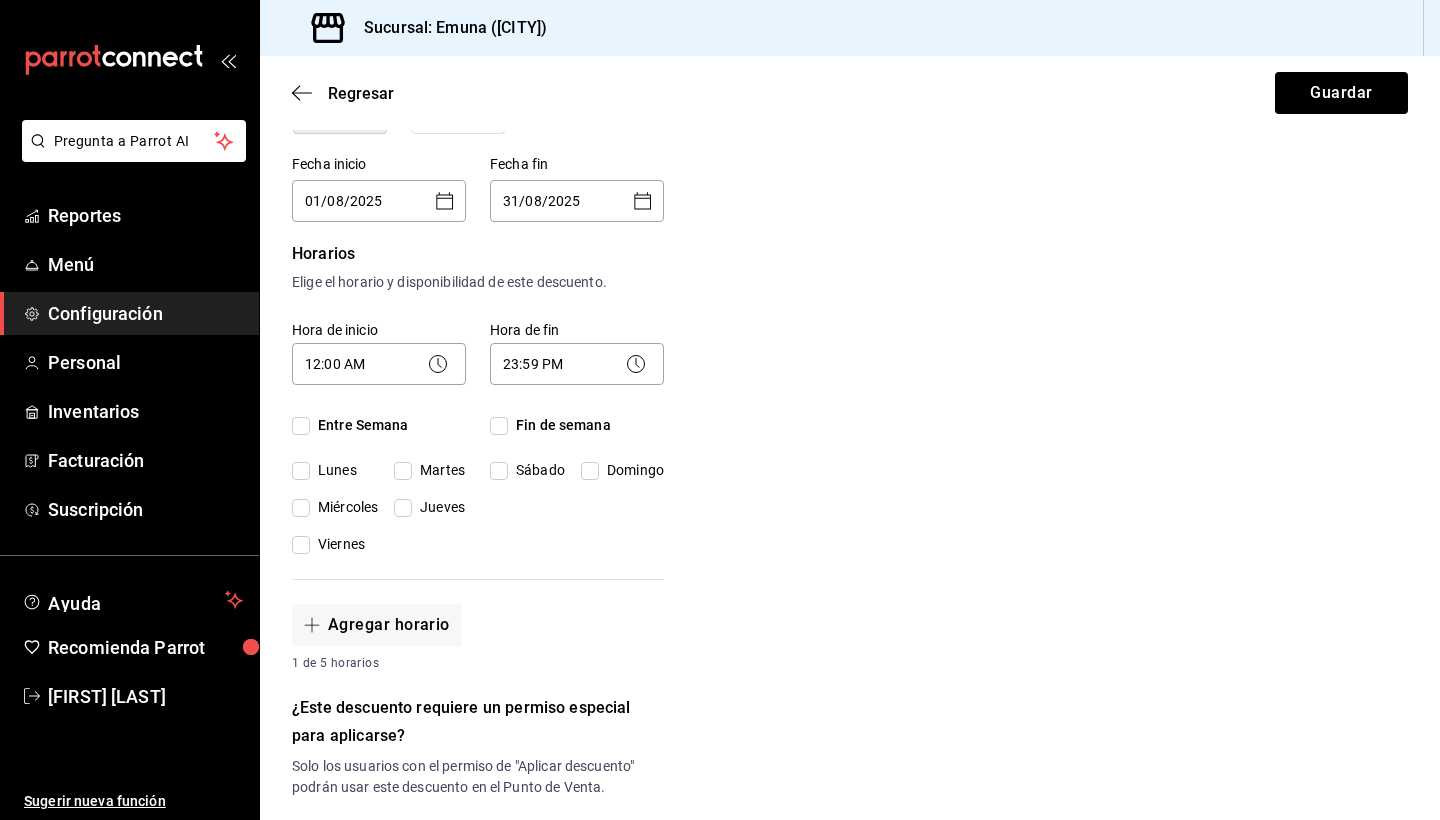click on "Entre Semana" at bounding box center (301, 426) 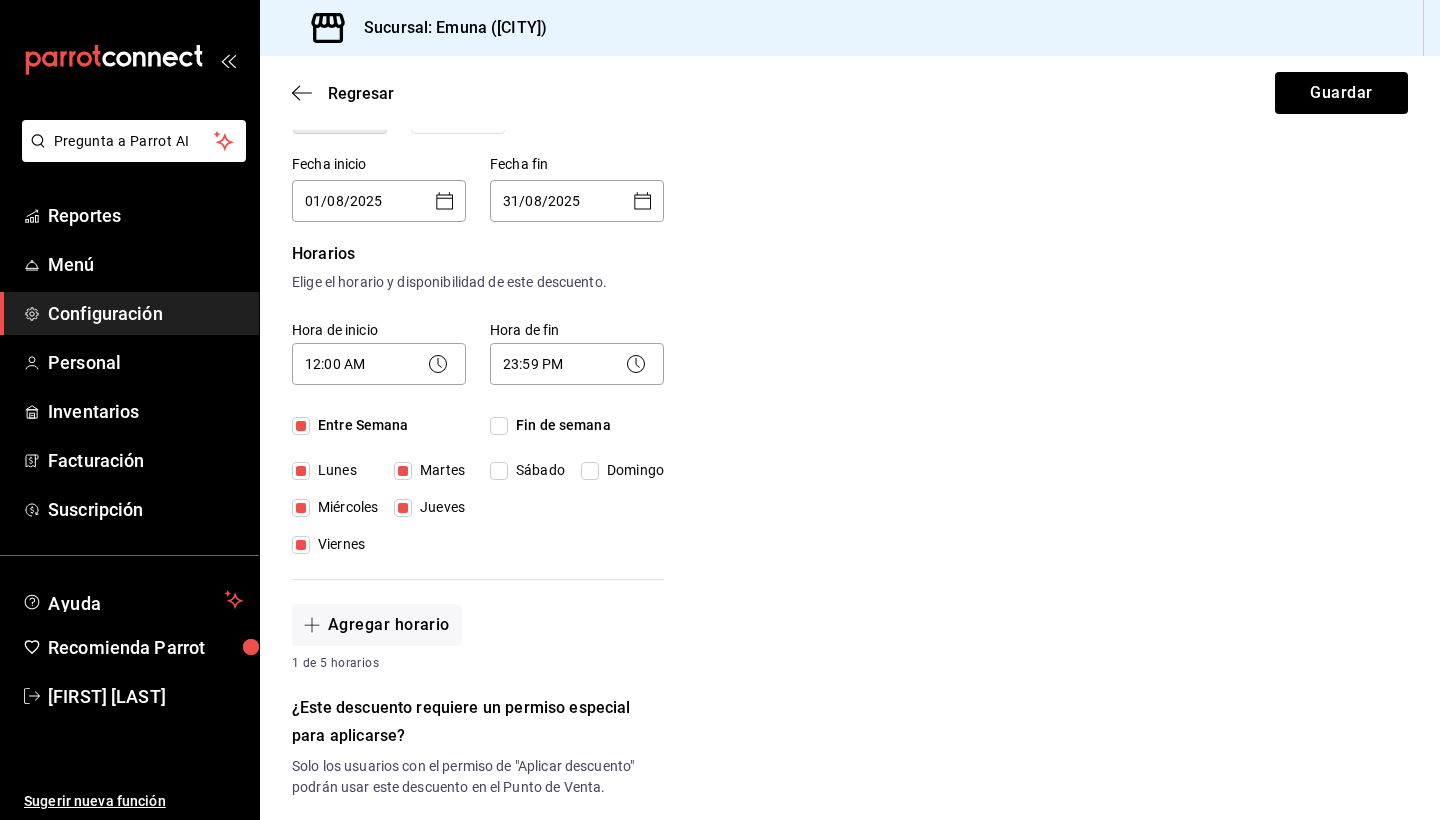 checkbox on "true" 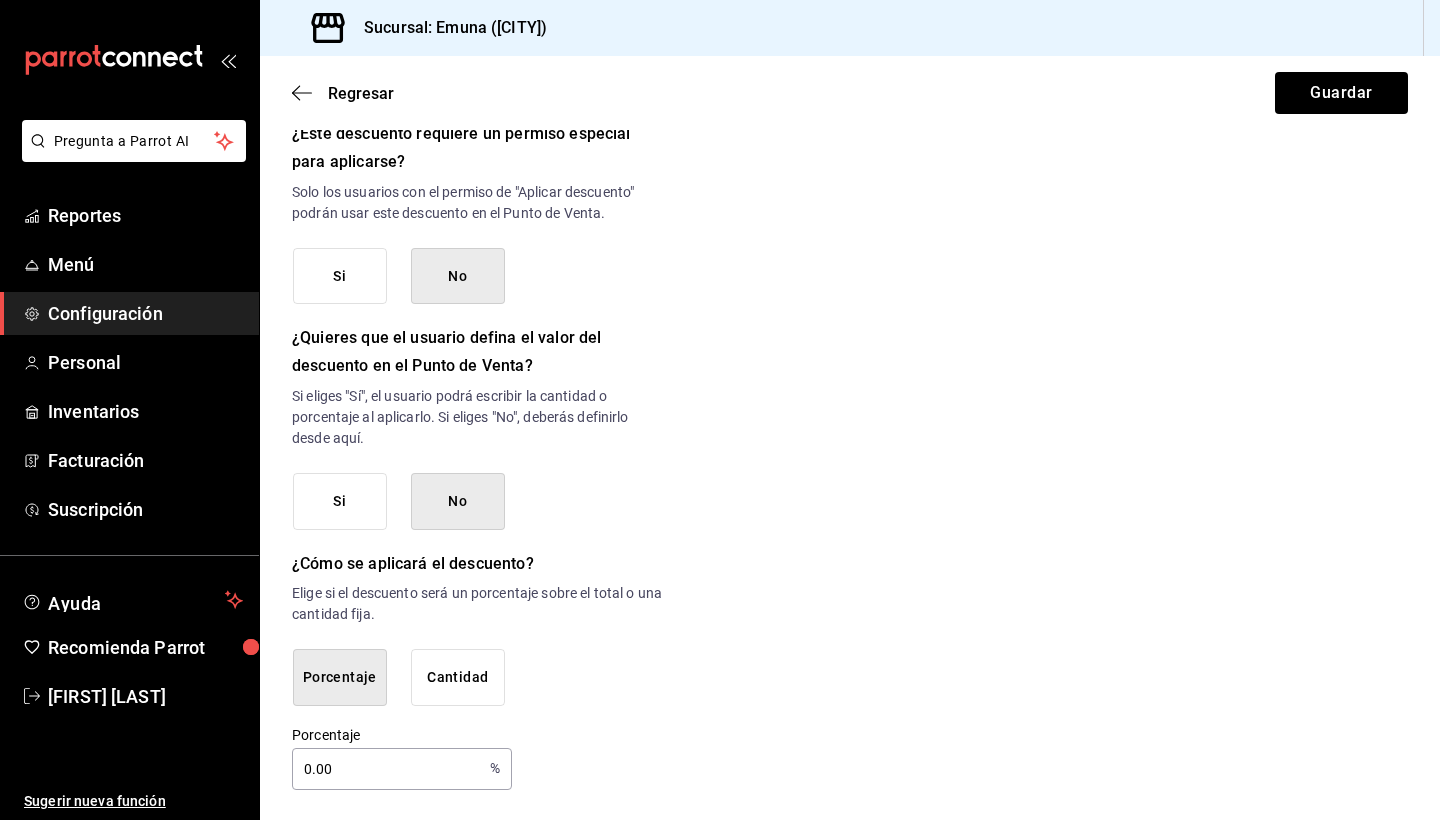 scroll, scrollTop: 959, scrollLeft: 0, axis: vertical 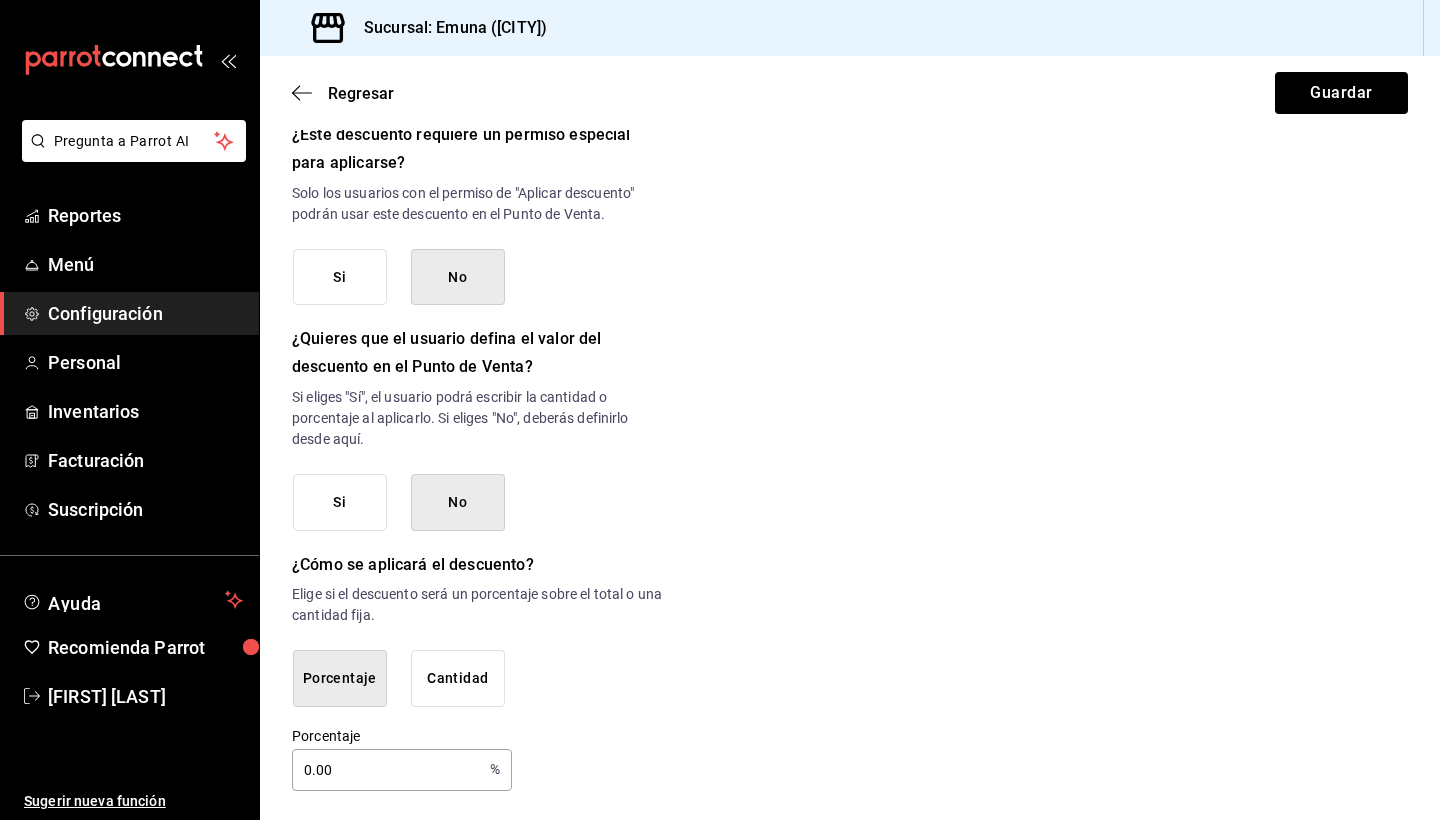 click on "0.00" at bounding box center [387, 770] 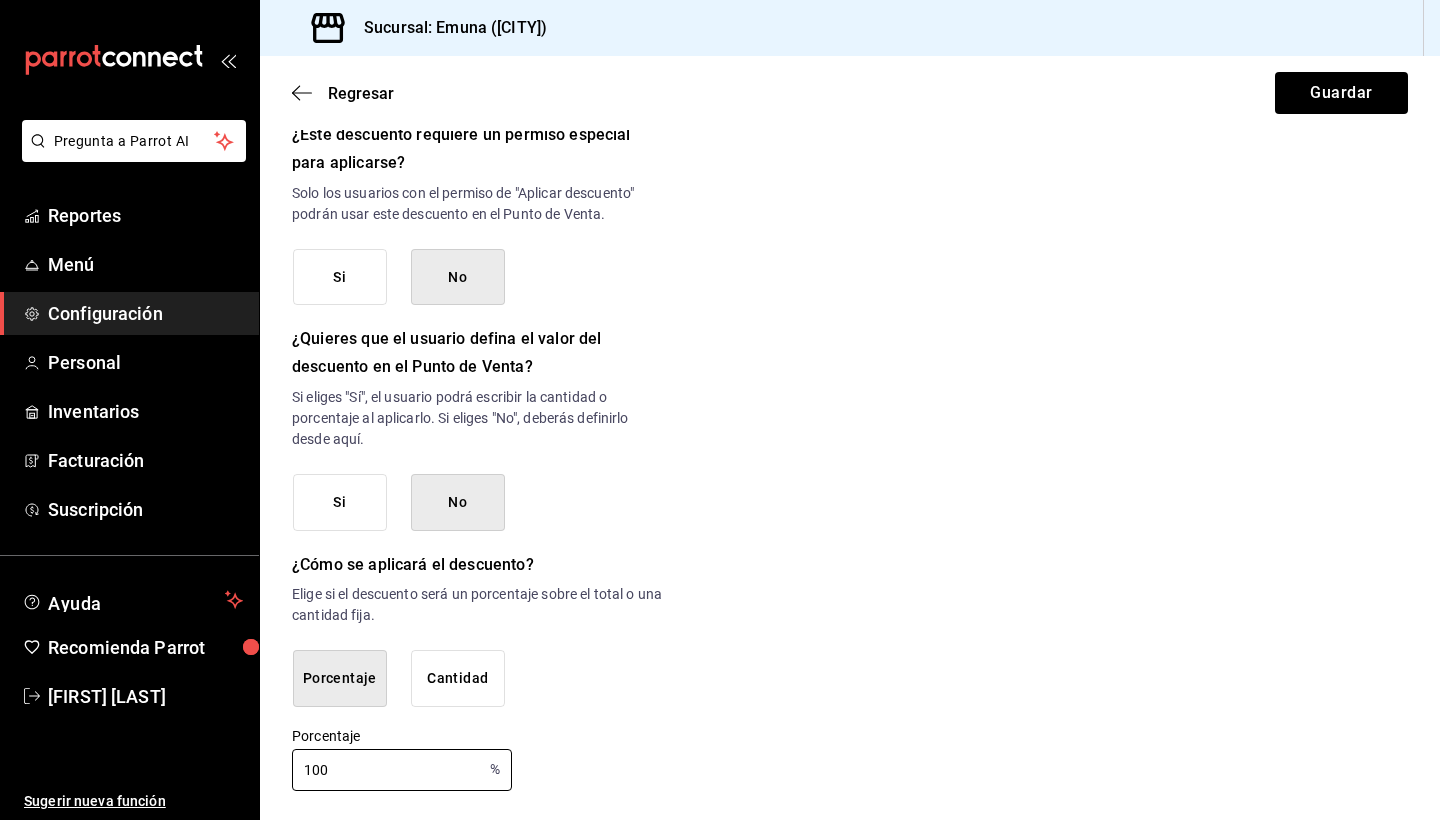 type on "100" 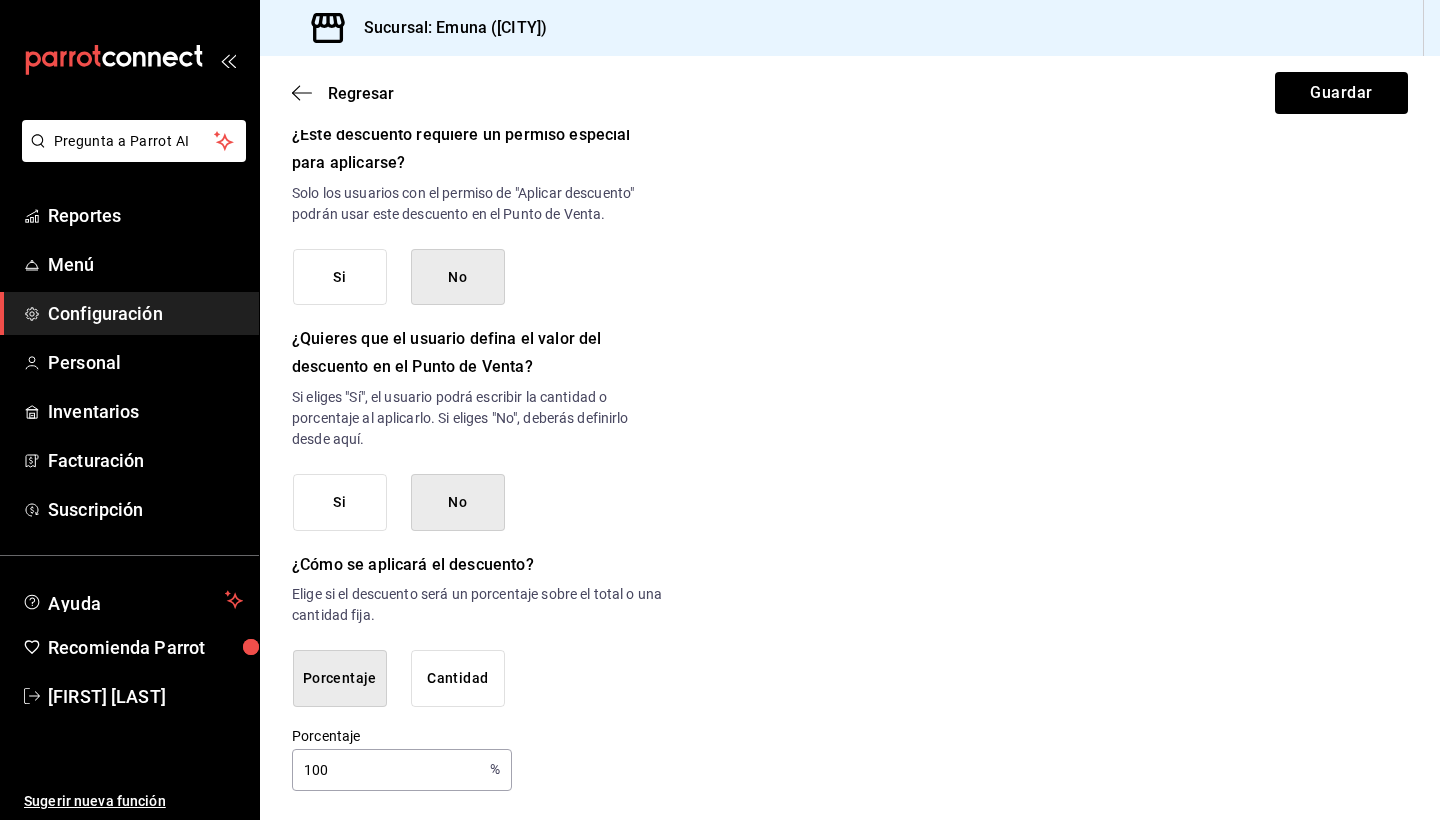 click on "Nuevo descuento ¿Dónde se aplicará el descuento? Orden completa ORDER ¿Cómo se va a llamar? Convenio publicidad Ingresa una descripción (opcional) ¿Este descuento tiene vigencia? Periodo en el que el descuento estará activo. Si No Fecha inicio 01/08/2025 ​ Fecha fin 31/08/2025 ​ Horarios Elige el horario y disponibilidad de este descuento. Hora de inicio 12:00 AM 00:00 Entre Semana Lunes Martes Miércoles Jueves Viernes Hora de fin 23:59 PM 23:59 Fin de semana Sábado Domingo Agregar horario 1 de 5 horarios ¿Este descuento requiere un permiso especial para aplicarse? Solo los usuarios con el permiso de "Aplicar descuento" podrán usar este descuento en el Punto de Venta. Si No ¿Quieres que el usuario defina el valor del descuento en el Punto de Venta? Si eliges "Sí", el usuario podrá escribir la cantidad o porcentaje al aplicarlo. Si eliges "No", deberás definirlo desde aquí. Si No ¿Cómo se aplicará el descuento? Porcentaje Cantidad Porcentaje 100 % Porcentaje" at bounding box center [850, -11] 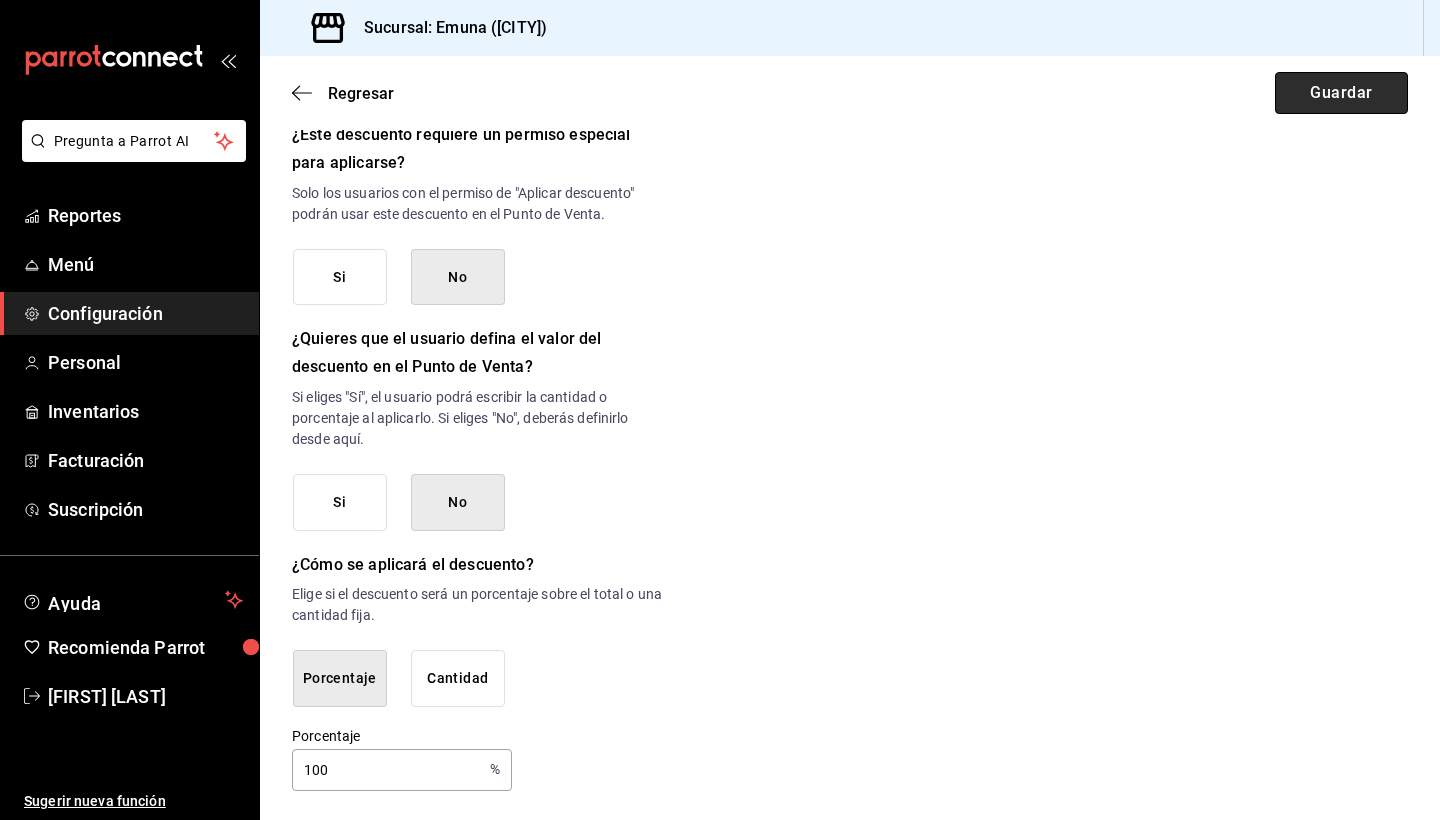 click on "Guardar" at bounding box center (1341, 93) 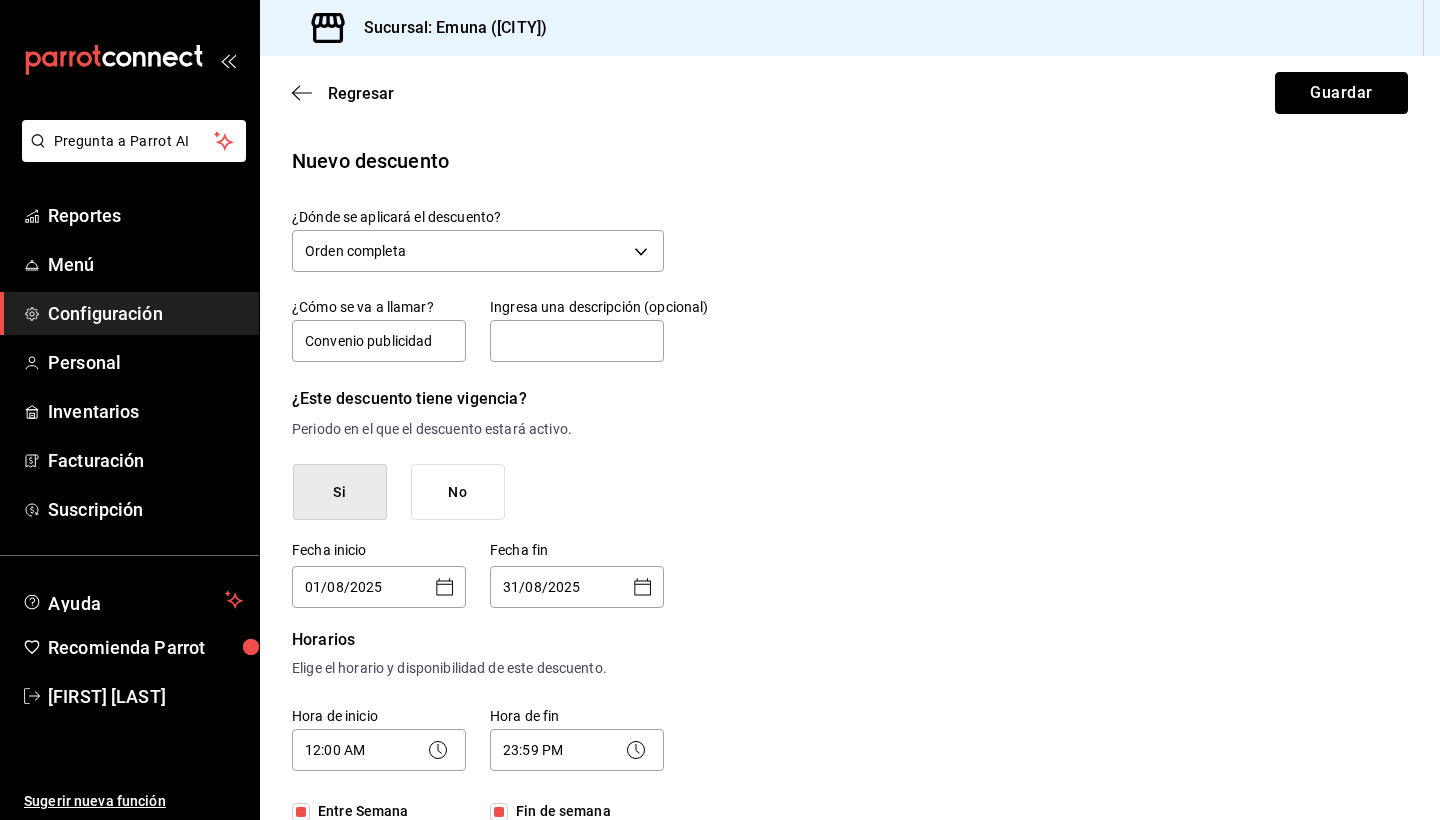 scroll, scrollTop: 0, scrollLeft: 0, axis: both 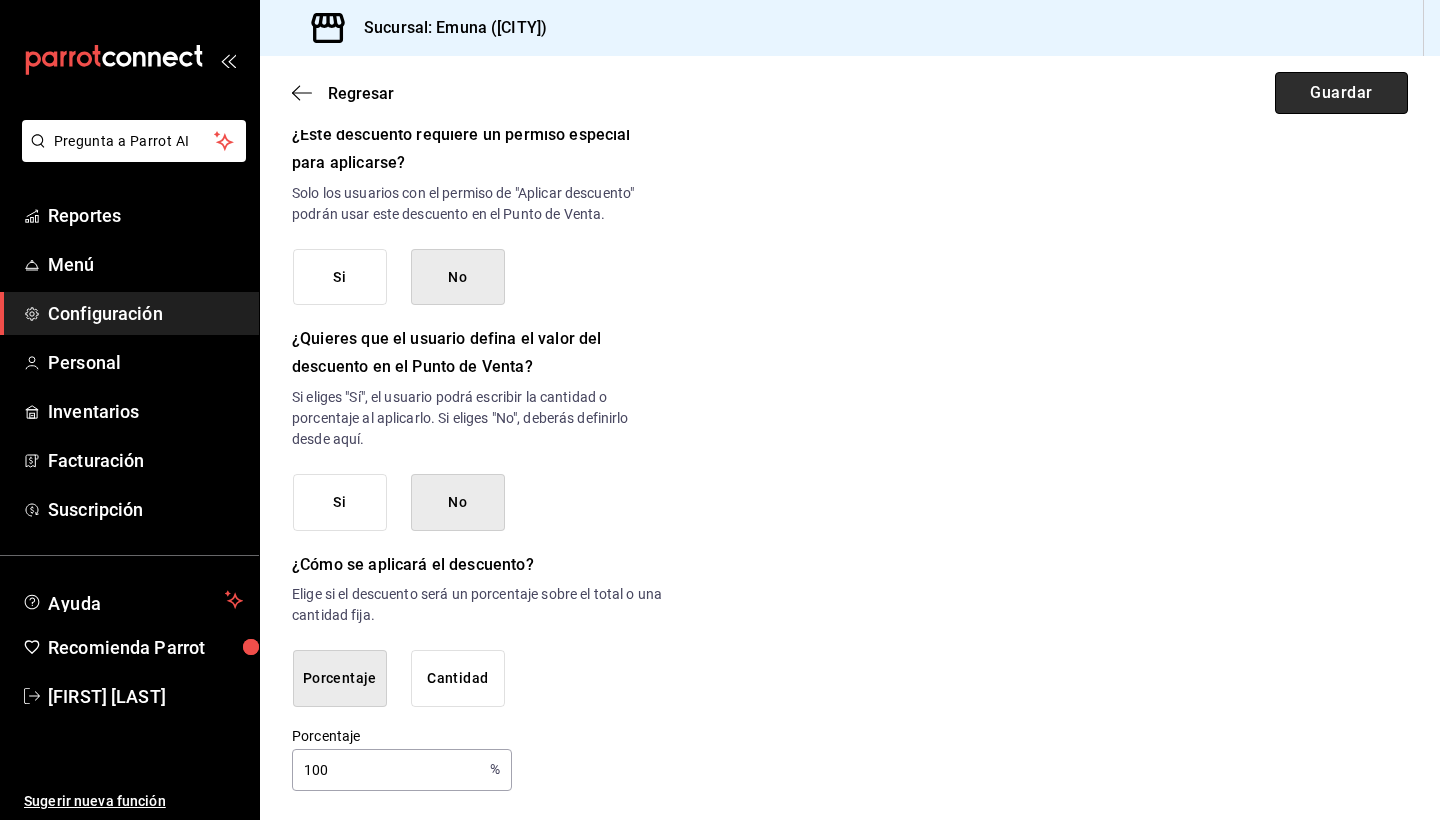 click on "Guardar" at bounding box center [1341, 93] 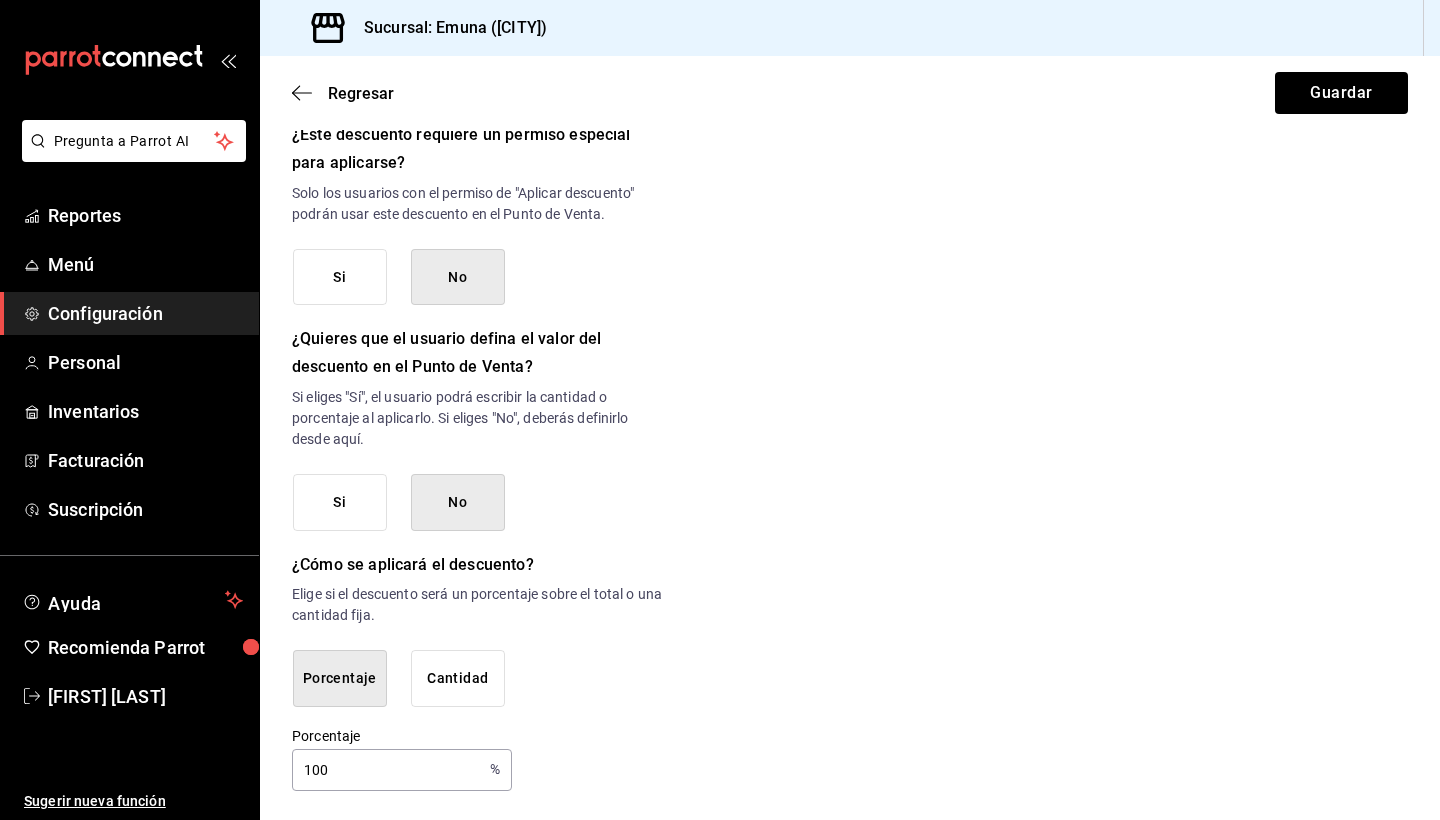 click on "Nuevo descuento ¿Dónde se aplicará el descuento? Orden completa ORDER ¿Cómo se va a llamar? Convenio publicidad Ingresa una descripción (opcional) ¿Este descuento tiene vigencia? Periodo en el que el descuento estará activo. Si No Fecha inicio 01/08/2025 ​ Fecha fin 31/08/2025 ​ Horarios Elige el horario y disponibilidad de este descuento. Hora de inicio 12:00 AM 00:00 Entre Semana Lunes Martes Miércoles Jueves Viernes Hora de fin 23:59 PM 23:59 Fin de semana Sábado Domingo Agregar horario 1 de 5 horarios ¿Este descuento requiere un permiso especial para aplicarse? Solo los usuarios con el permiso de "Aplicar descuento" podrán usar este descuento en el Punto de Venta. Si No ¿Quieres que el usuario defina el valor del descuento en el Punto de Venta? Si eliges "Sí", el usuario podrá escribir la cantidad o porcentaje al aplicarlo. Si eliges "No", deberás definirlo desde aquí. Si No ¿Cómo se aplicará el descuento? Porcentaje Cantidad Porcentaje 100 % Porcentaje" at bounding box center (850, -11) 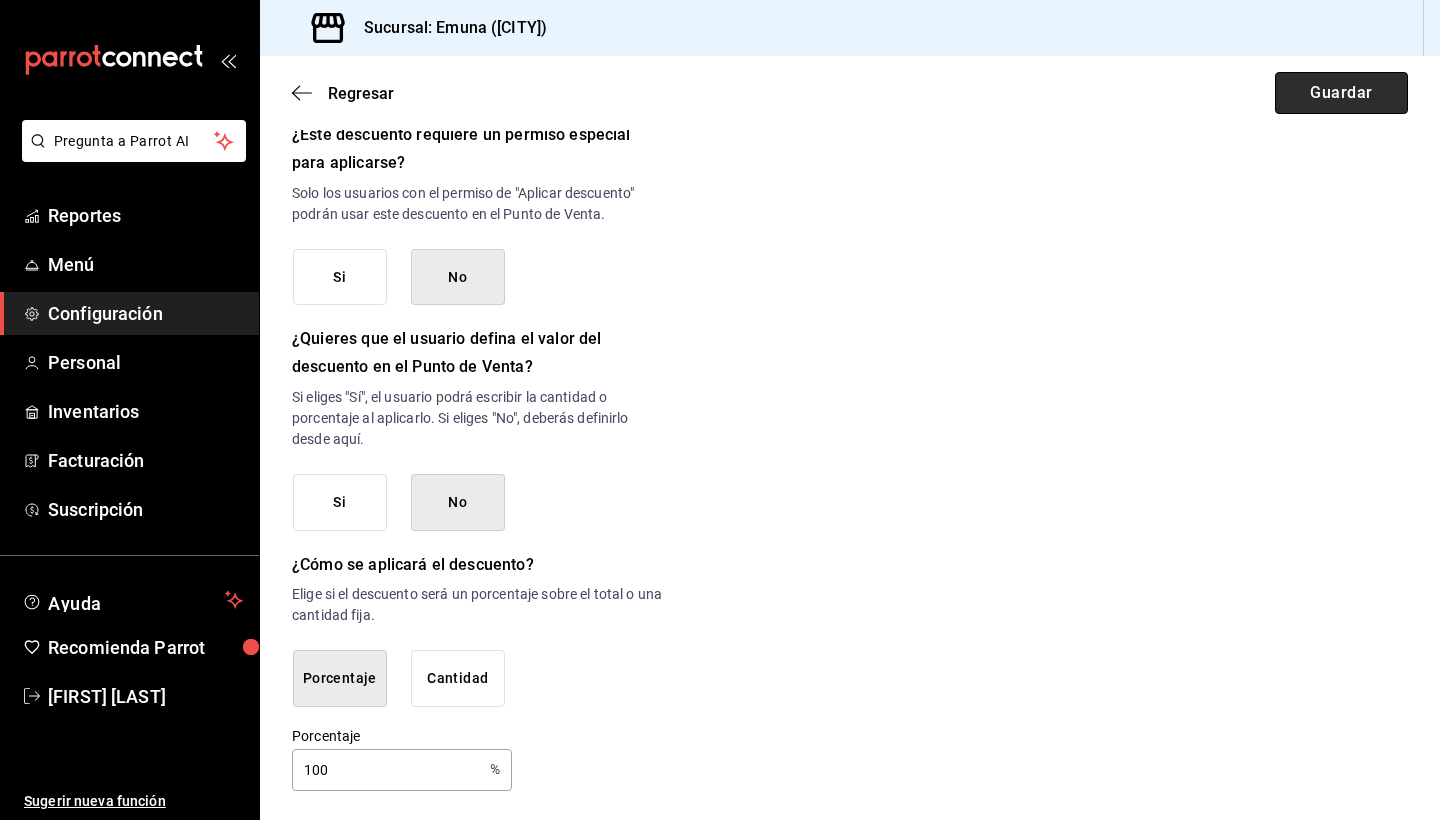 click on "Guardar" at bounding box center (1341, 93) 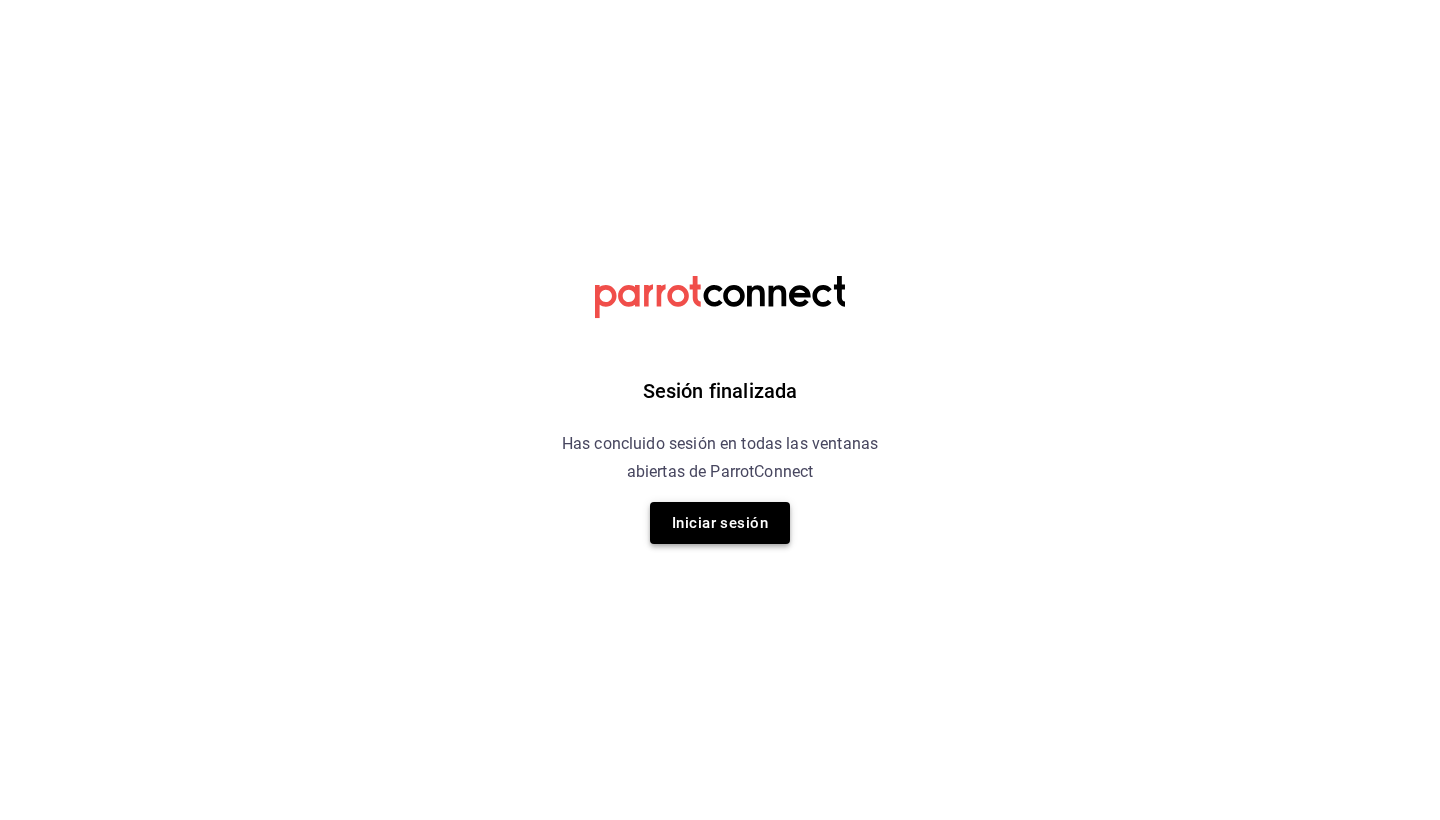 click on "Iniciar sesión" at bounding box center [720, 523] 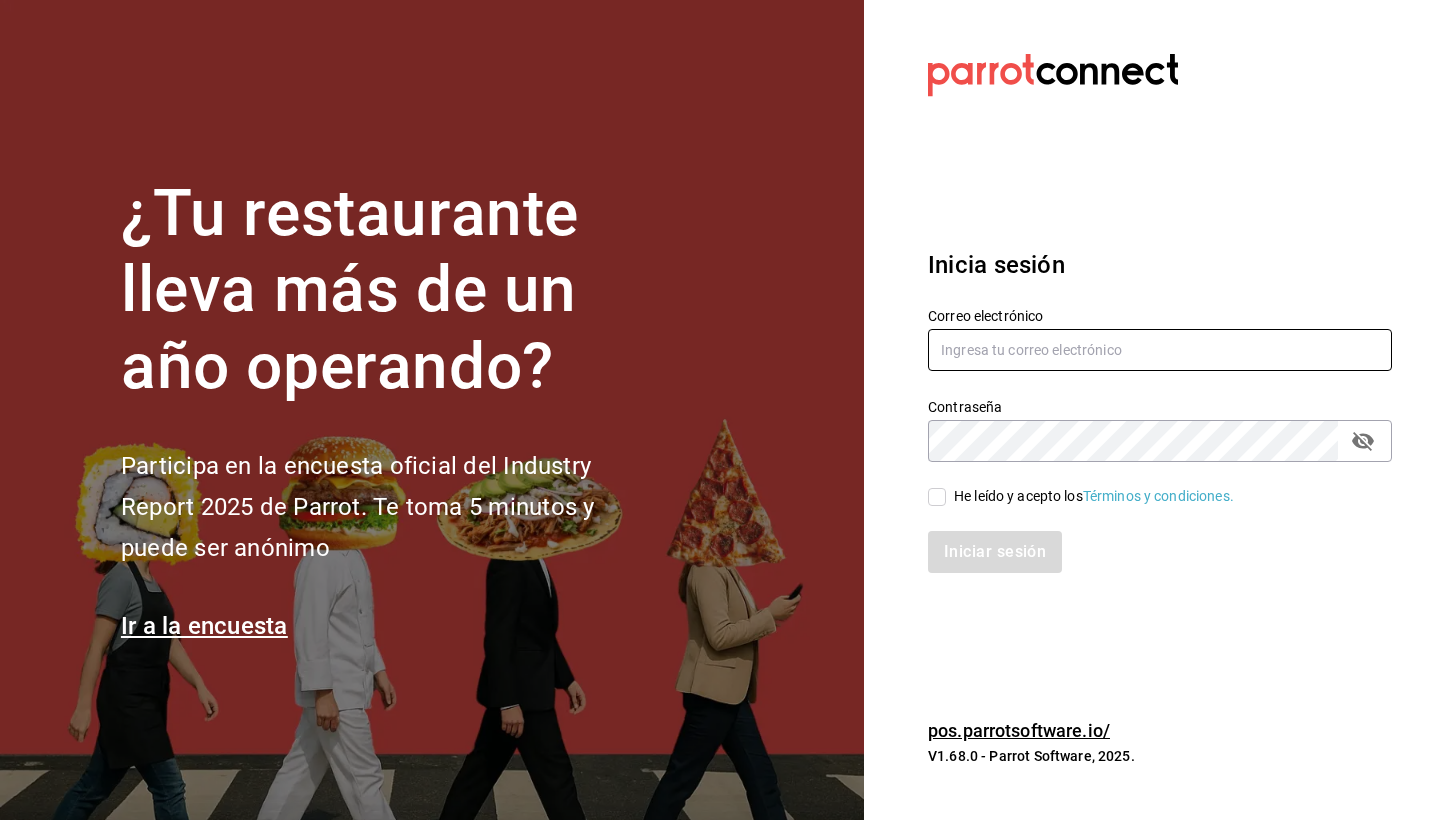 type on "cruz.axel1112@gmail.com" 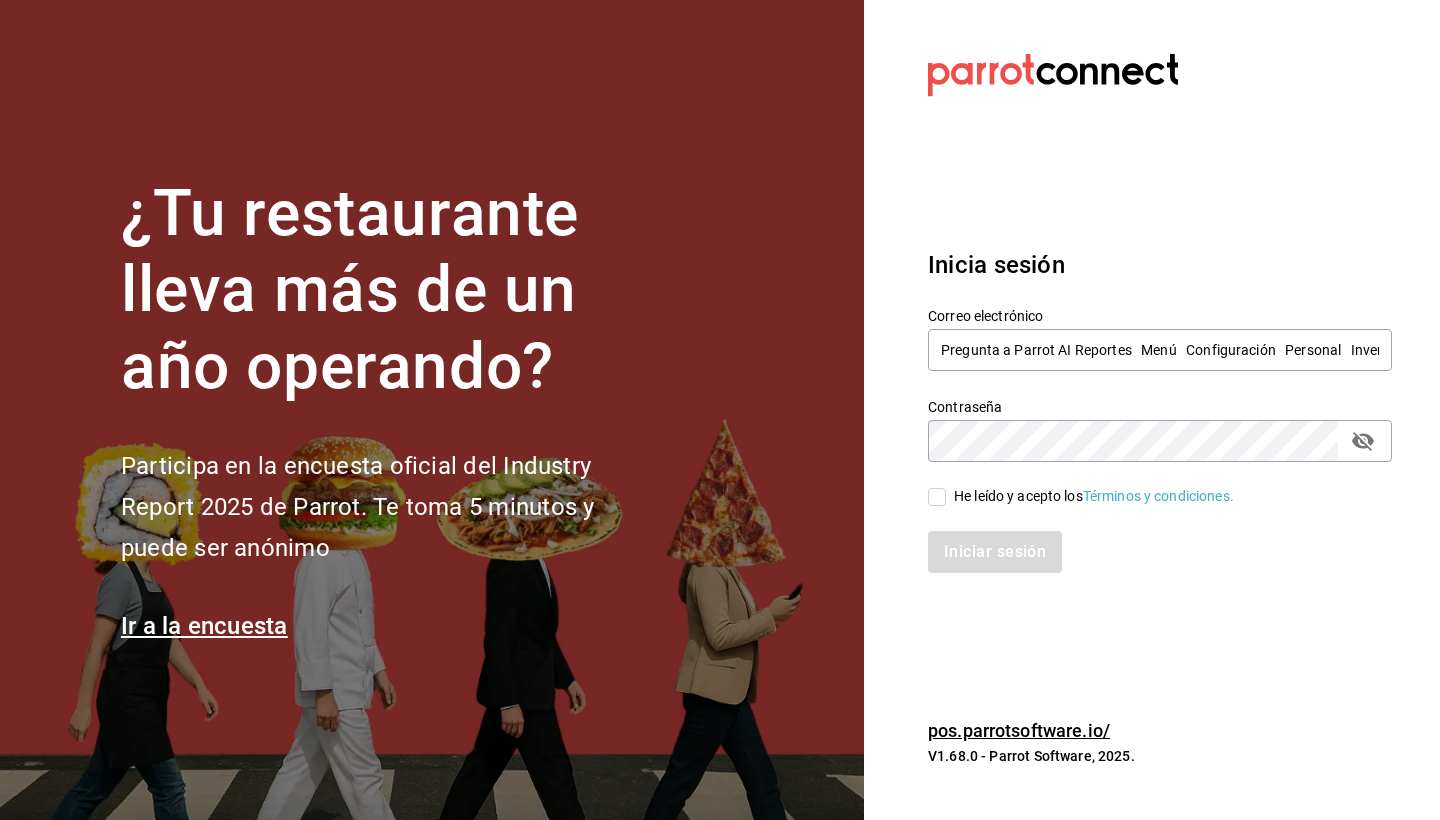 click on "He leído y acepto los  Términos y condiciones." at bounding box center [937, 497] 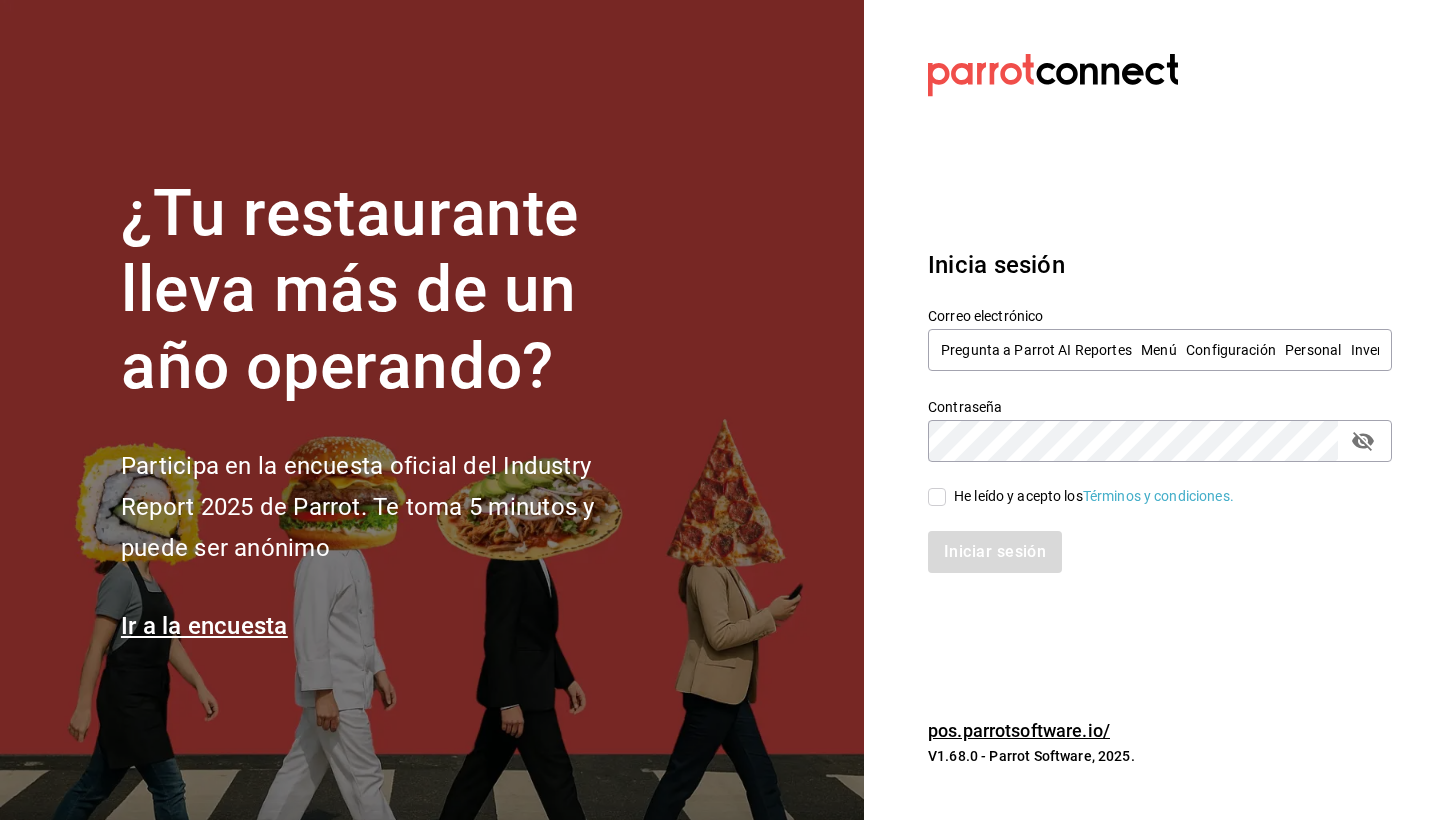 checkbox on "true" 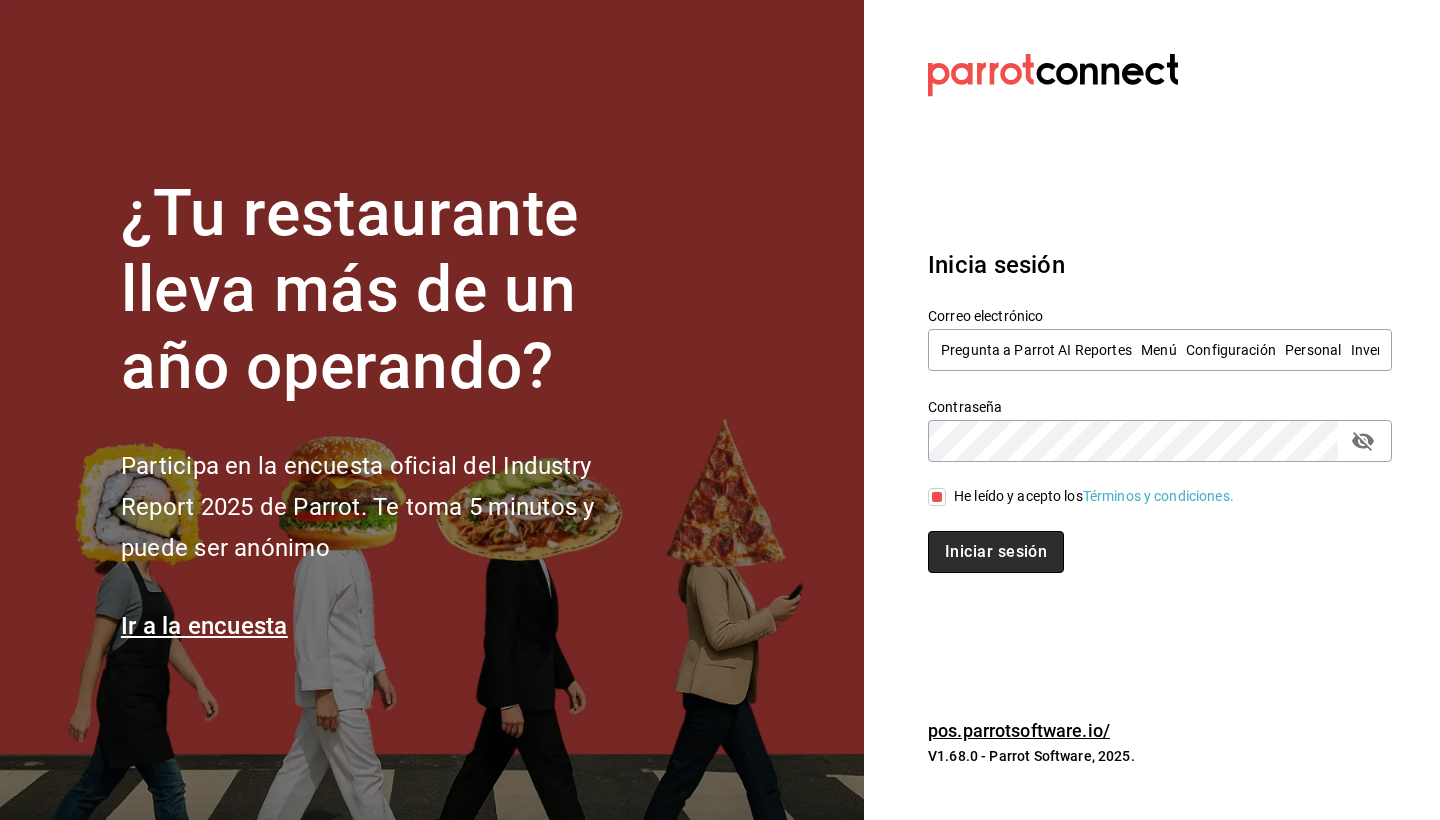 click on "Iniciar sesión" at bounding box center (996, 552) 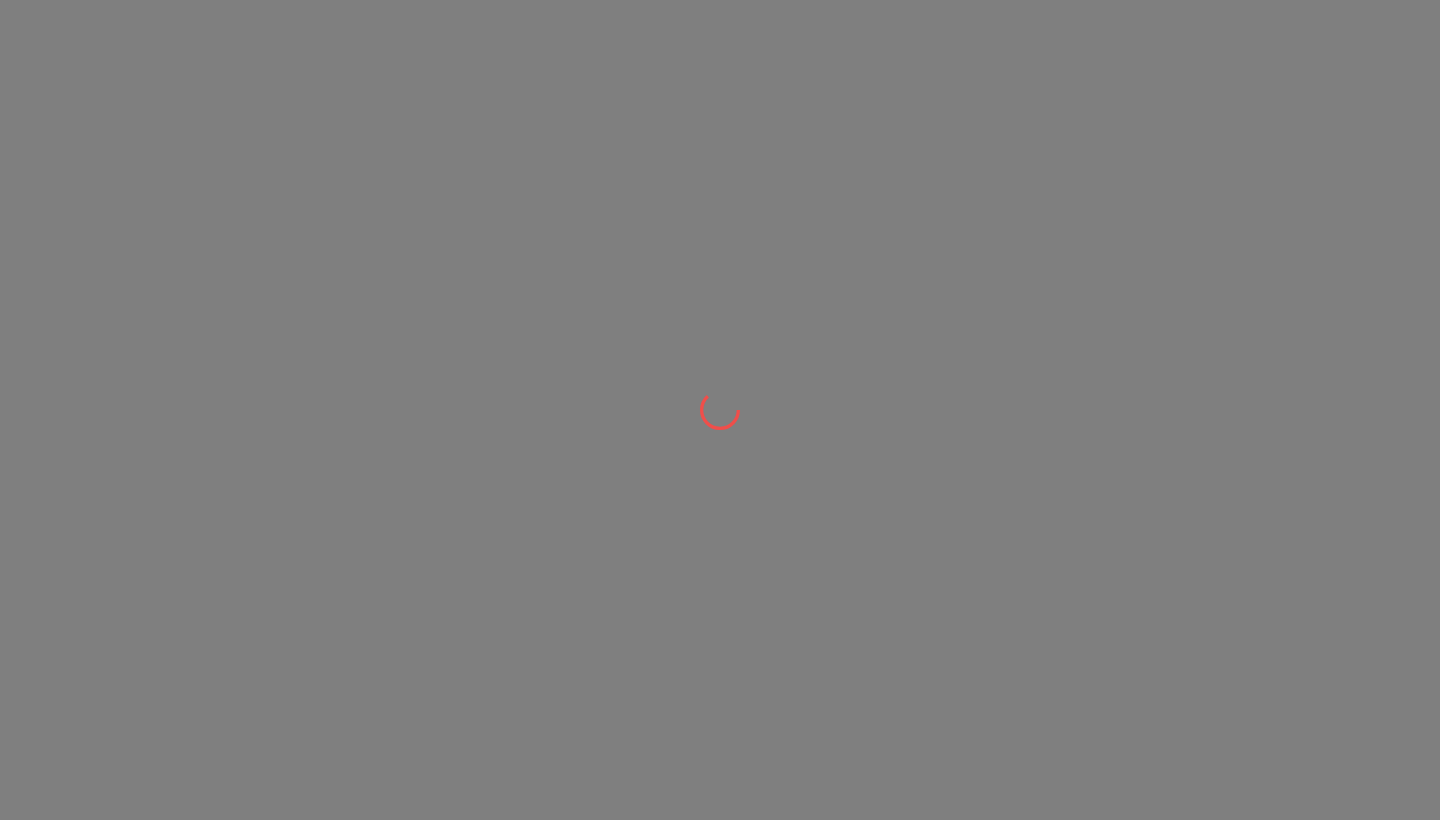 scroll, scrollTop: 0, scrollLeft: 0, axis: both 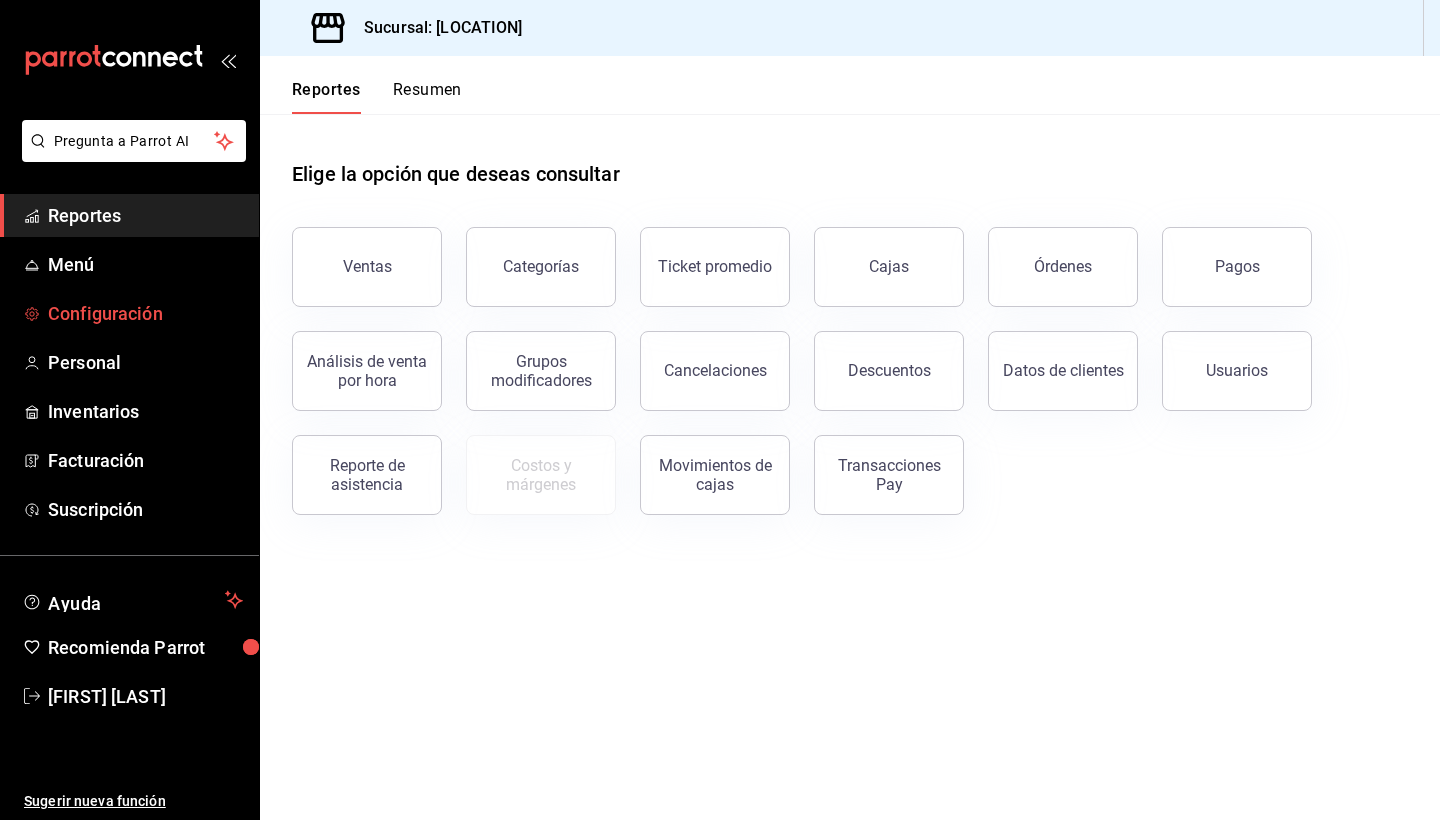 click on "Configuración" at bounding box center [145, 313] 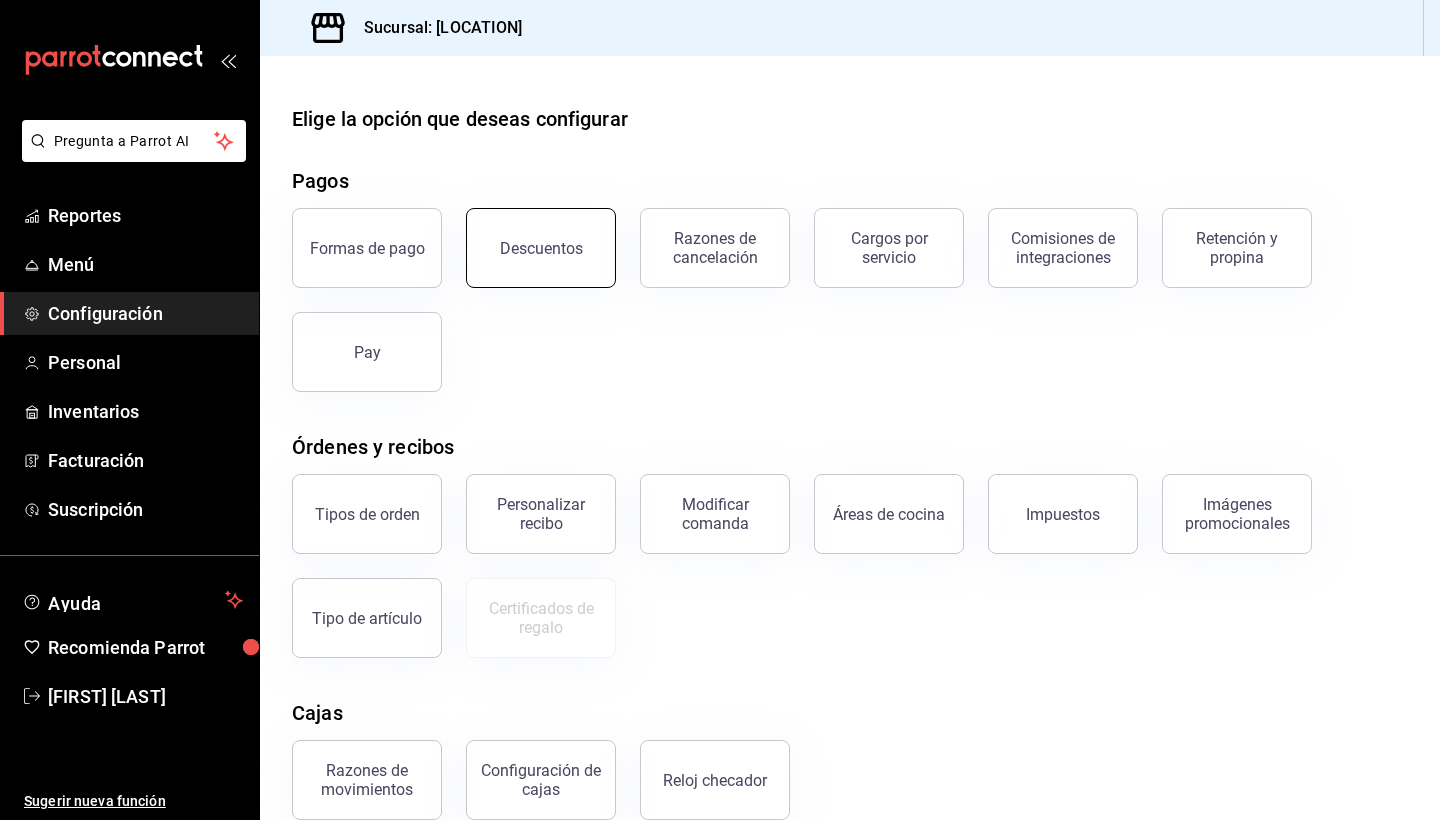 click on "Descuentos" at bounding box center [541, 248] 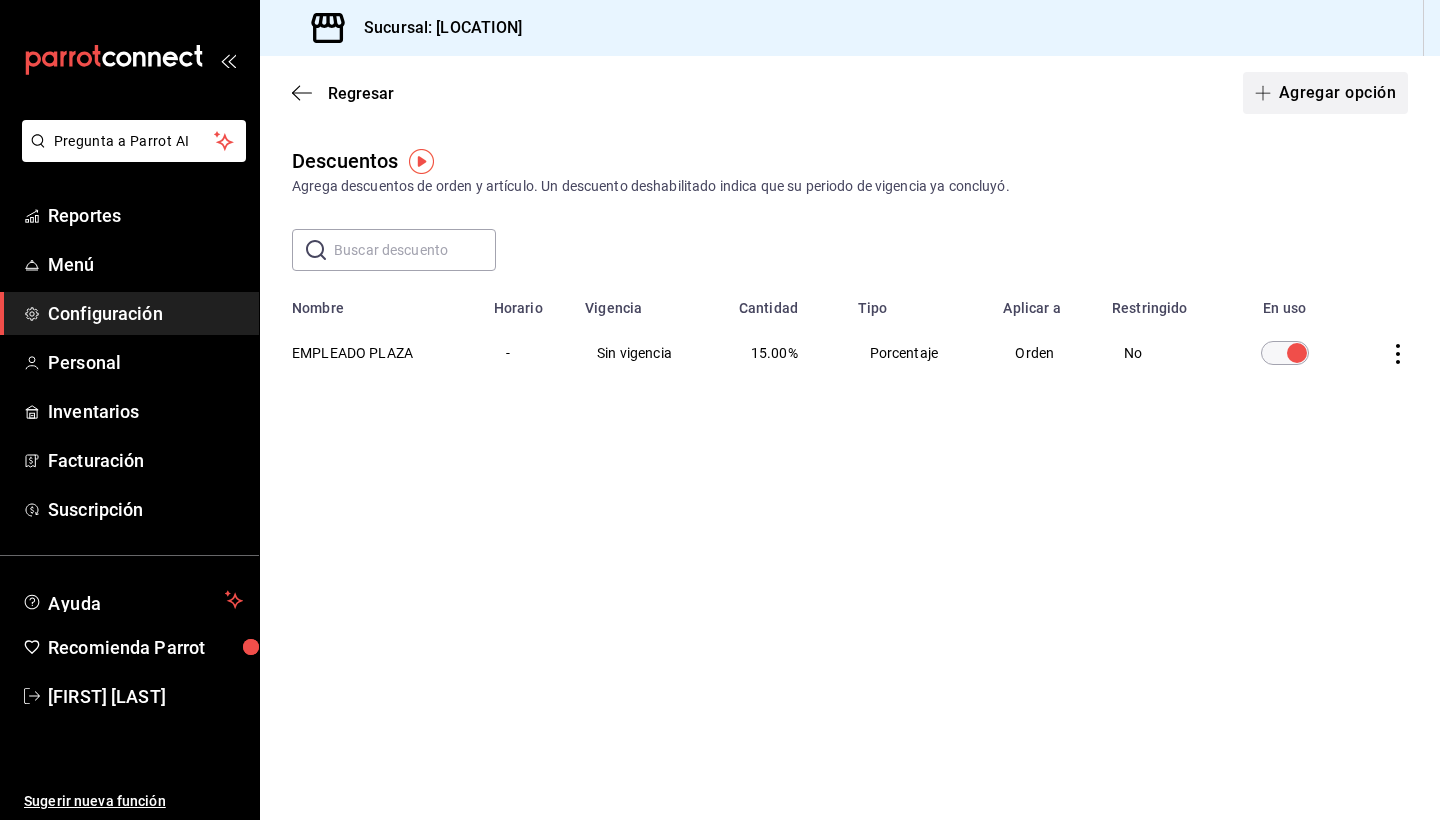 click on "Agregar opción" at bounding box center (1325, 93) 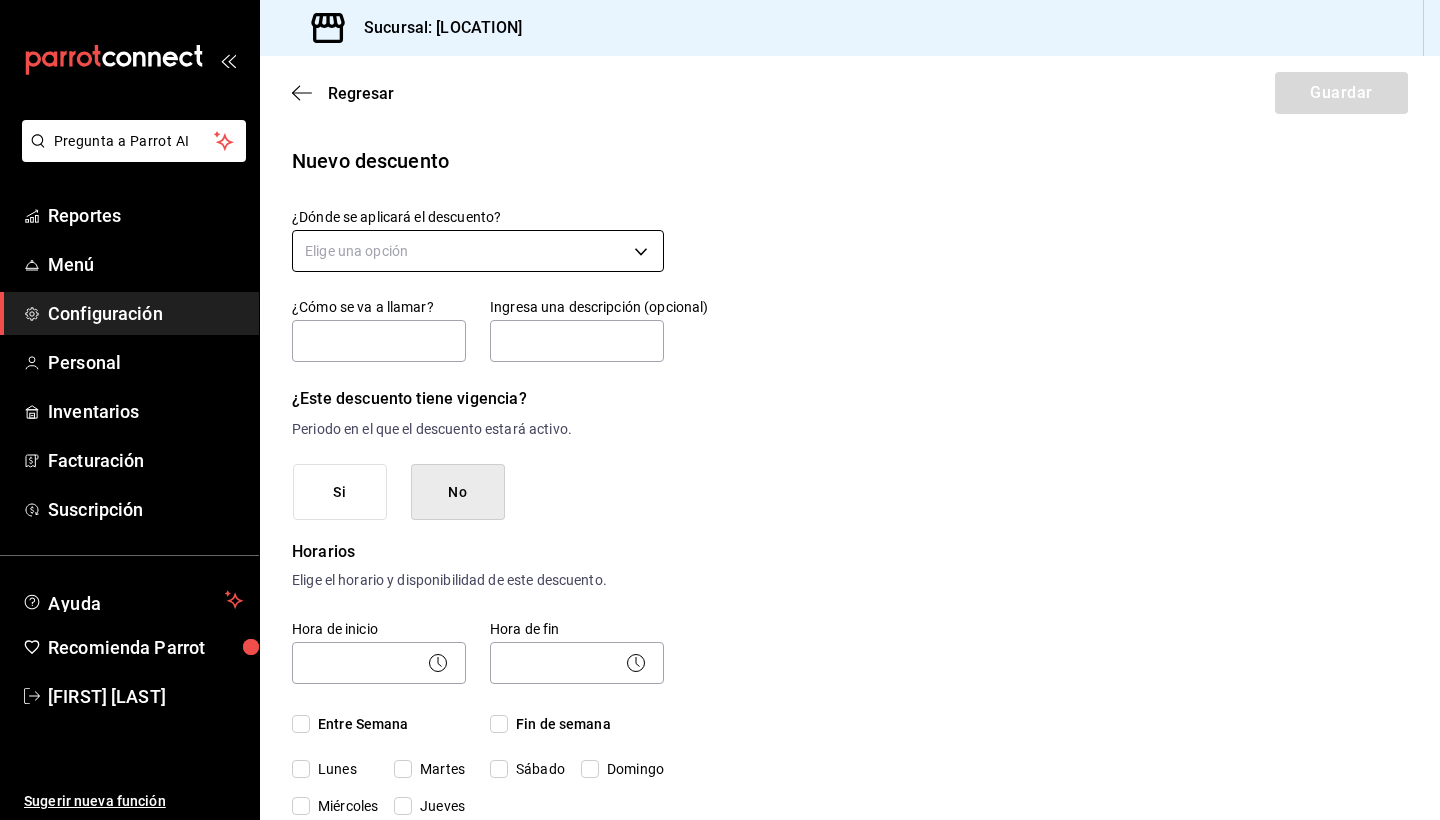click on "Pregunta a Parrot AI Reportes   Menú   Configuración   Personal   Inventarios   Facturación   Suscripción   Ayuda Recomienda Parrot   [FIRST] [LAST]   Sugerir nueva función   Sucursal: Emuna ([CITY]) Regresar Guardar Nuevo descuento ¿Dónde se aplicará el descuento? Elige una opción ¿Cómo se va a llamar? Ingresa una descripción (opcional) ¿Este descuento tiene vigencia? Periodo en el que el descuento estará activo. Si No Horarios Elige el horario y disponibilidad de este descuento. Hora de inicio ​ Entre Semana Lunes Martes Miércoles Jueves Viernes Hora de fin ​ Fin de semana Sábado Domingo Agregar horario 1 de 5 horarios ¿Este descuento requiere un permiso especial para aplicarse? Solo los usuarios con el permiso de "Aplicar descuento" podrán usar este descuento en el Punto de Venta. Si No ¿Quieres que el usuario defina el valor del descuento en el Punto de Venta? Si No ¿Cómo se aplicará el descuento? Elige si el descuento será un porcentaje sobre el total o una cantidad fija. %" at bounding box center [720, 410] 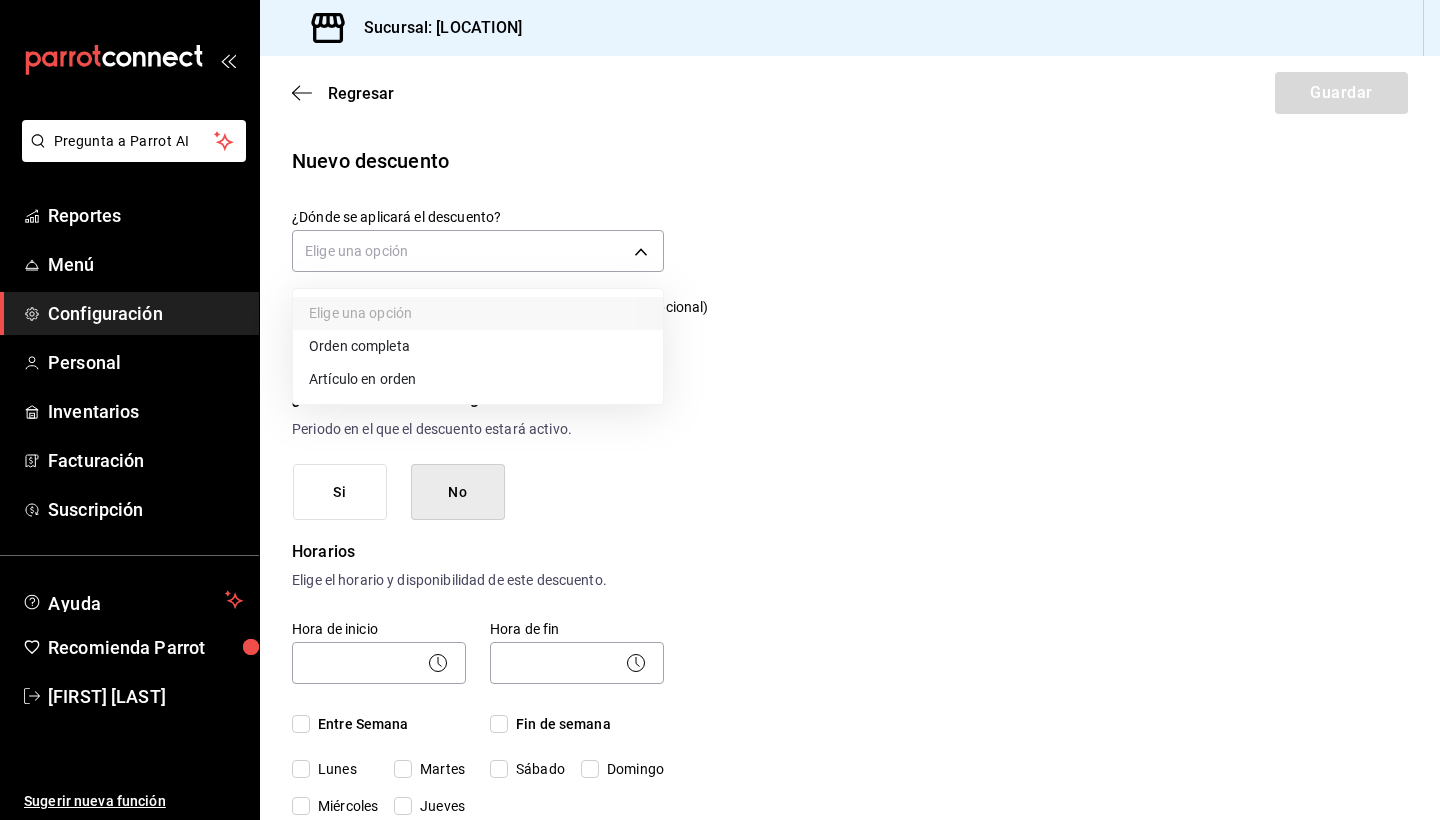 click on "Orden completa" at bounding box center (478, 346) 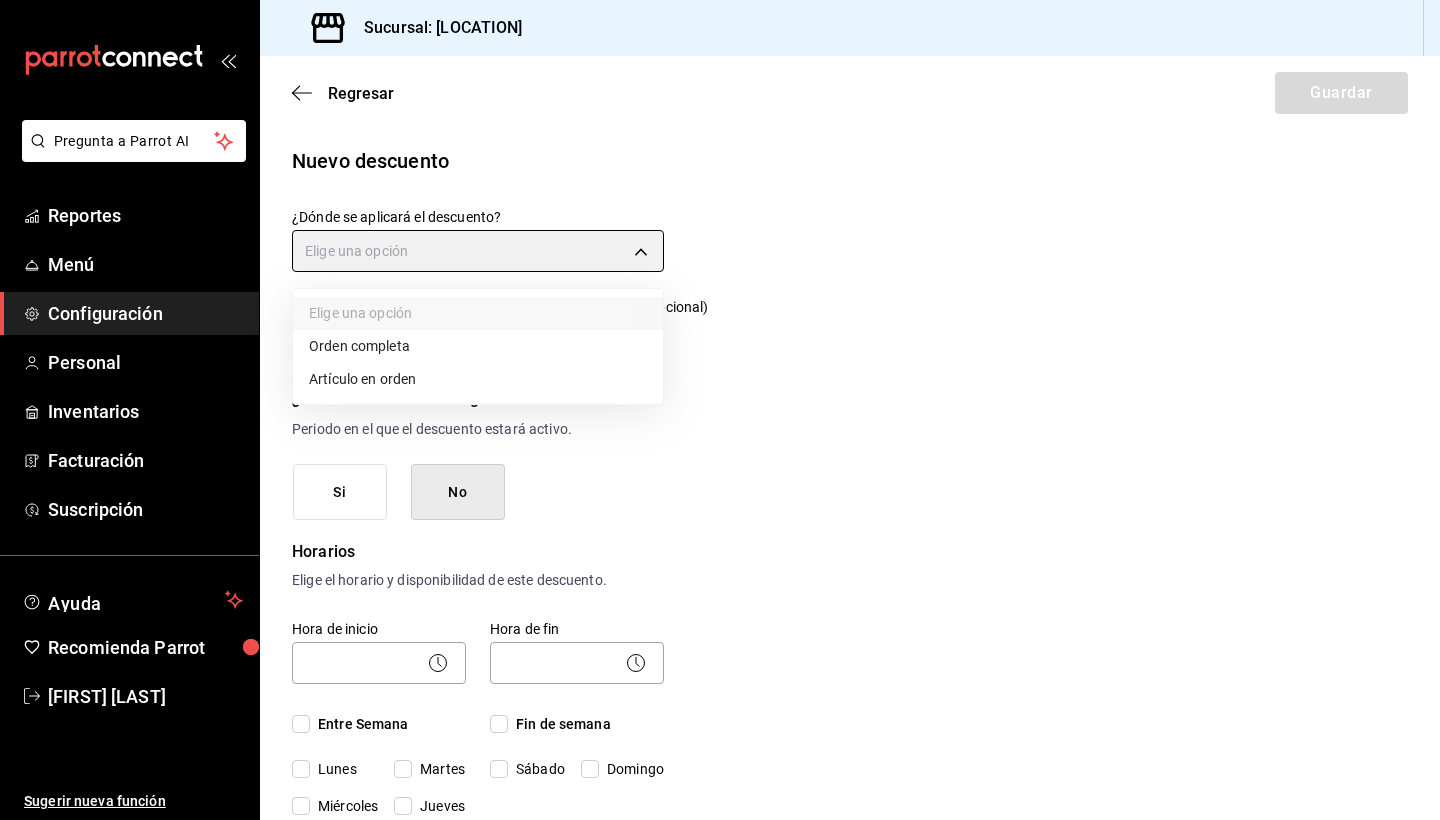 type on "ORDER" 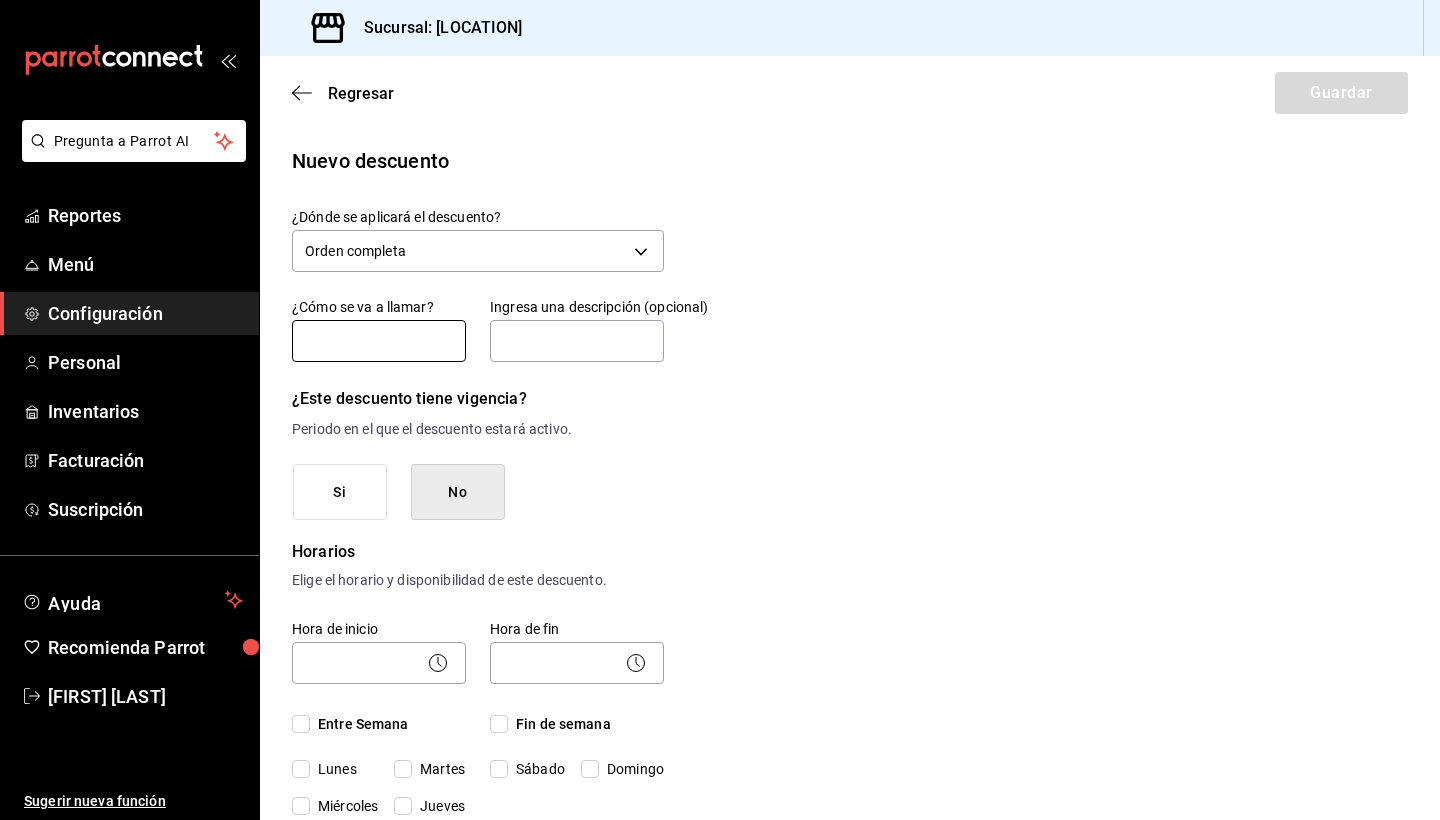 click at bounding box center (379, 341) 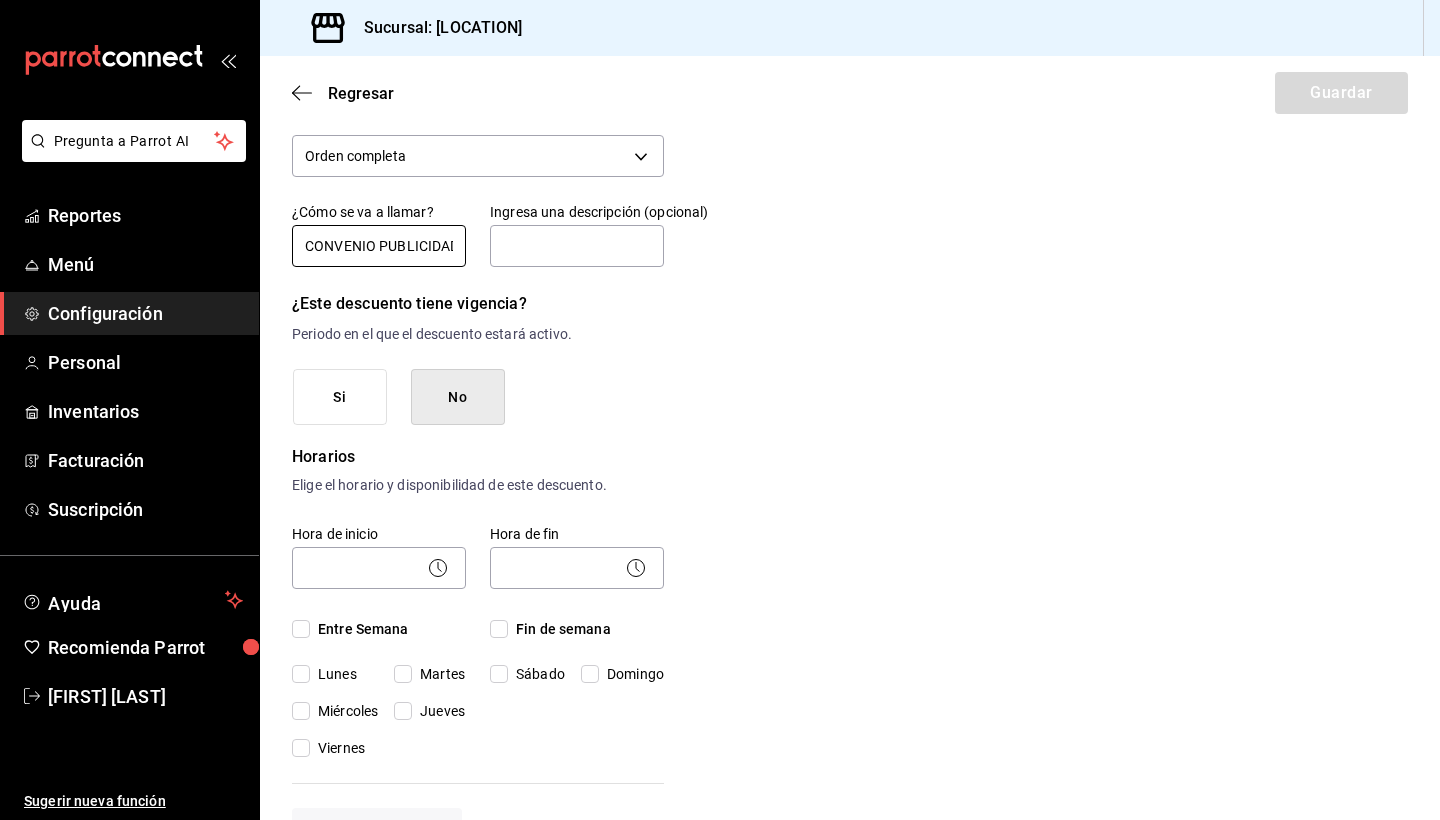 scroll, scrollTop: 97, scrollLeft: 0, axis: vertical 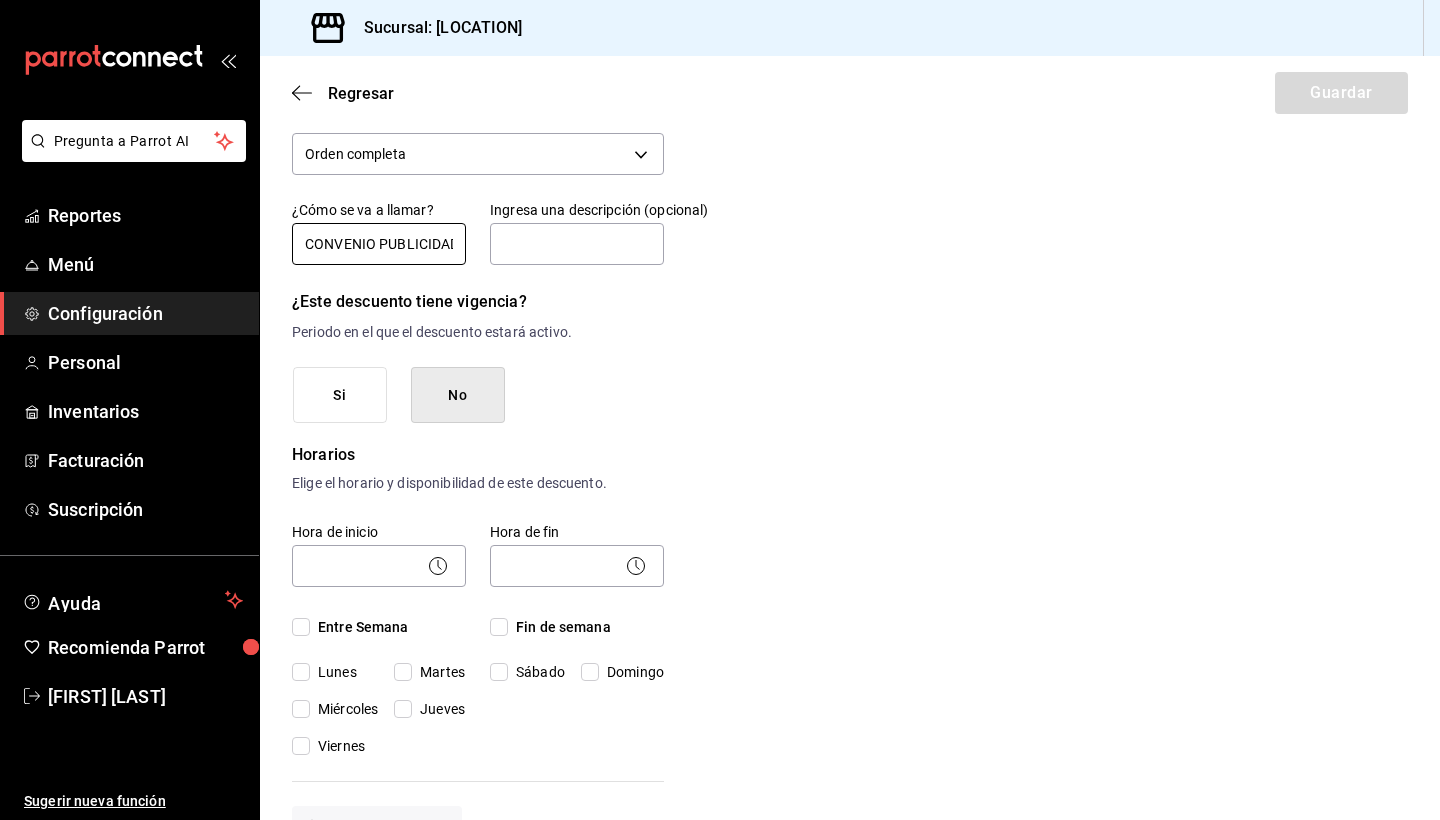 type on "CONVENIO PUBLICIDAD" 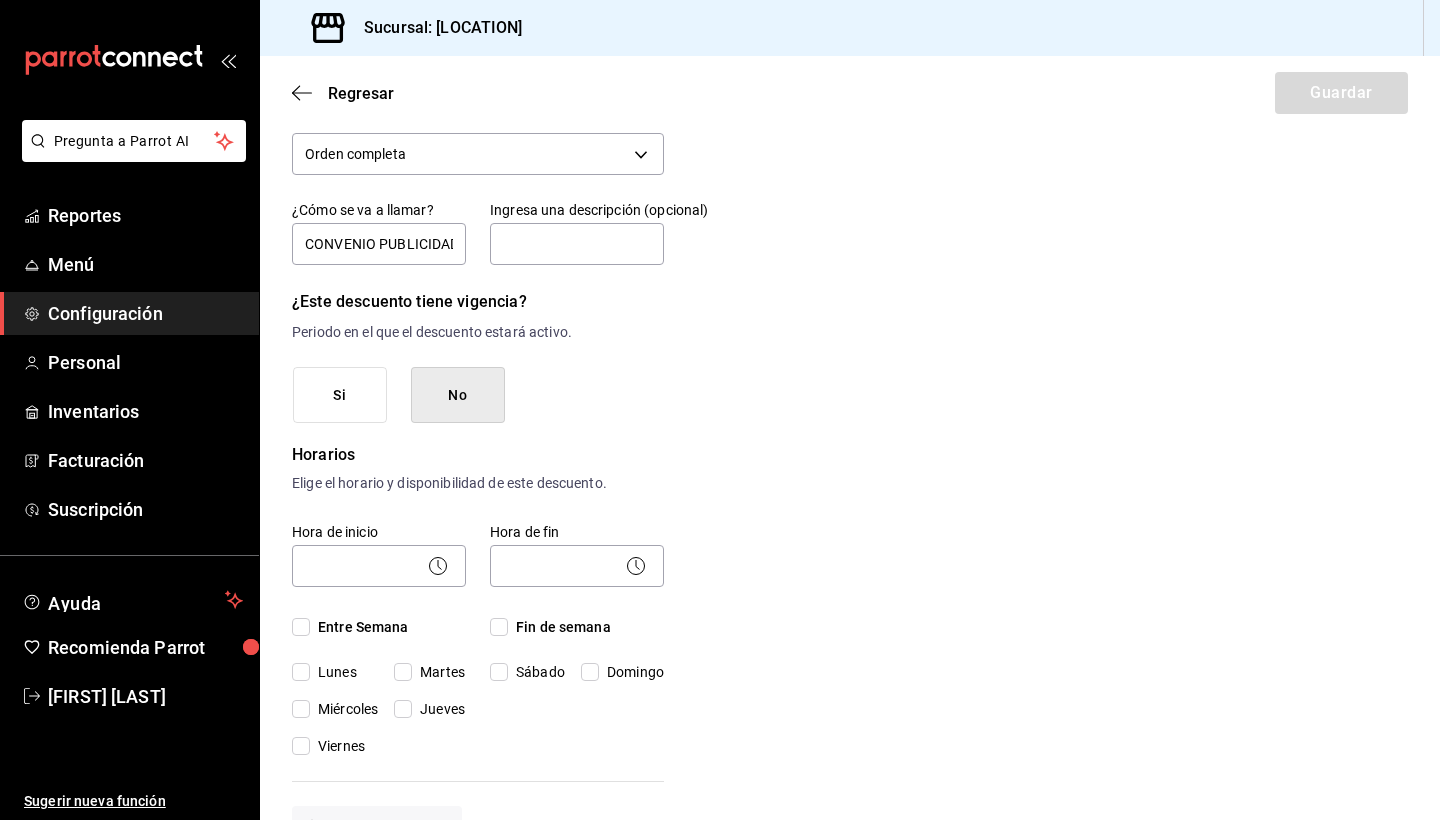 click on "Si" at bounding box center [340, 395] 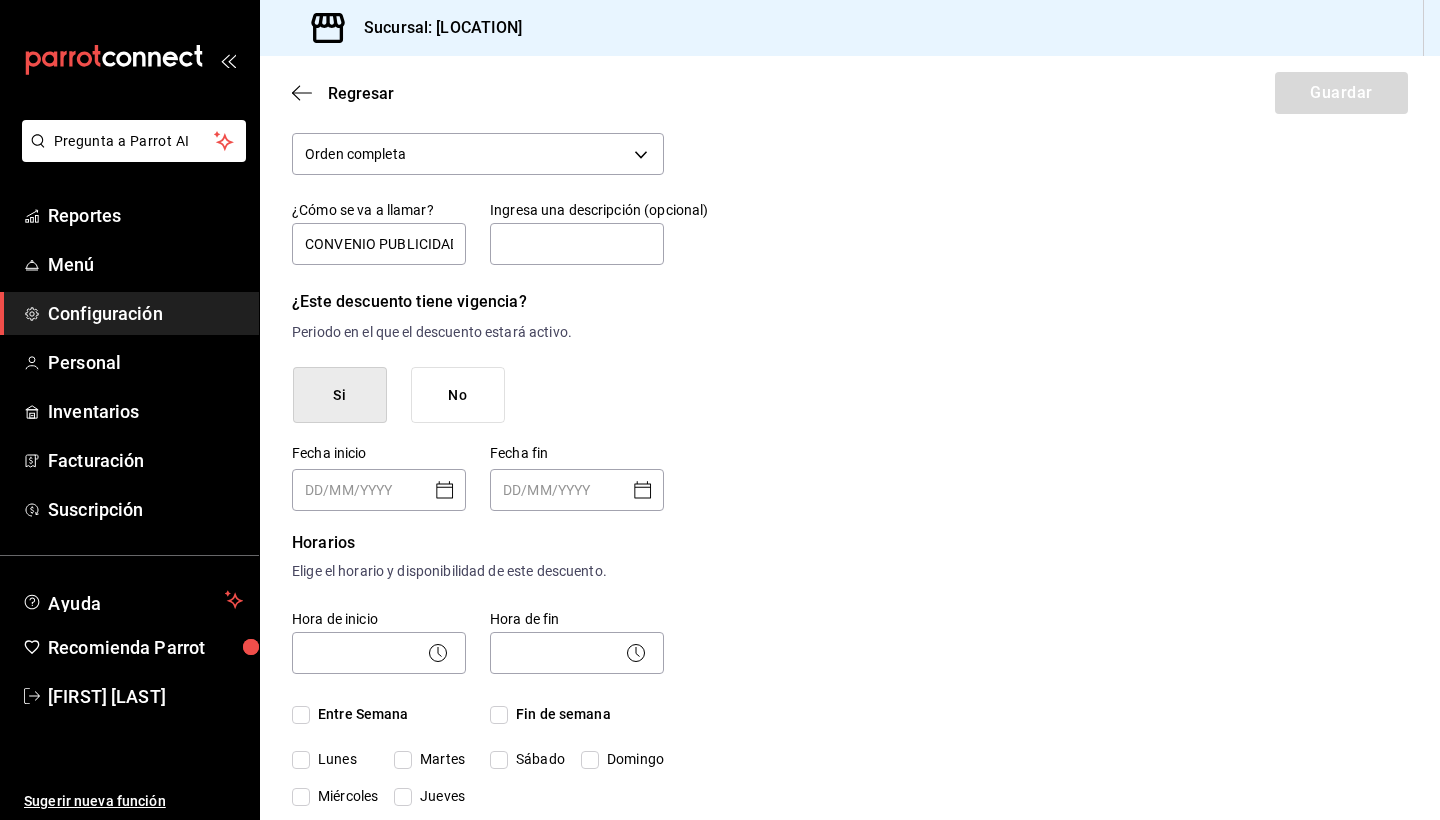 type on "DD/MM/YYYY" 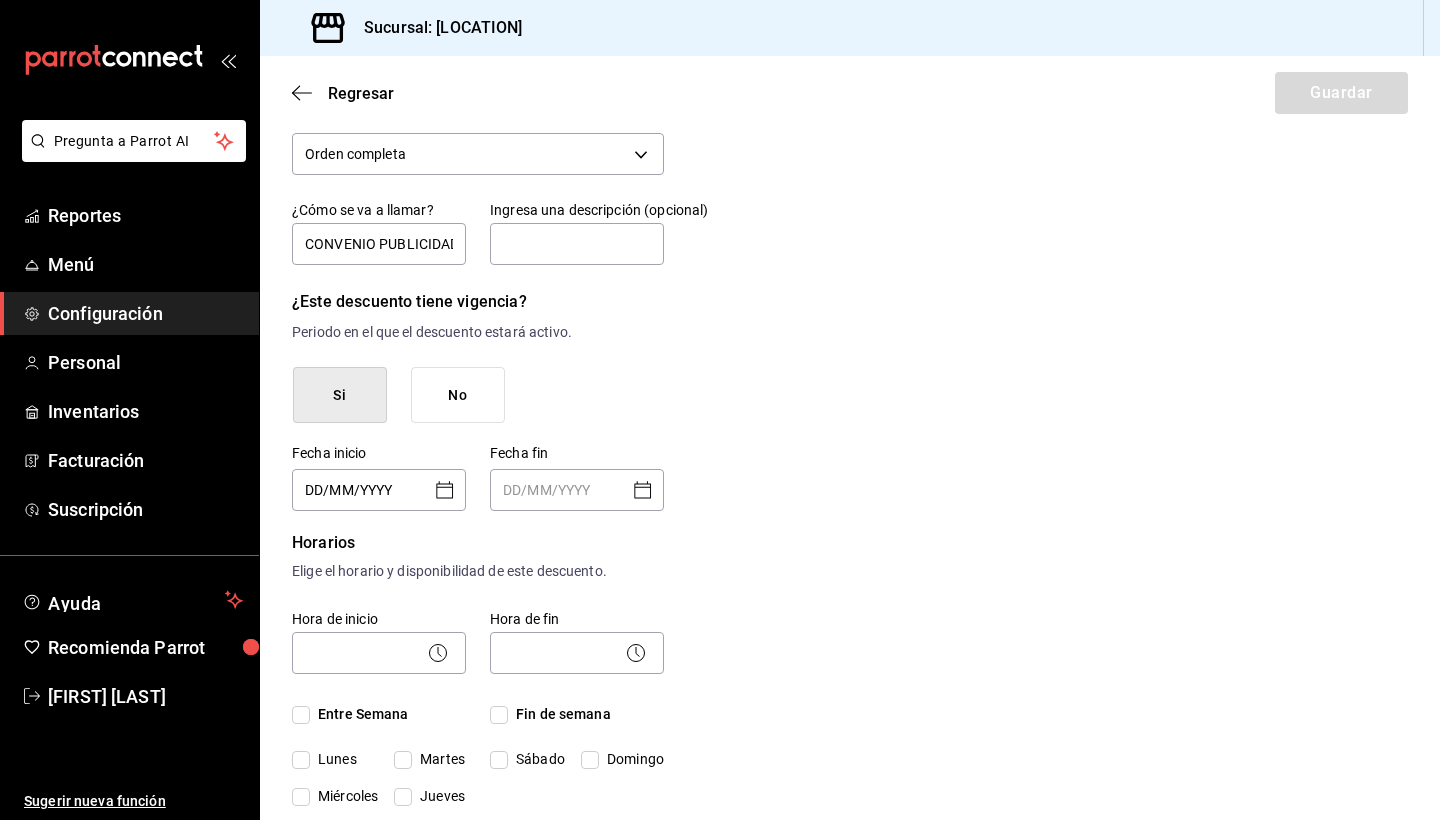 click on "DD/MM/YYYY" at bounding box center [365, 490] 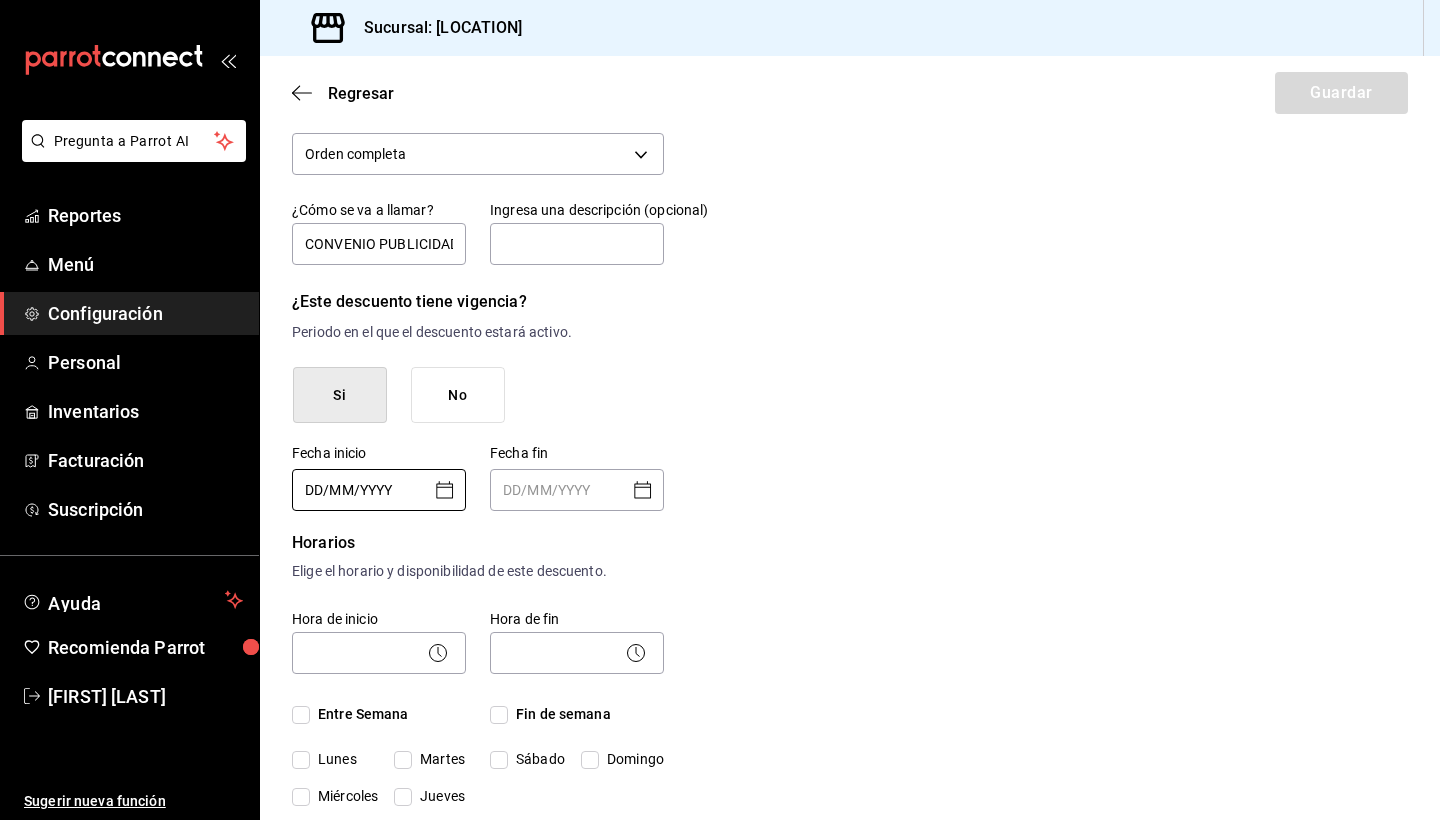 click on "DD/MM/YYYY" at bounding box center [365, 490] 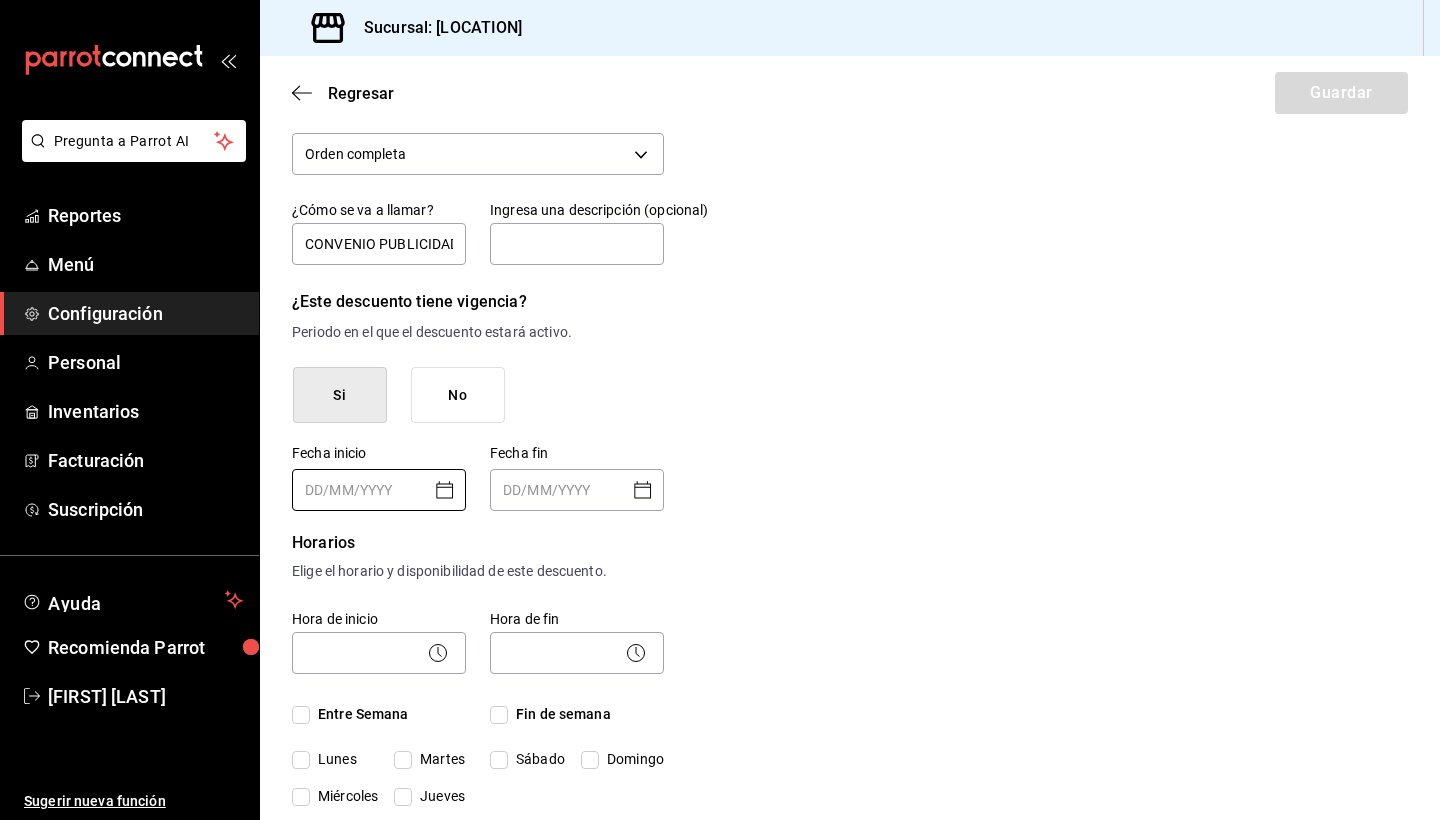 click on "​" at bounding box center (379, 490) 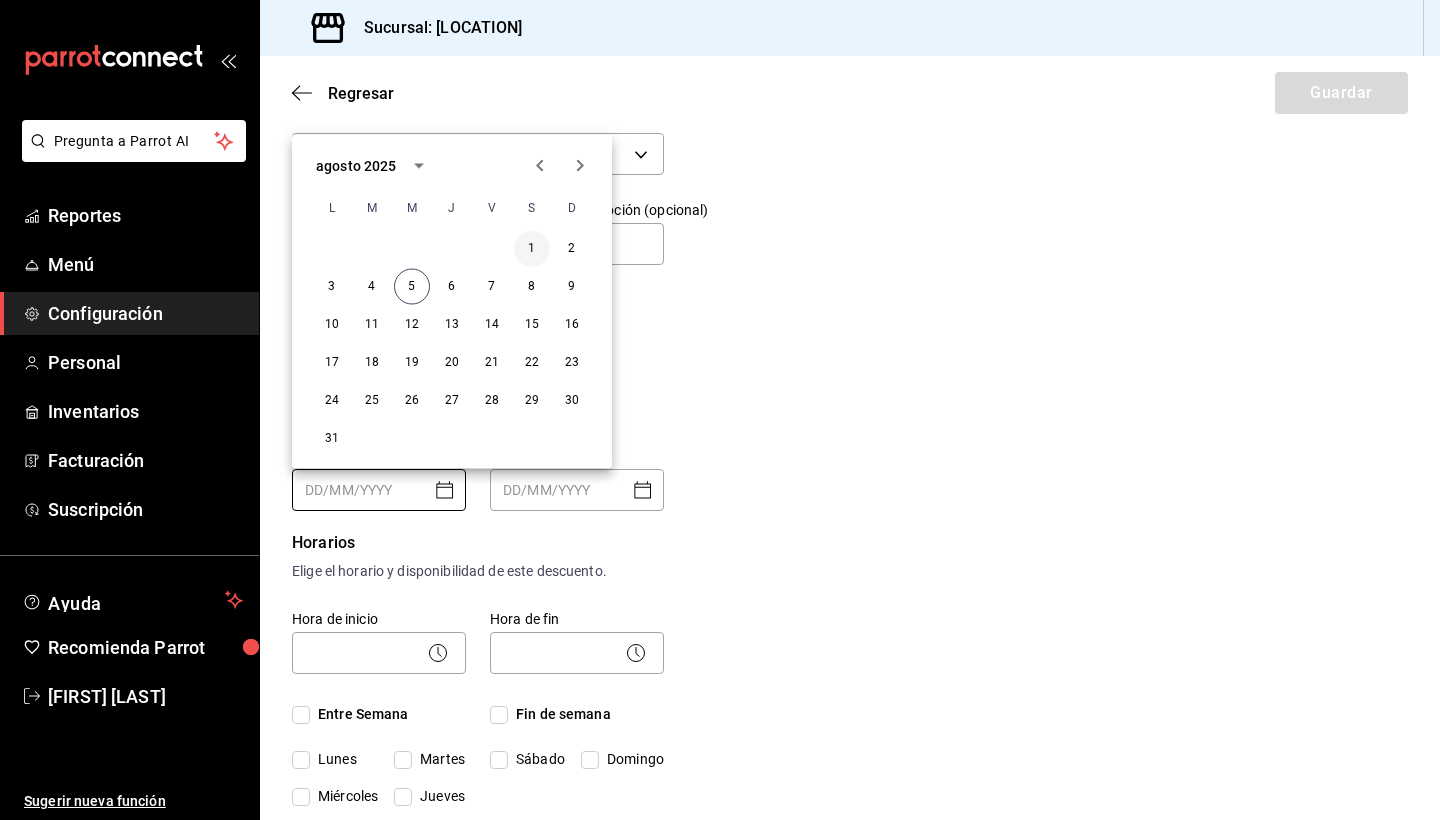 click on "1" at bounding box center (532, 249) 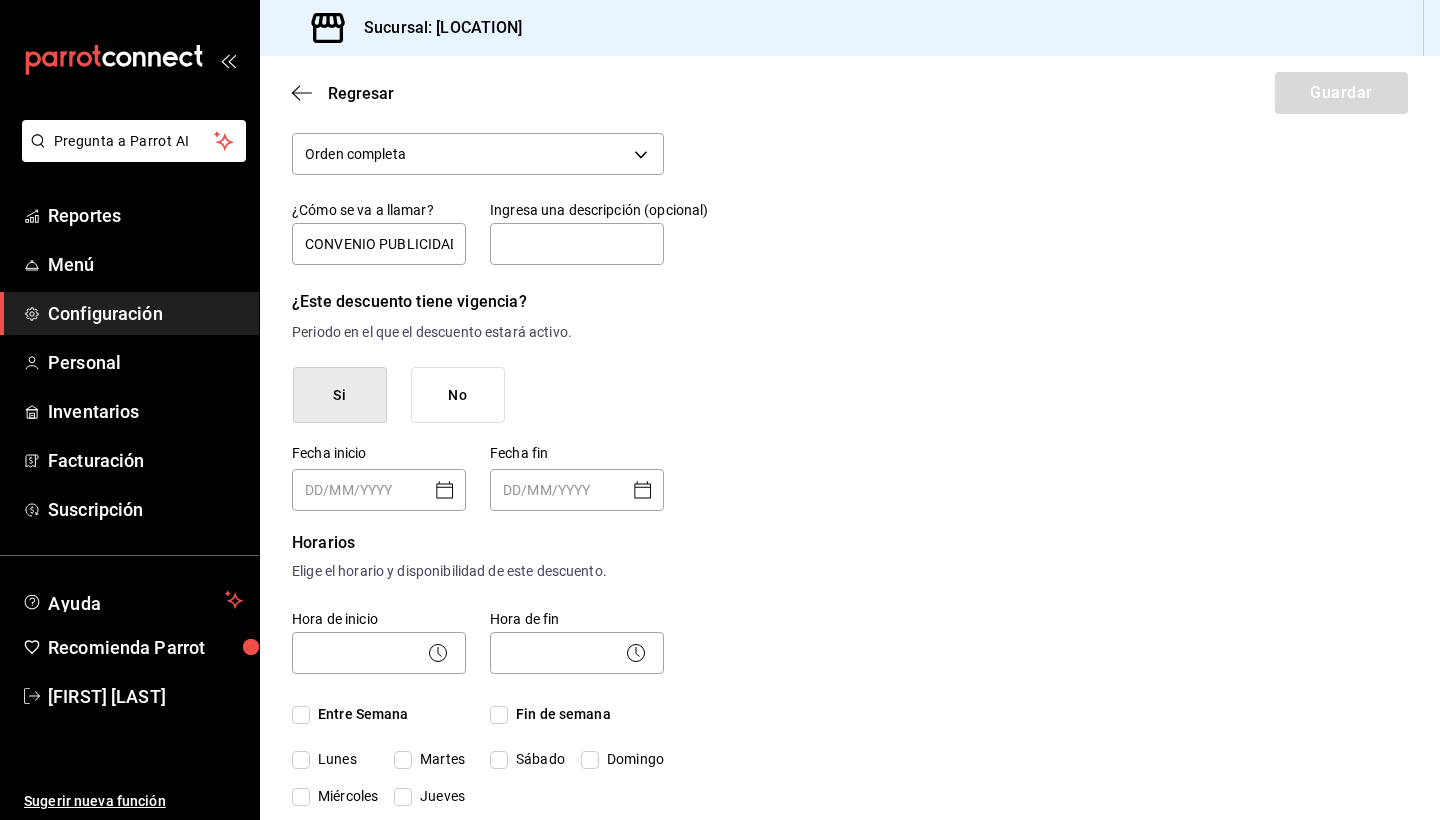 type on "01/08/2025" 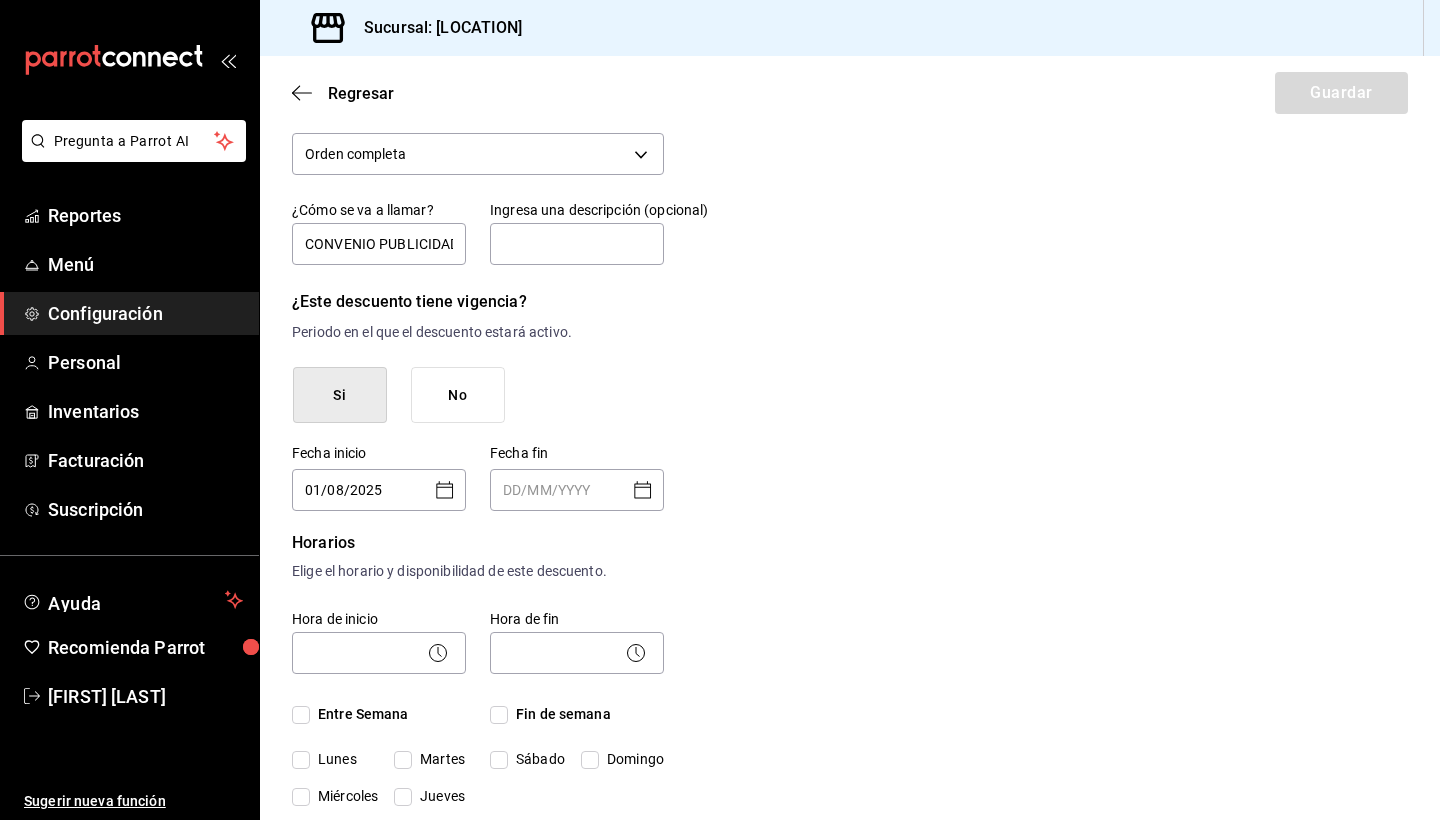 type on "DD/MM/YYYY" 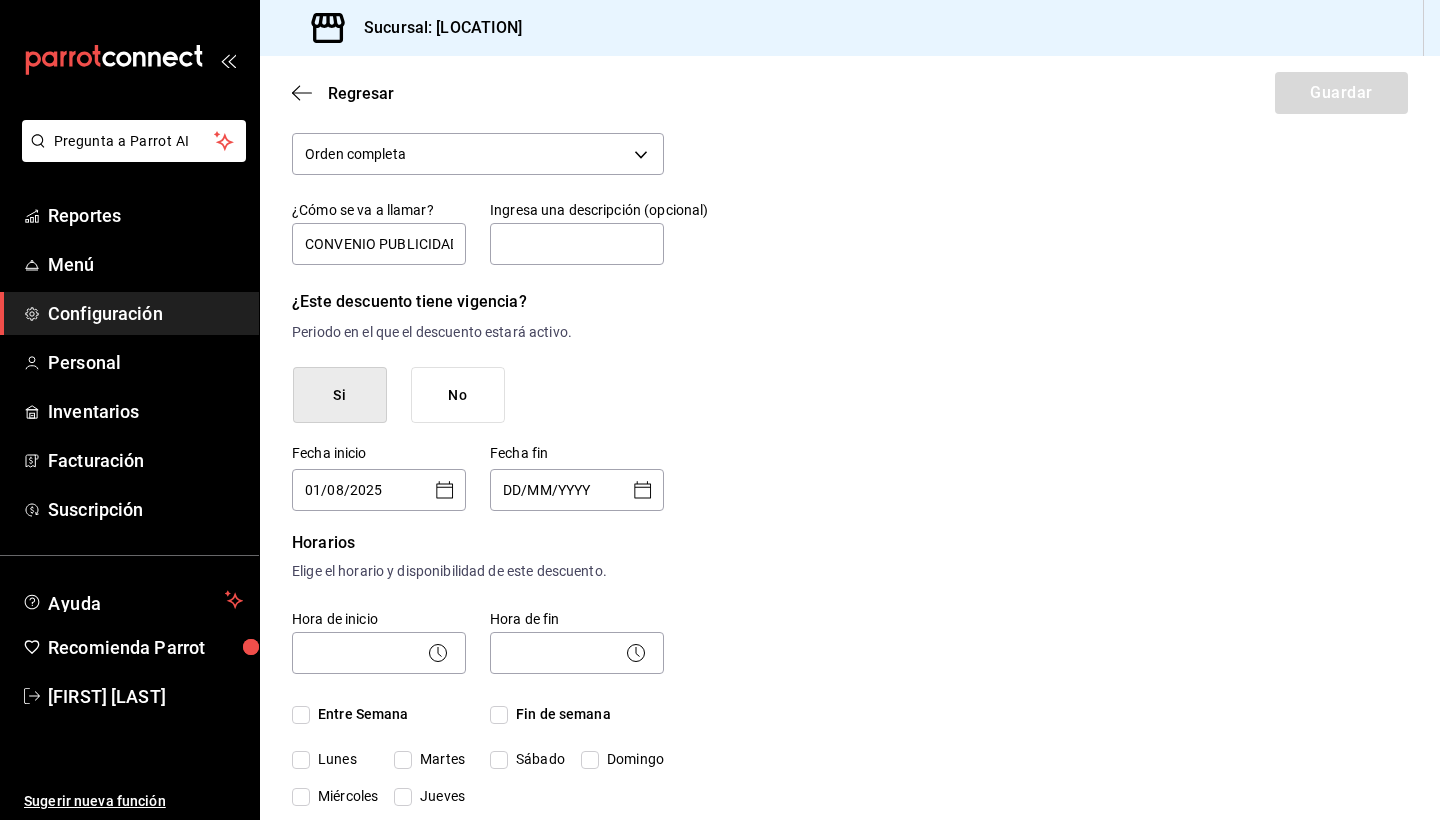 click on "DD/MM/YYYY" at bounding box center (563, 490) 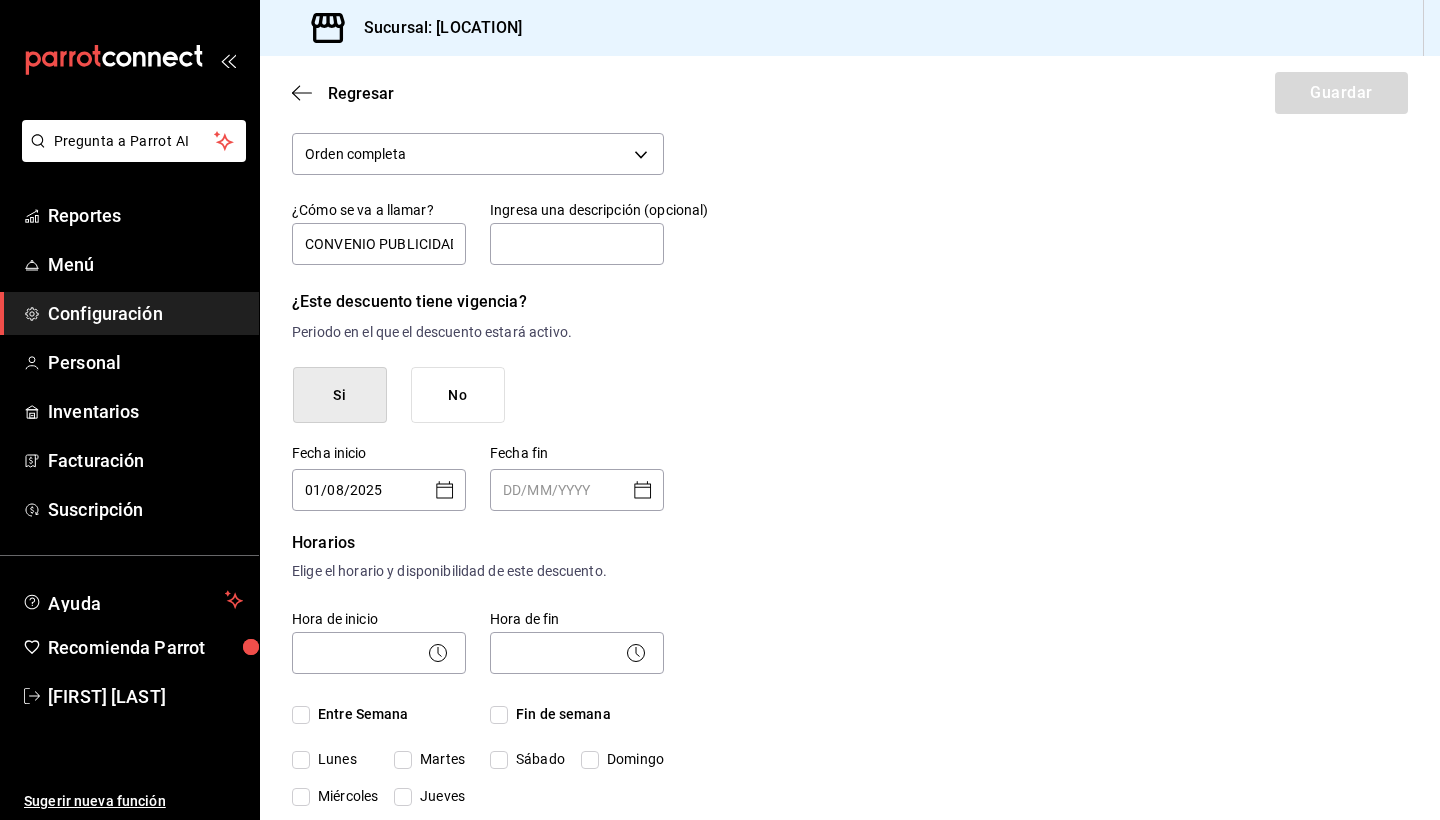 click 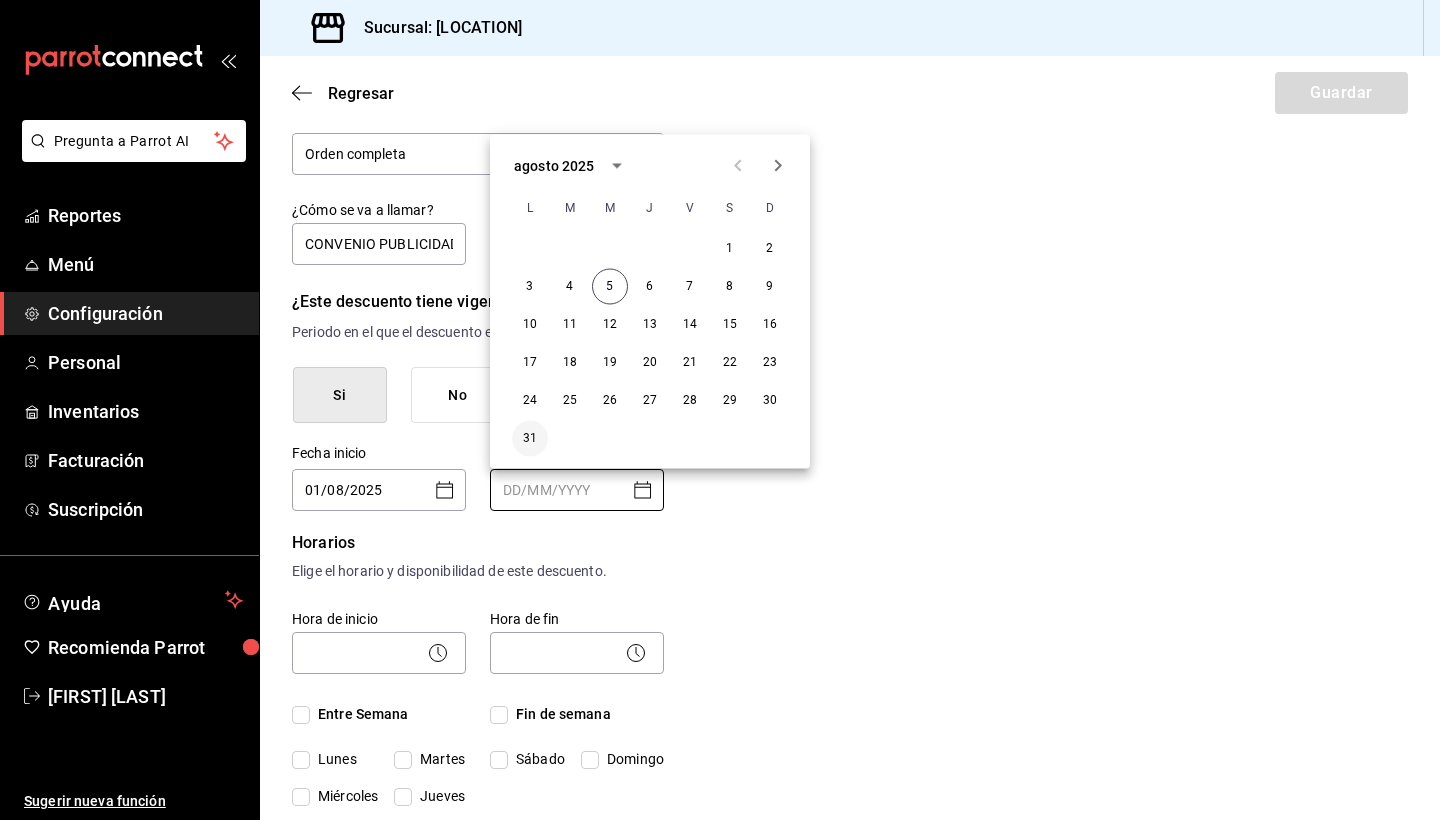 click on "31" at bounding box center [530, 439] 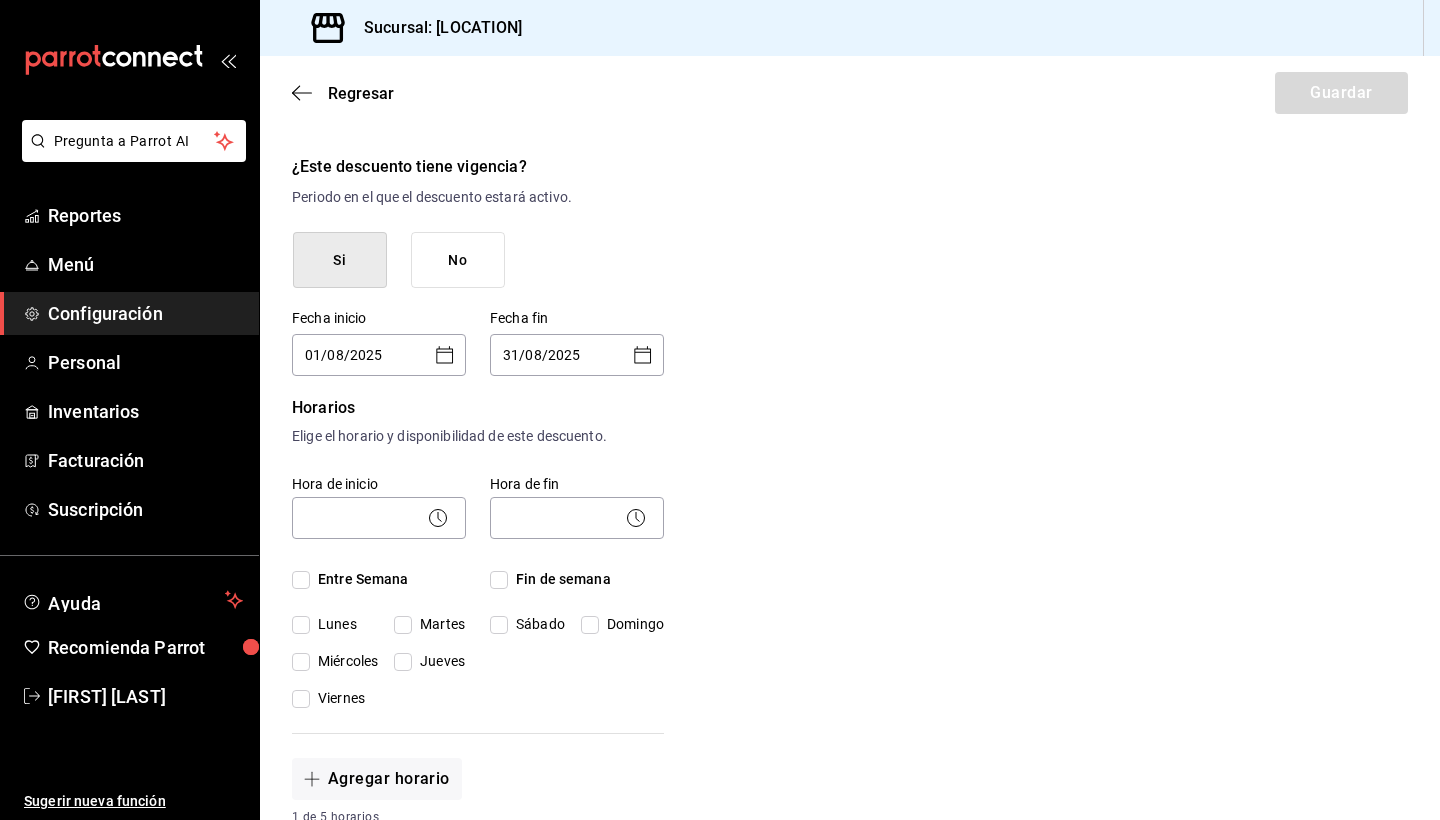scroll, scrollTop: 233, scrollLeft: 0, axis: vertical 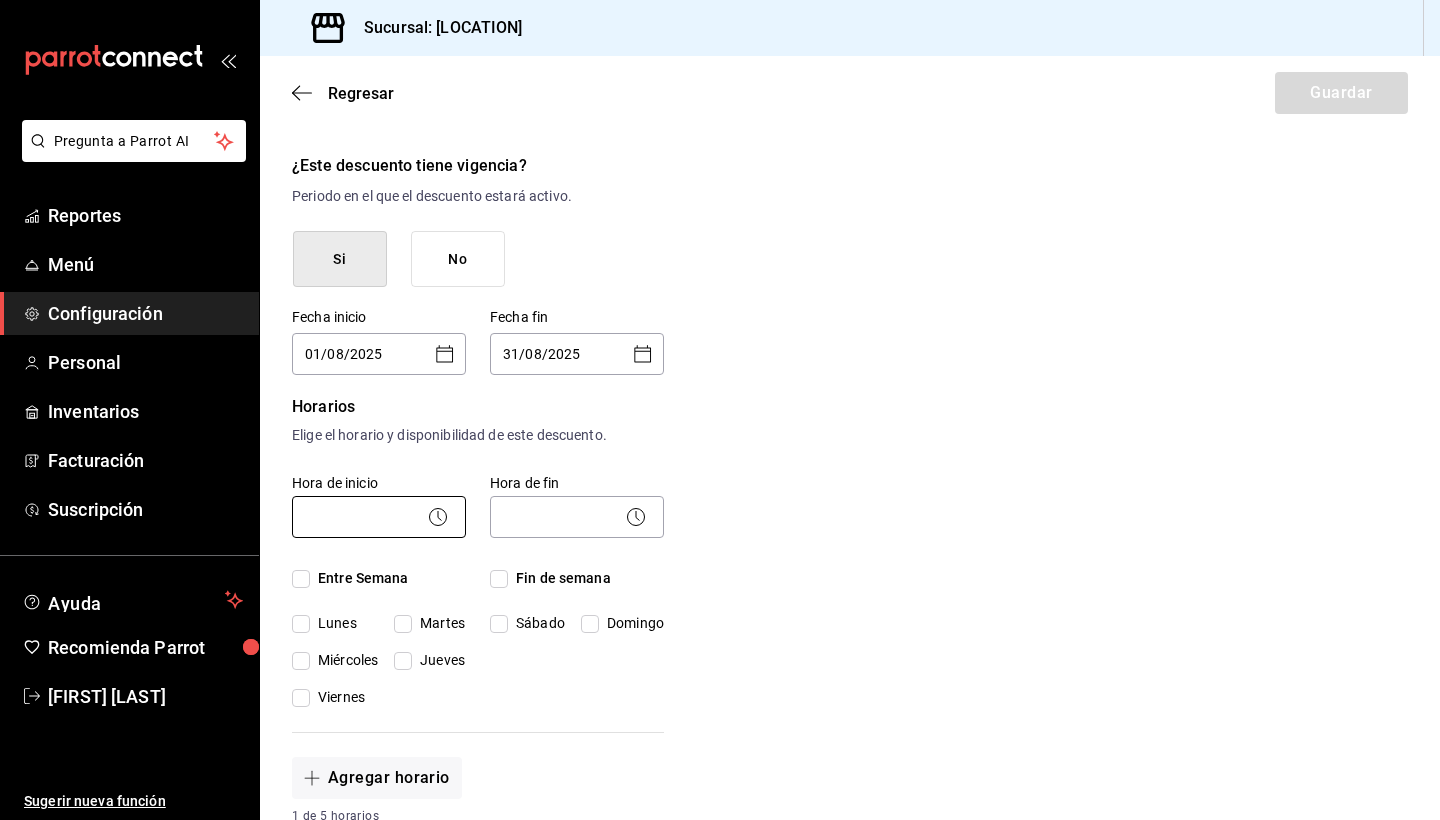 click on "Pregunta a Parrot AI Reportes   Menú   Configuración   Personal   Inventarios   Facturación   Suscripción   Ayuda Recomienda Parrot   Axel Cruz Montaño   Sugerir nueva función   Sucursal: Emuna (puebla) Regresar Guardar Nuevo descuento ¿Dónde se aplicará el descuento? Orden completa ORDER ¿Cómo se va a llamar? CONVENIO PUBLICIDAD Ingresa una descripción (opcional) ¿Este descuento tiene vigencia? Periodo en el que el descuento estará activo. Si No Fecha inicio 01/08/2025 ​ Fecha fin 31/08/2025 ​ Horarios Elige el horario y disponibilidad de este descuento. Hora de inicio ​ Entre Semana Lunes Martes Miércoles Jueves Viernes Hora de fin ​ Fin de semana Sábado Domingo Agregar horario 1 de 5 horarios ¿Este descuento requiere un permiso especial para aplicarse? Solo los usuarios con el permiso de "Aplicar descuento" podrán usar este descuento en el Punto de Venta. Si No ¿Quieres que el usuario defina el valor del descuento en el Punto de Venta? Si No ¿Cómo se aplicará el descuento? %" at bounding box center [720, 410] 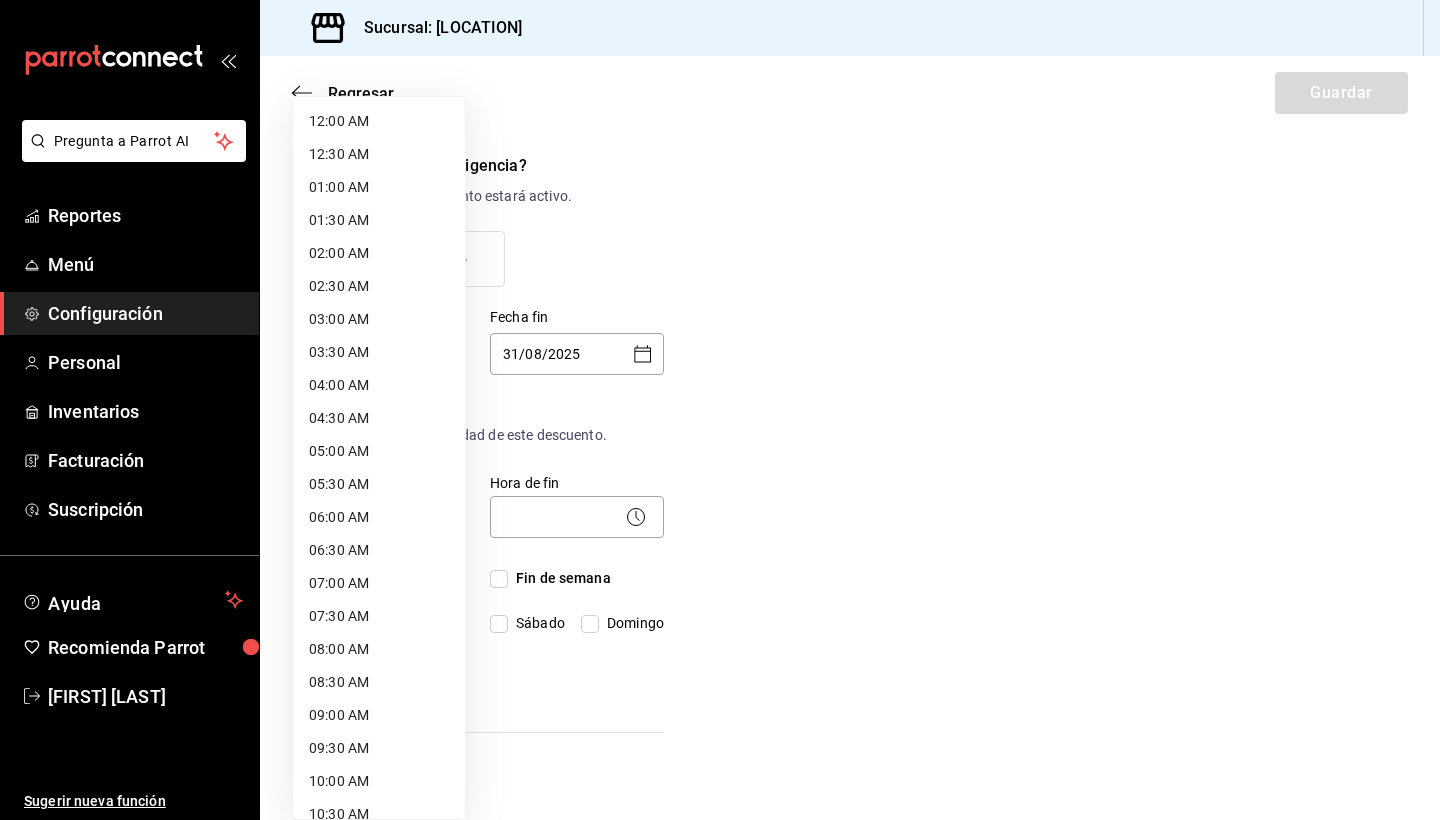 click on "12:00 AM" at bounding box center (379, 121) 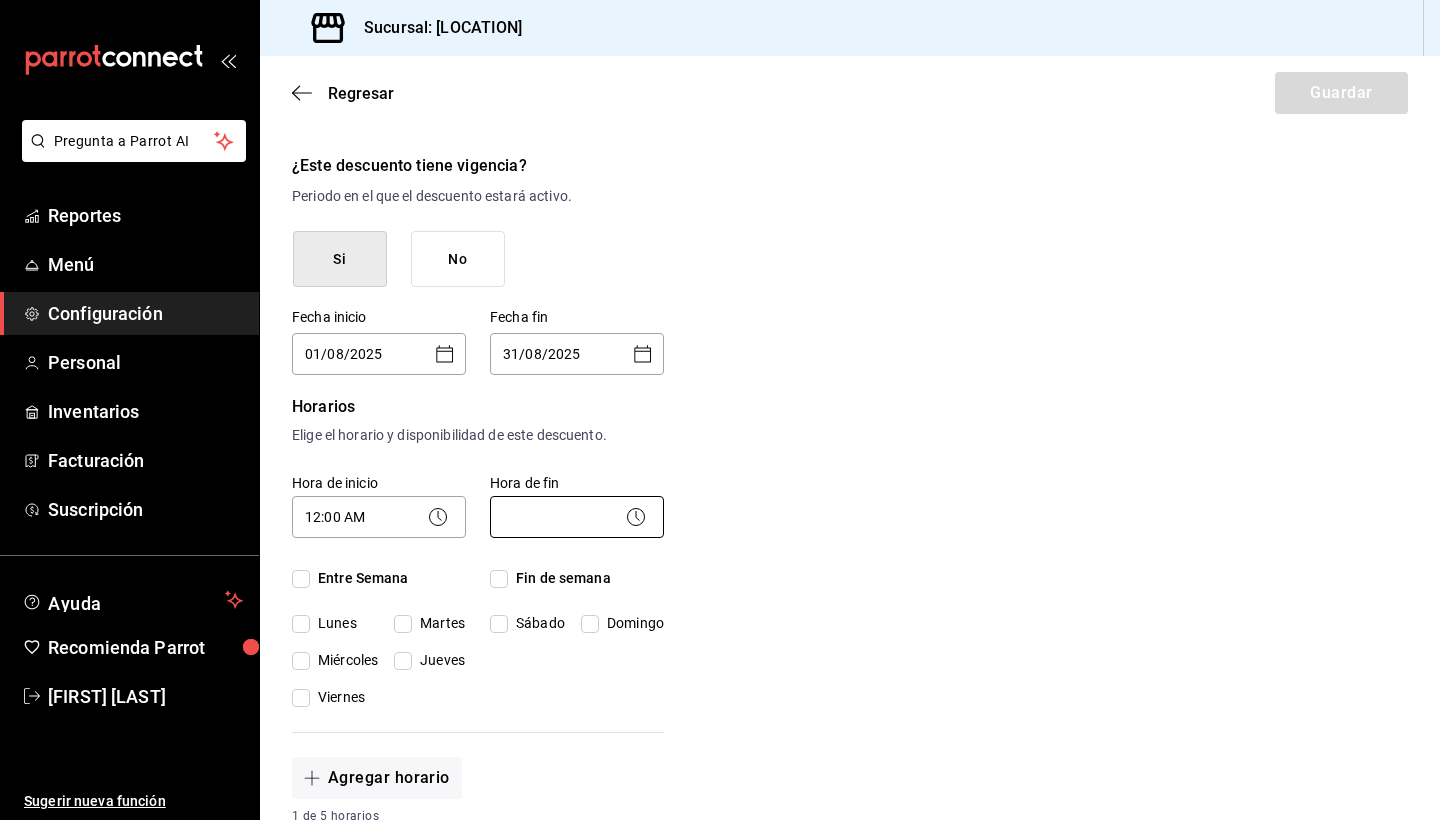 click on "Pregunta a Parrot AI Reportes   Menú   Configuración   Personal   Inventarios   Facturación   Suscripción   Ayuda Recomienda Parrot   Axel Cruz Montaño   Sugerir nueva función   Sucursal: Emuna (puebla) Regresar Guardar Nuevo descuento ¿Dónde se aplicará el descuento? Orden completa ORDER ¿Cómo se va a llamar? CONVENIO PUBLICIDAD Ingresa una descripción (opcional) ¿Este descuento tiene vigencia? Periodo en el que el descuento estará activo. Si No Fecha inicio 01/08/2025 ​ Fecha fin 31/08/2025 ​ Horarios Elige el horario y disponibilidad de este descuento. Hora de inicio 12:00 AM 00:00 Entre Semana Lunes Martes Miércoles Jueves Viernes Hora de fin ​ Fin de semana Sábado Domingo Agregar horario 1 de 5 horarios ¿Este descuento requiere un permiso especial para aplicarse? Solo los usuarios con el permiso de "Aplicar descuento" podrán usar este descuento en el Punto de Venta. Si No ¿Quieres que el usuario defina el valor del descuento en el Punto de Venta? Si No Porcentaje Cantidad 0.00 %" at bounding box center (720, 410) 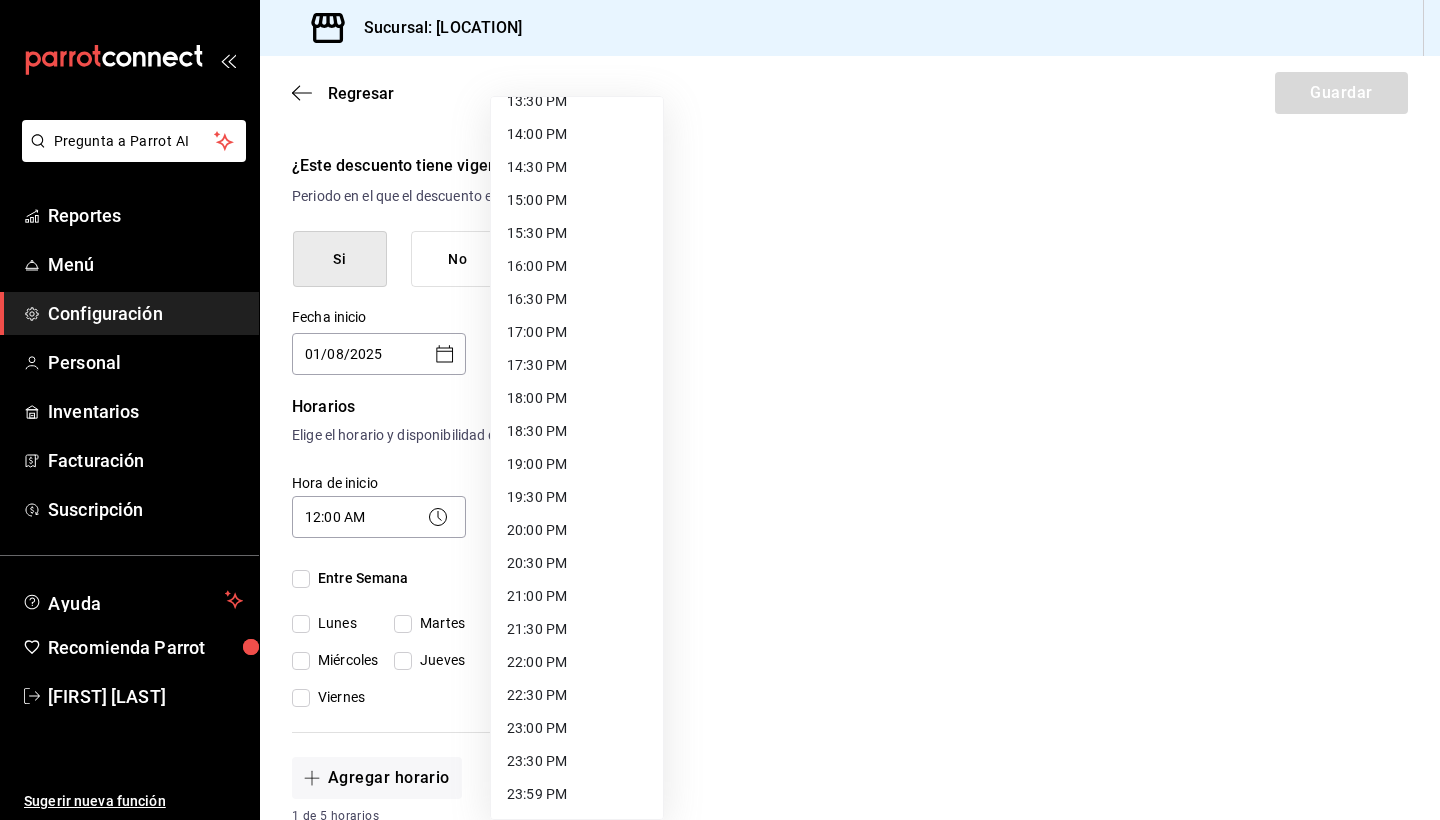 scroll, scrollTop: 911, scrollLeft: 0, axis: vertical 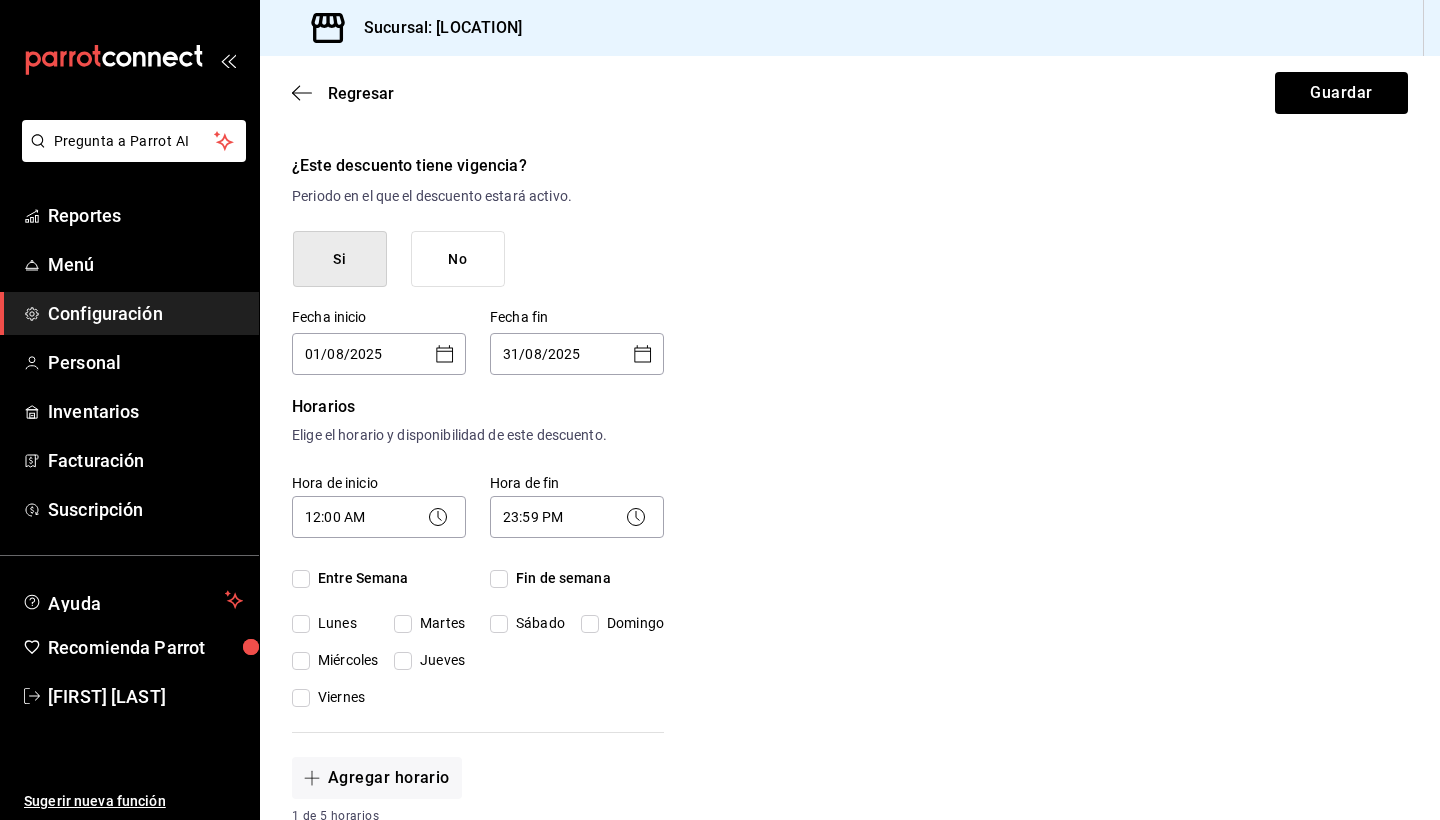 click on "Entre Semana" at bounding box center (301, 579) 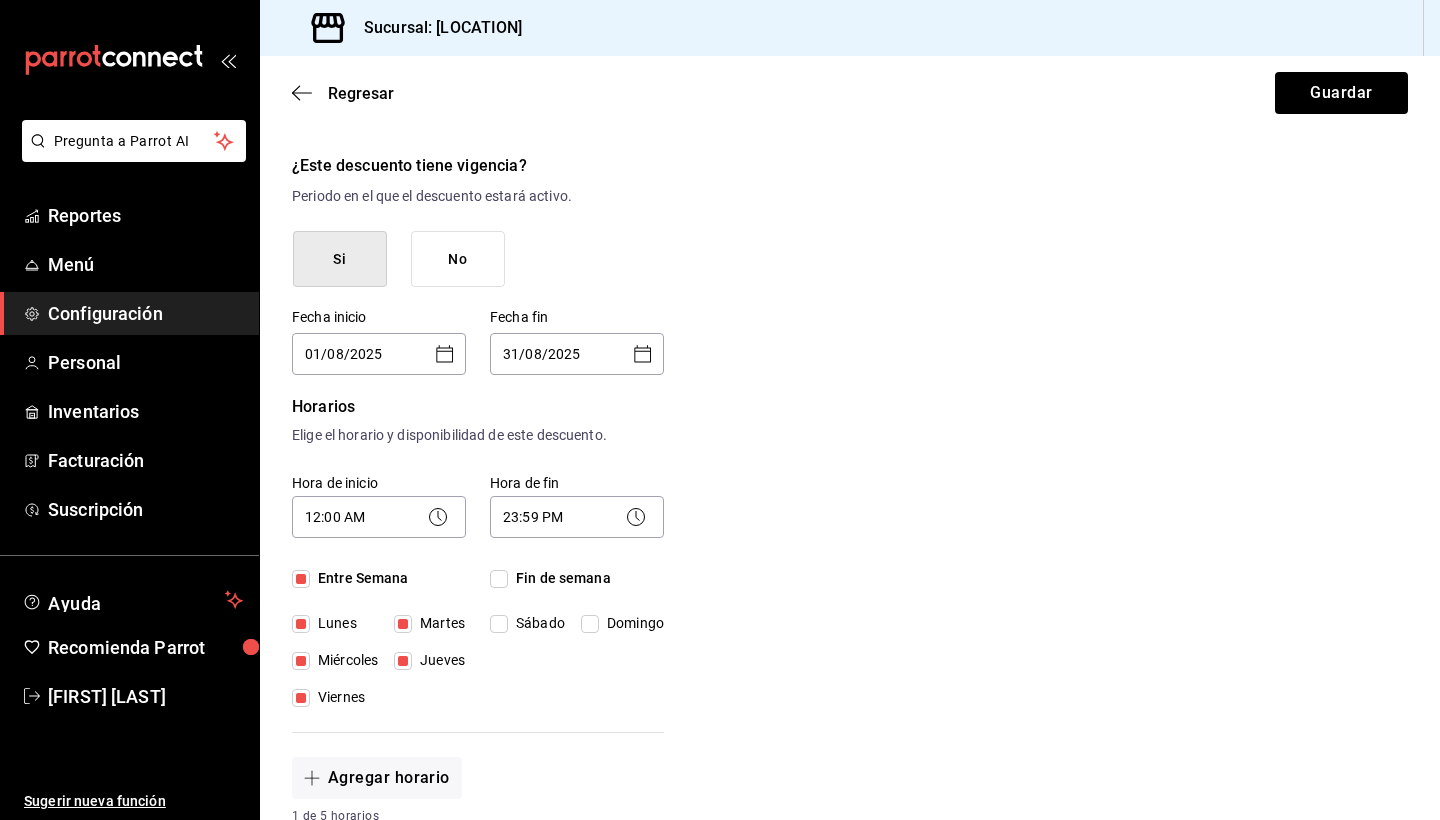 click on "Fin de semana" at bounding box center [499, 579] 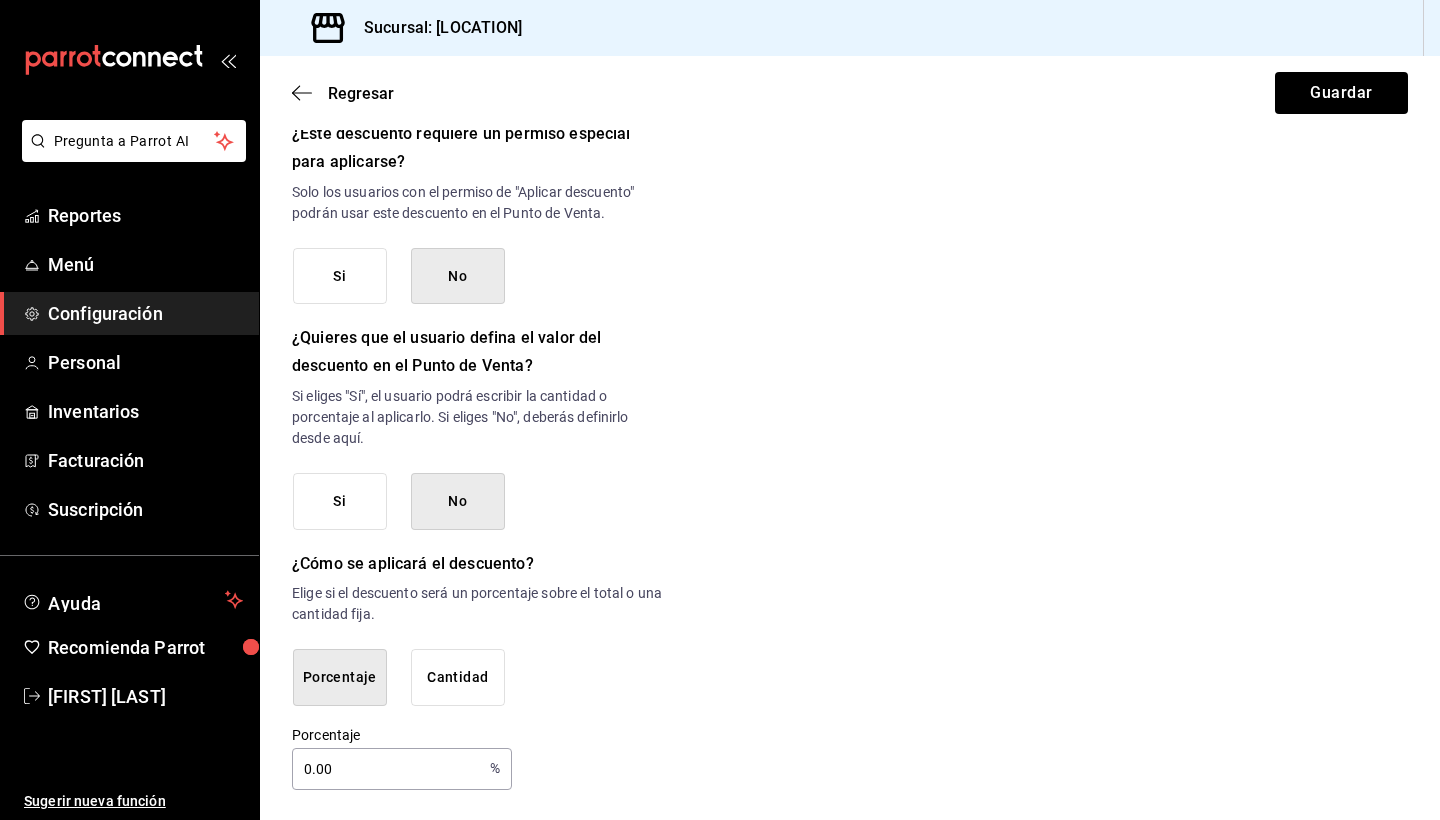 scroll, scrollTop: 959, scrollLeft: 0, axis: vertical 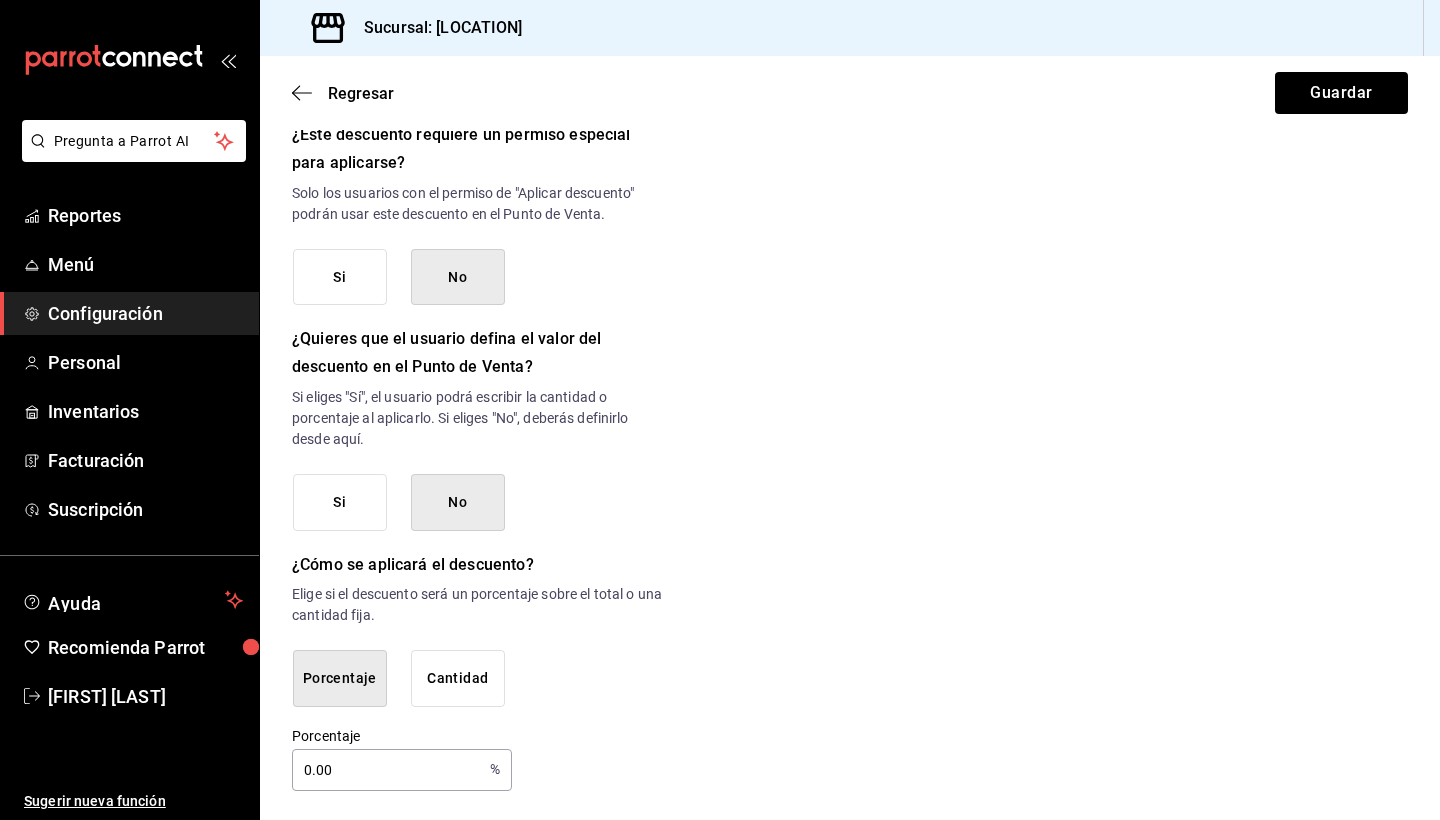 click on "0.00" at bounding box center (387, 770) 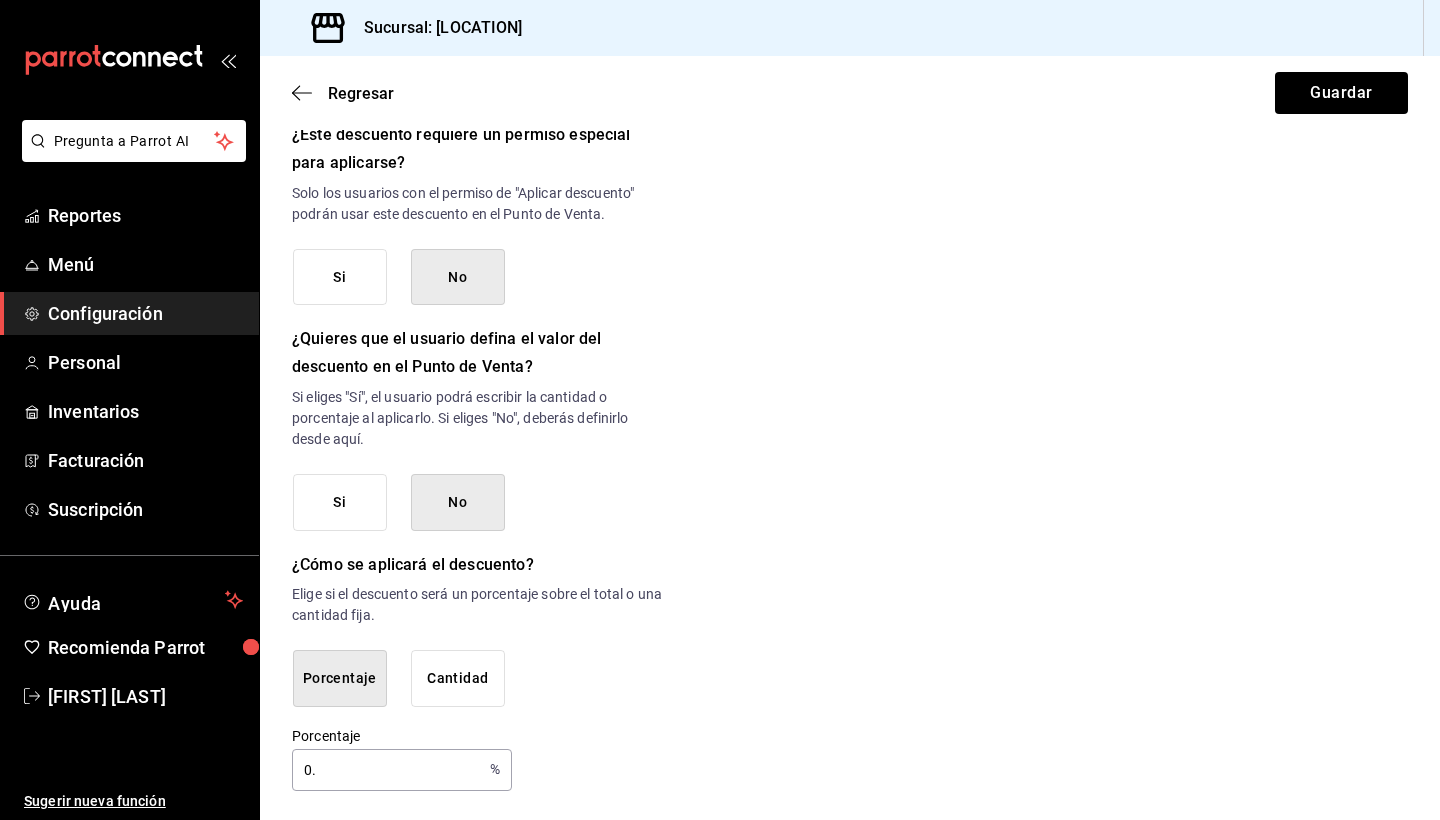 type on "0" 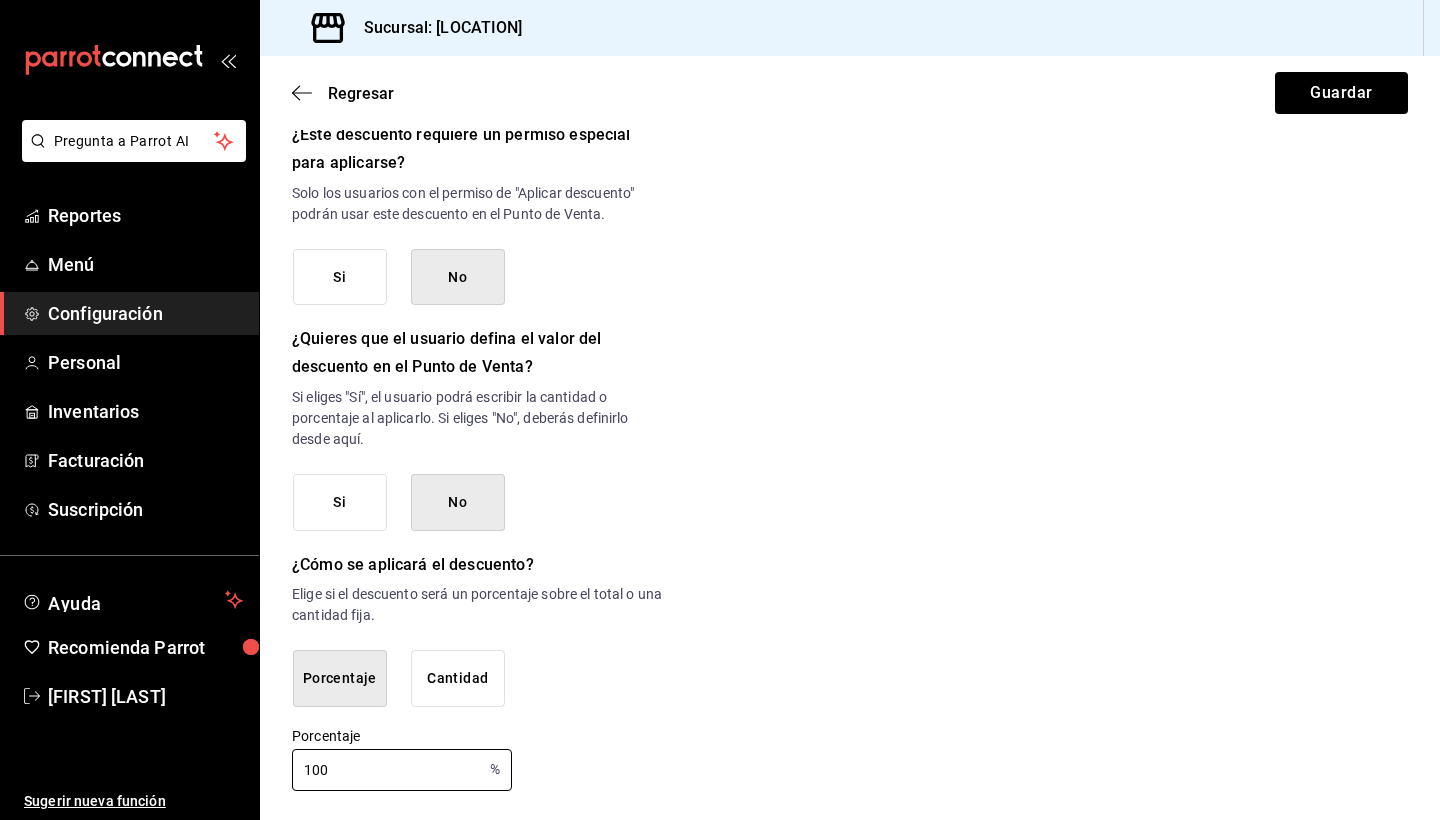 type on "100" 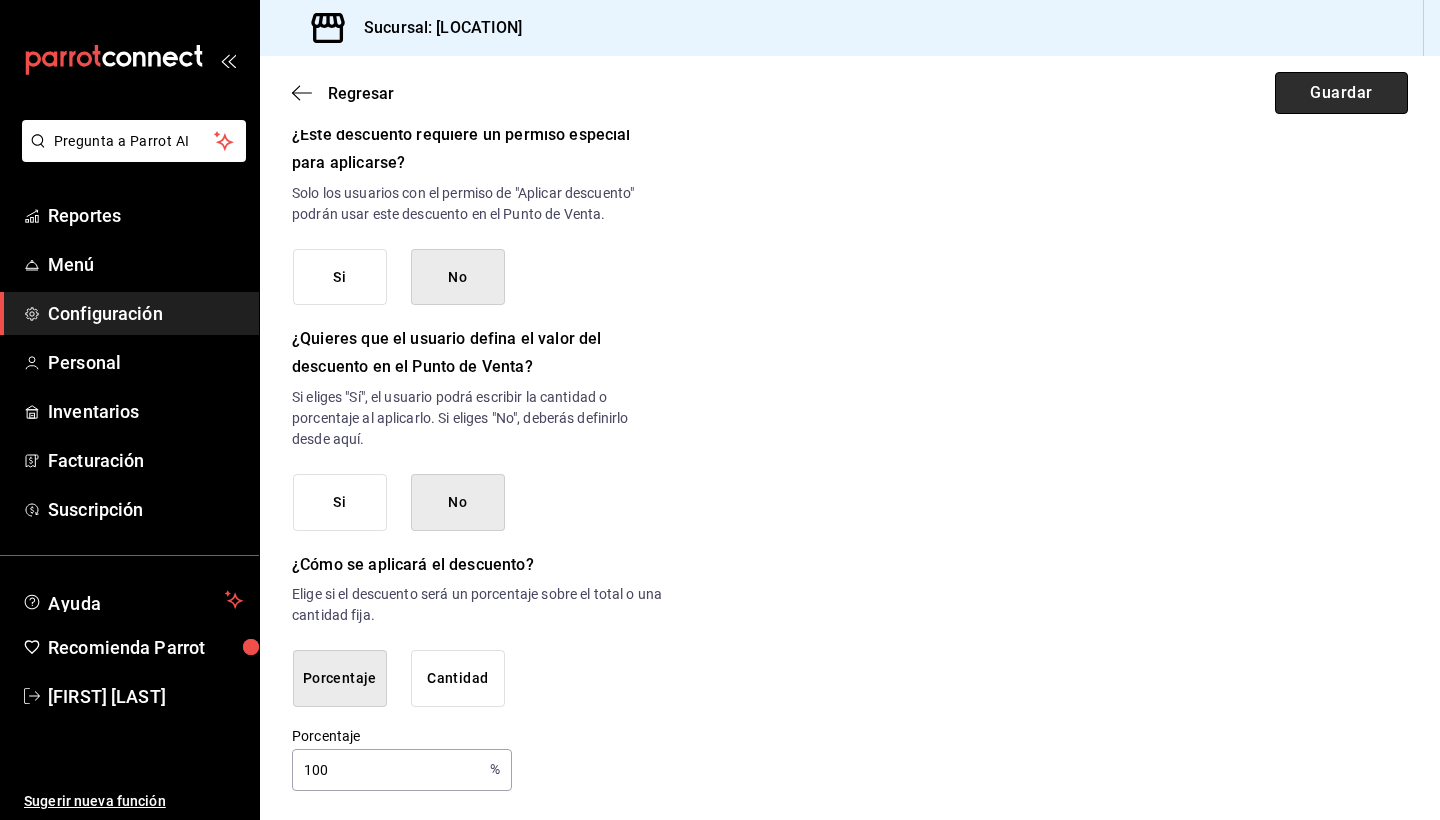 click on "Guardar" at bounding box center (1341, 93) 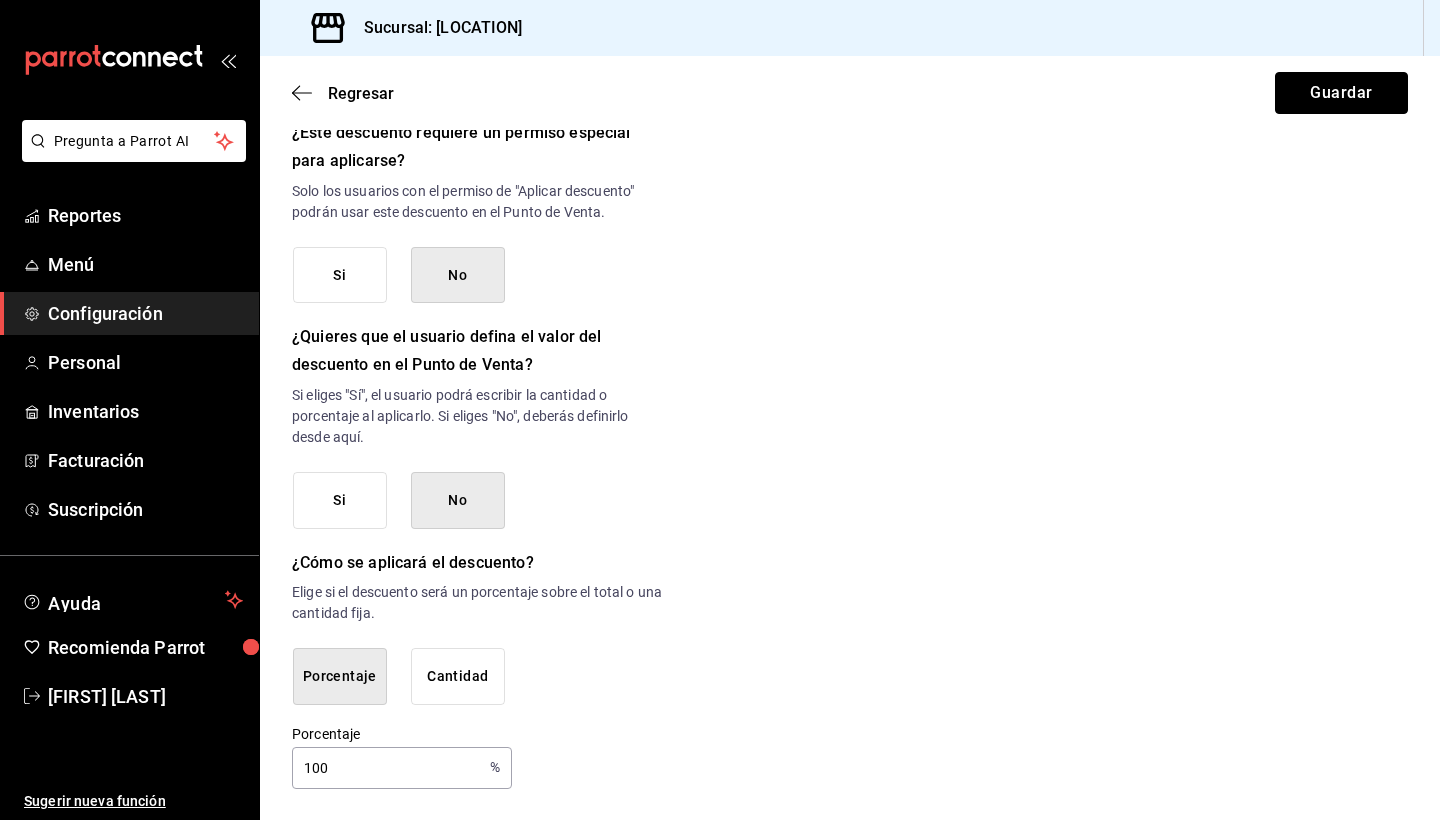 scroll, scrollTop: 959, scrollLeft: 0, axis: vertical 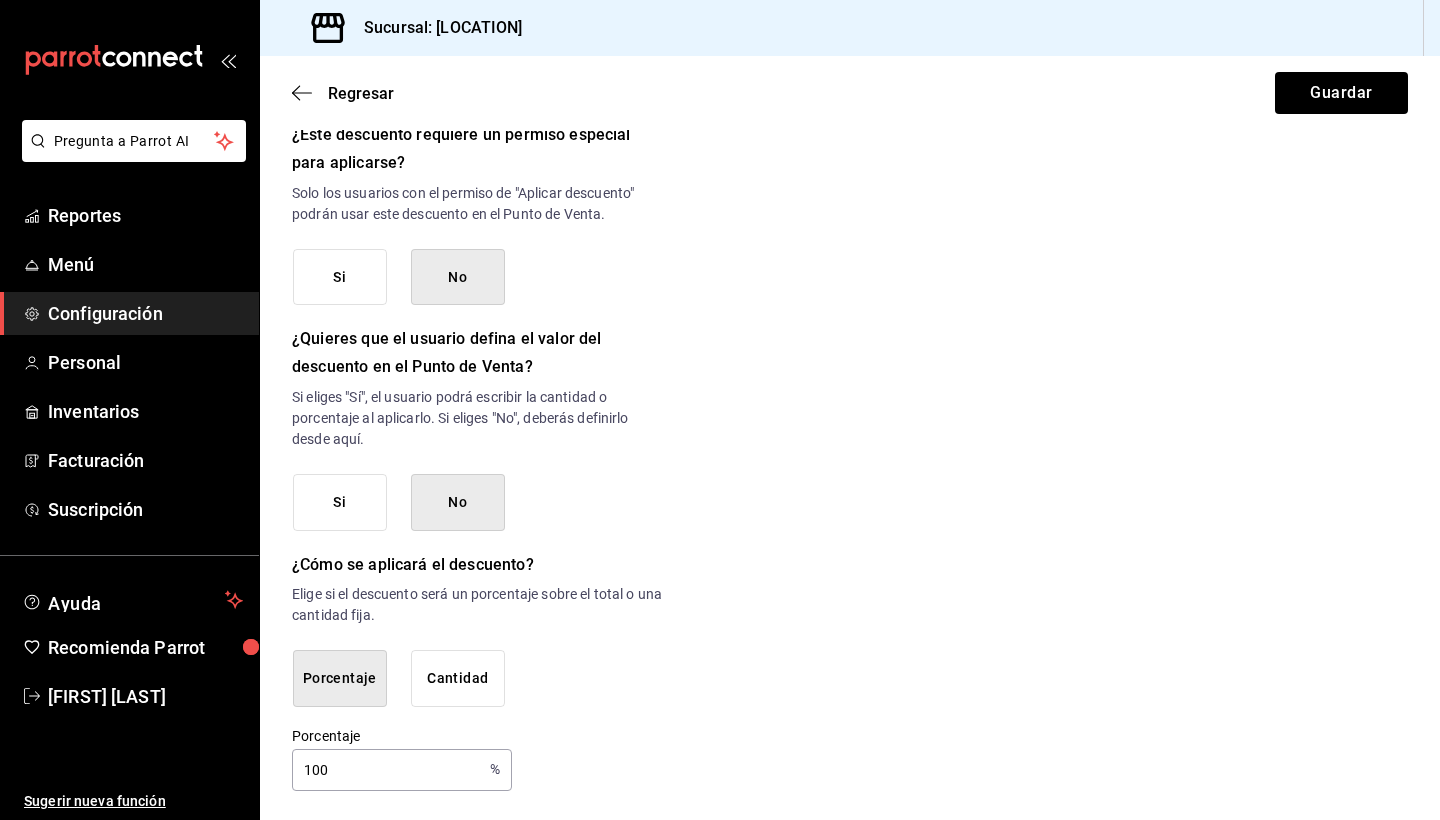 click on "Porcentaje" at bounding box center [340, 678] 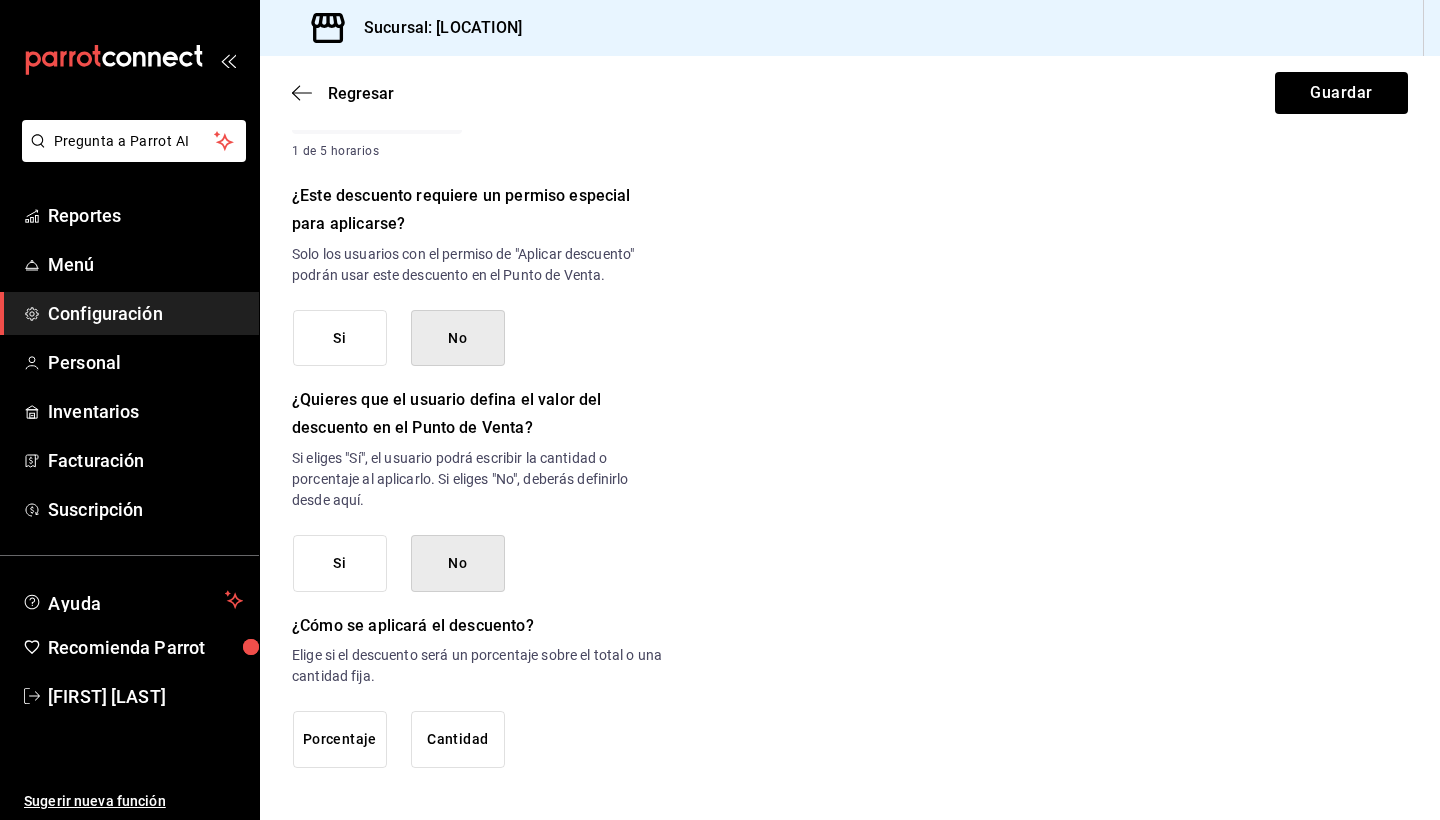 scroll, scrollTop: 895, scrollLeft: 0, axis: vertical 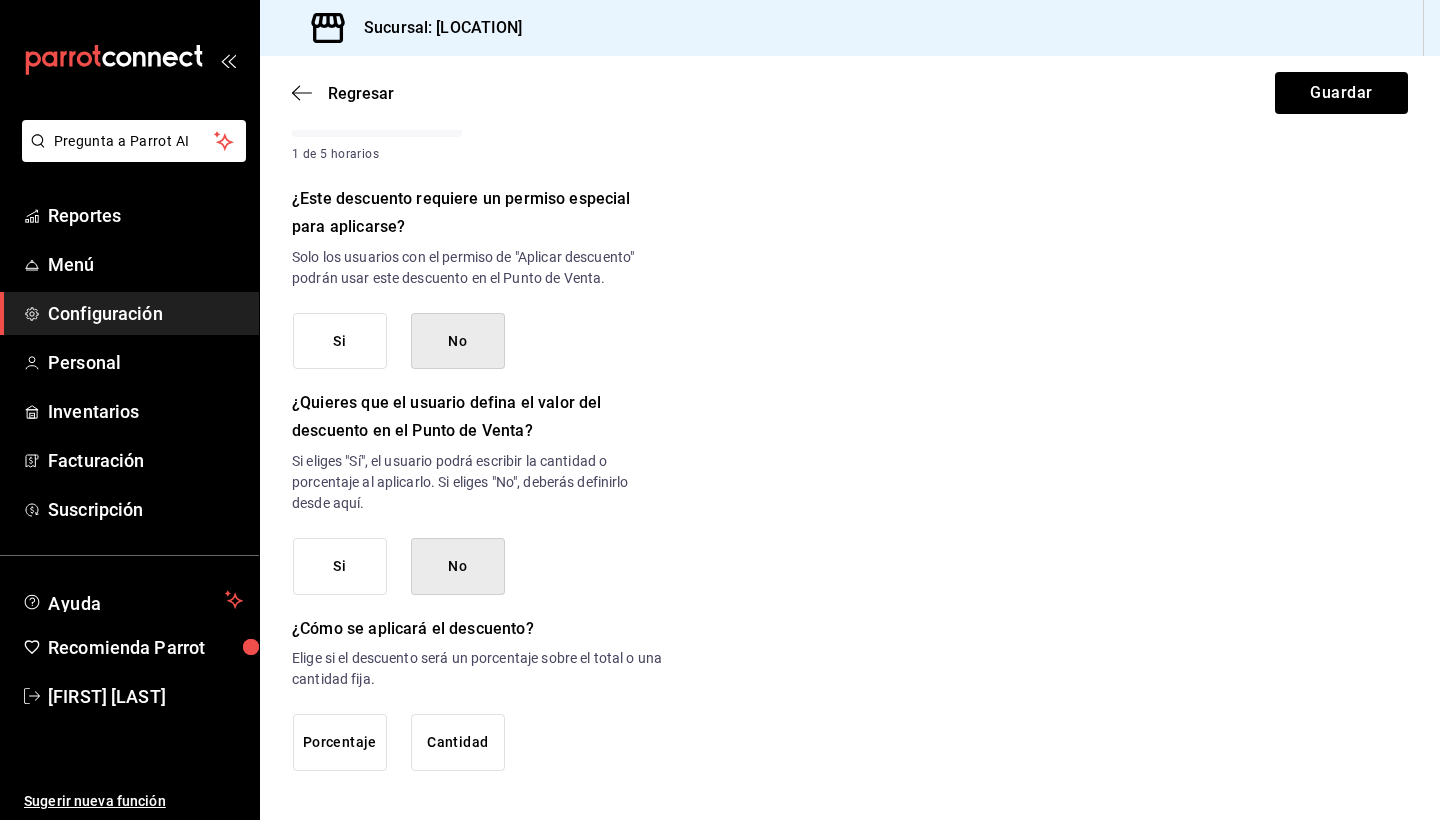 click on "Porcentaje" at bounding box center [340, 742] 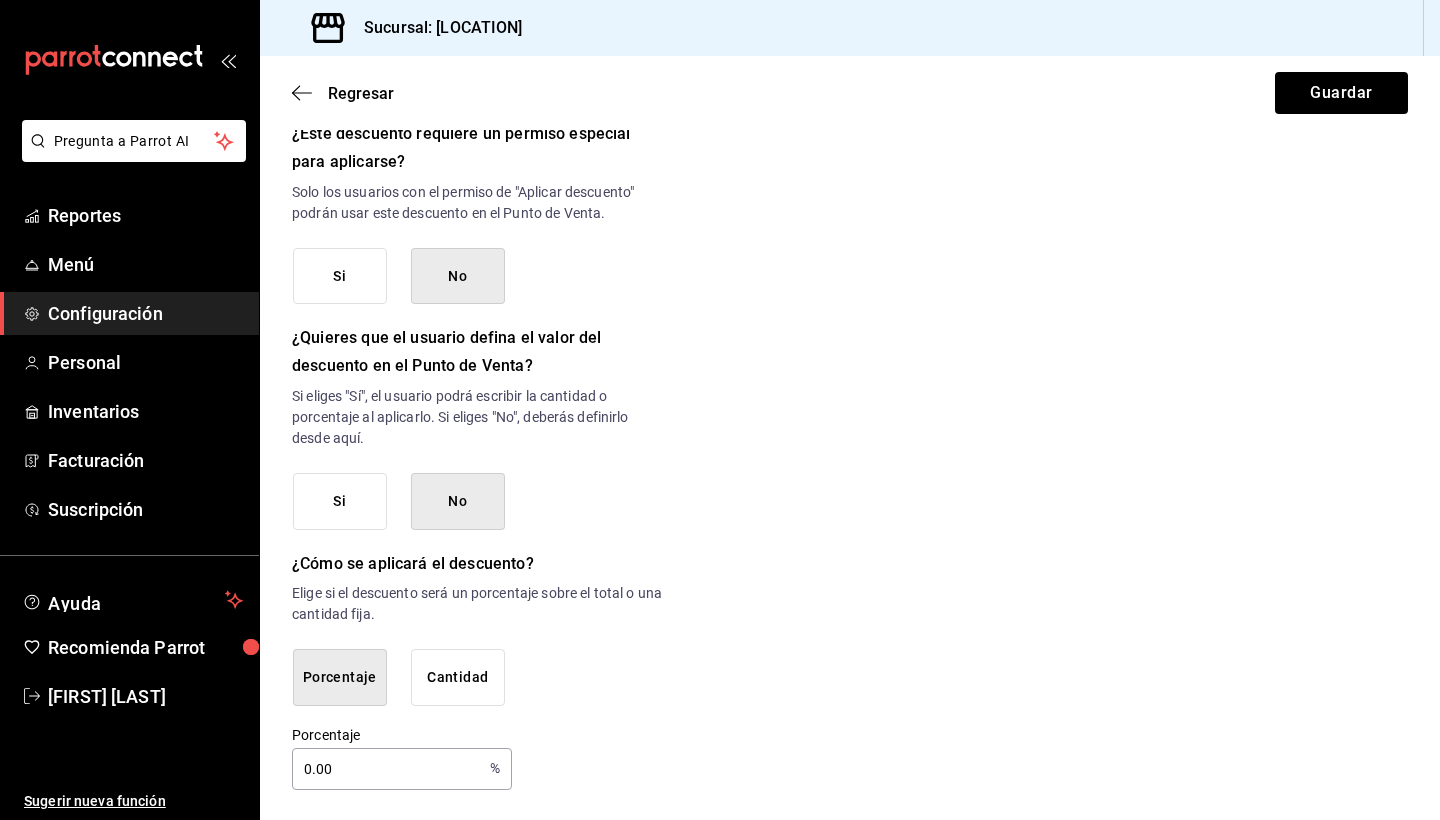 scroll, scrollTop: 959, scrollLeft: 0, axis: vertical 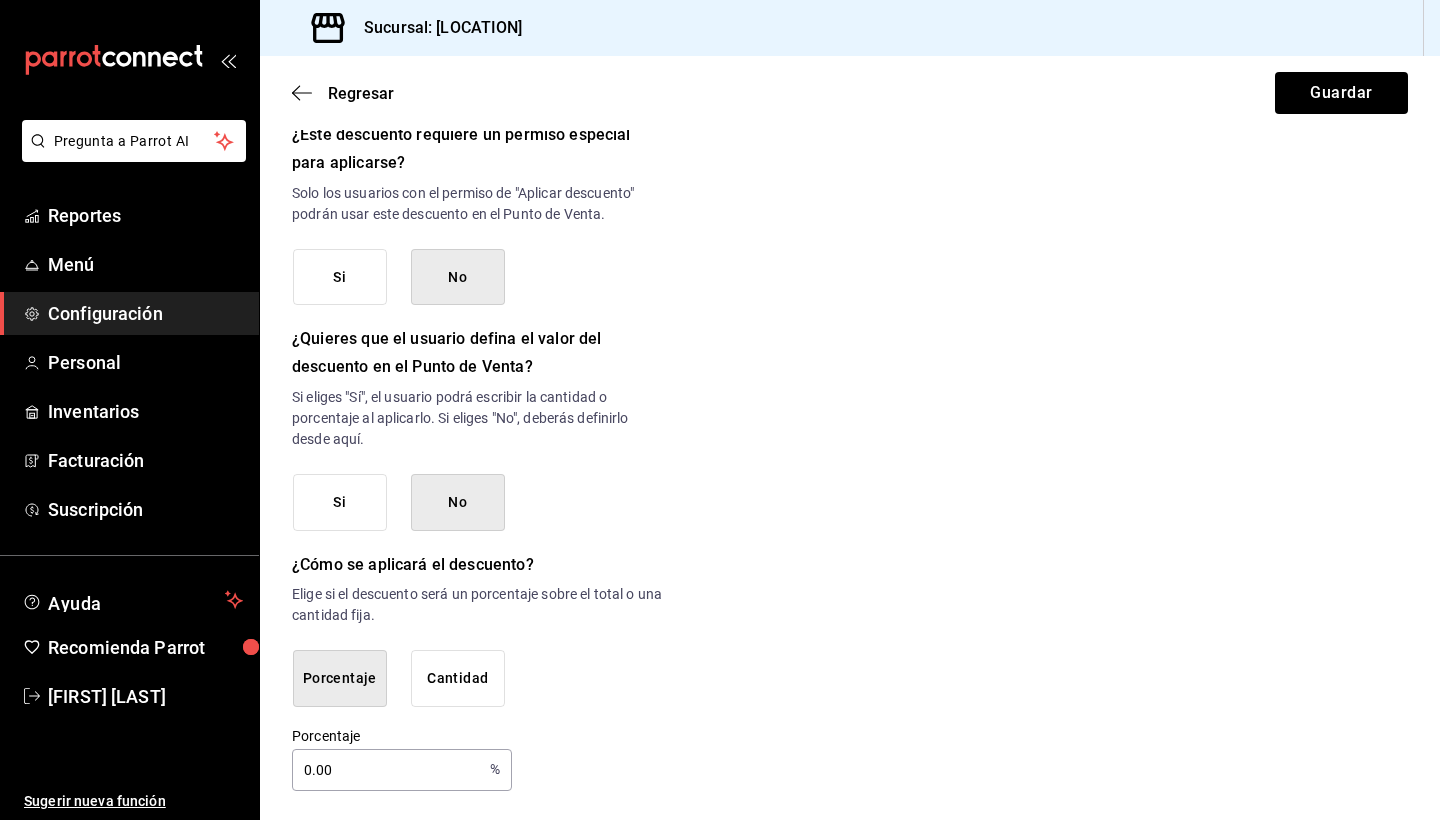 click on "0.00" at bounding box center [387, 770] 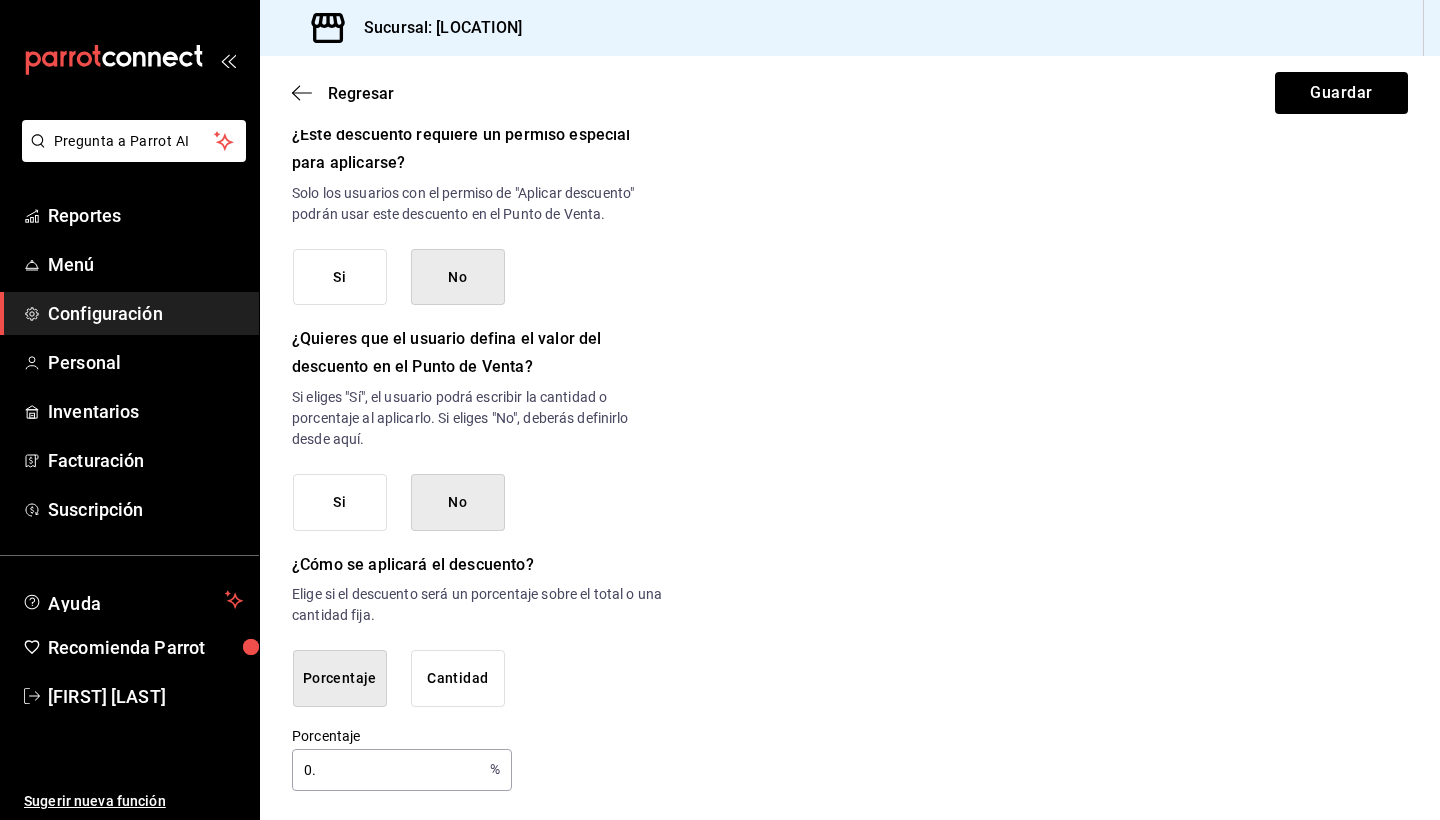 type on "0" 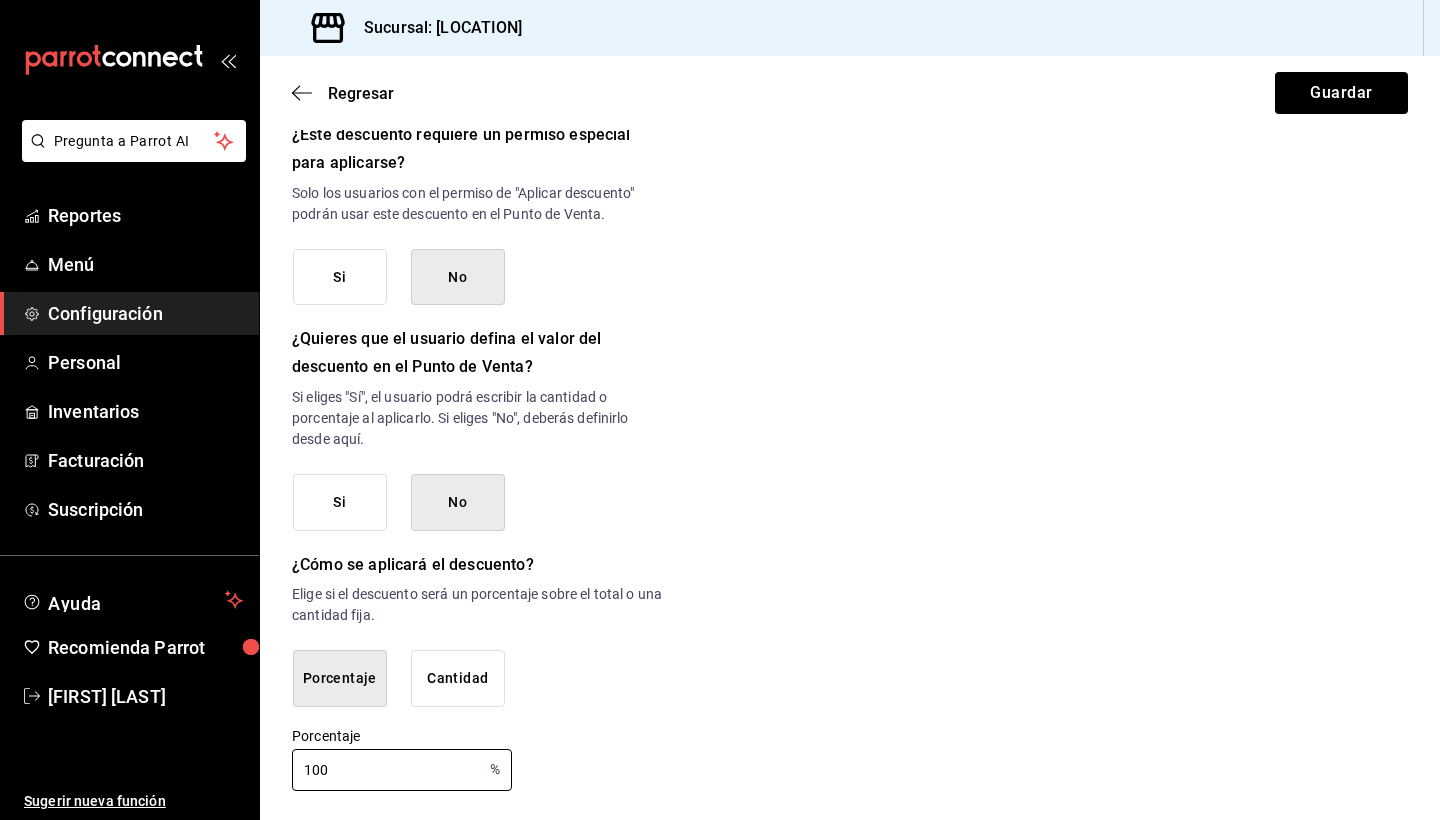 type on "100" 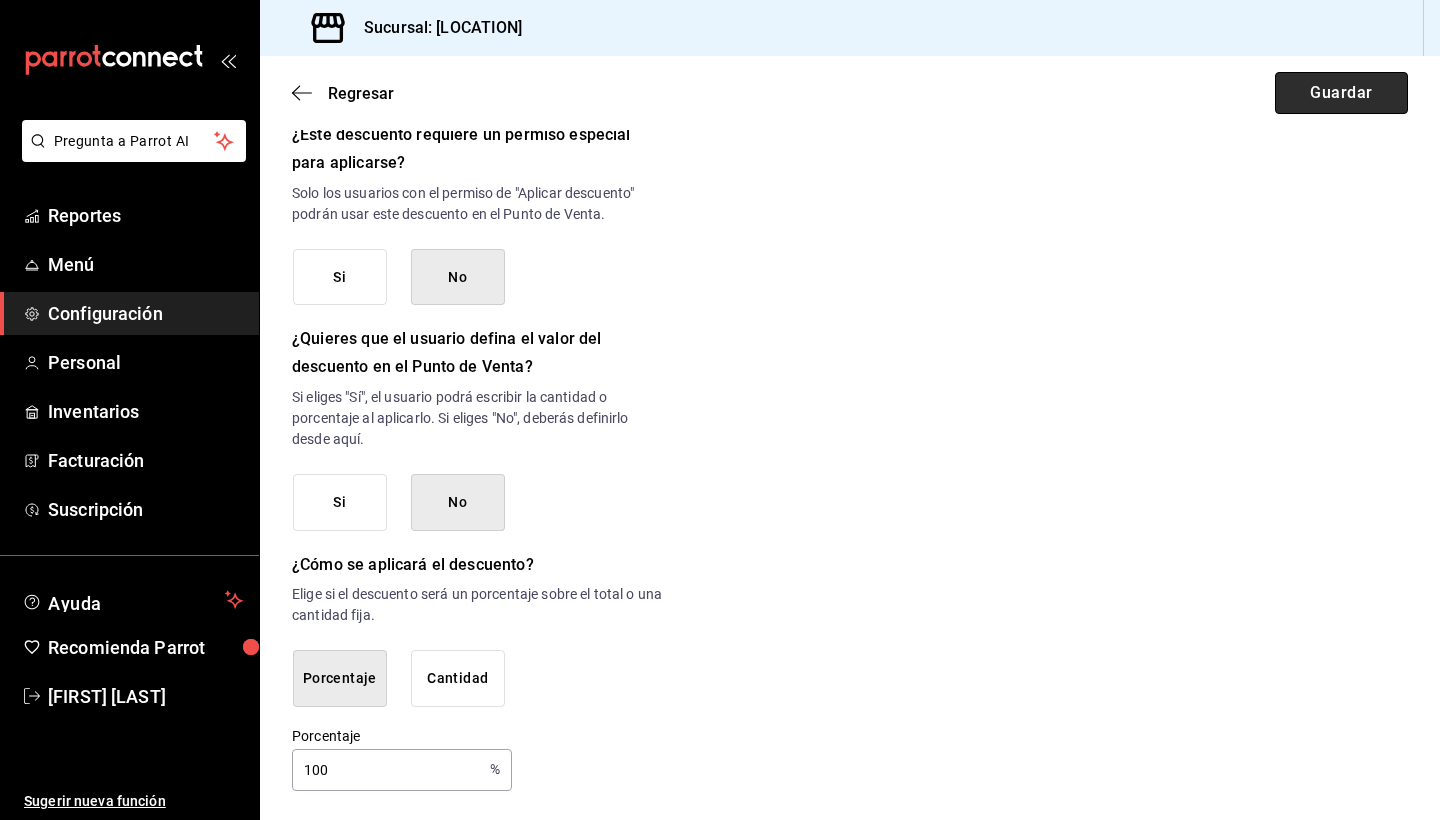 click on "Guardar" at bounding box center (1341, 93) 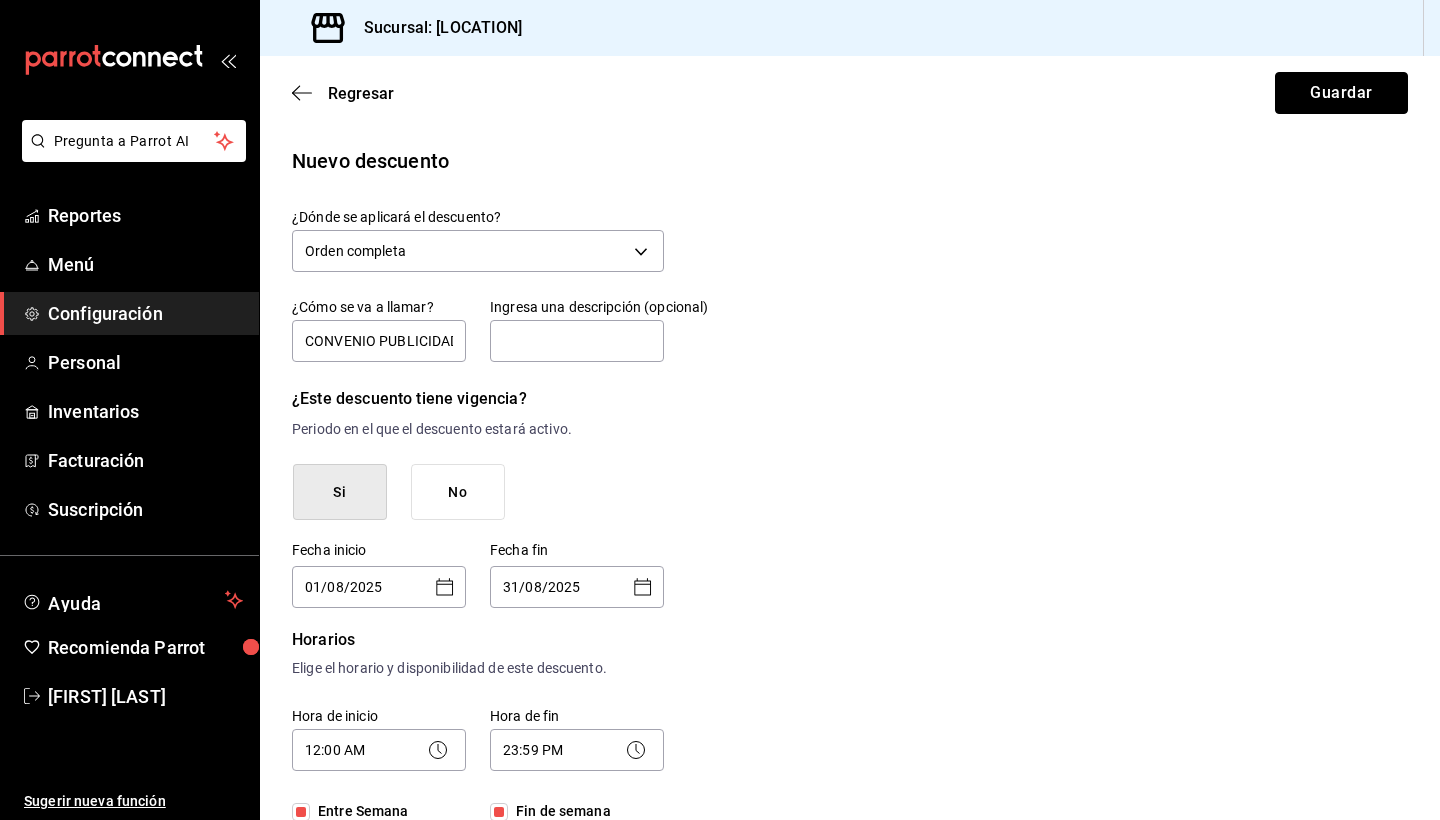 scroll, scrollTop: 0, scrollLeft: 0, axis: both 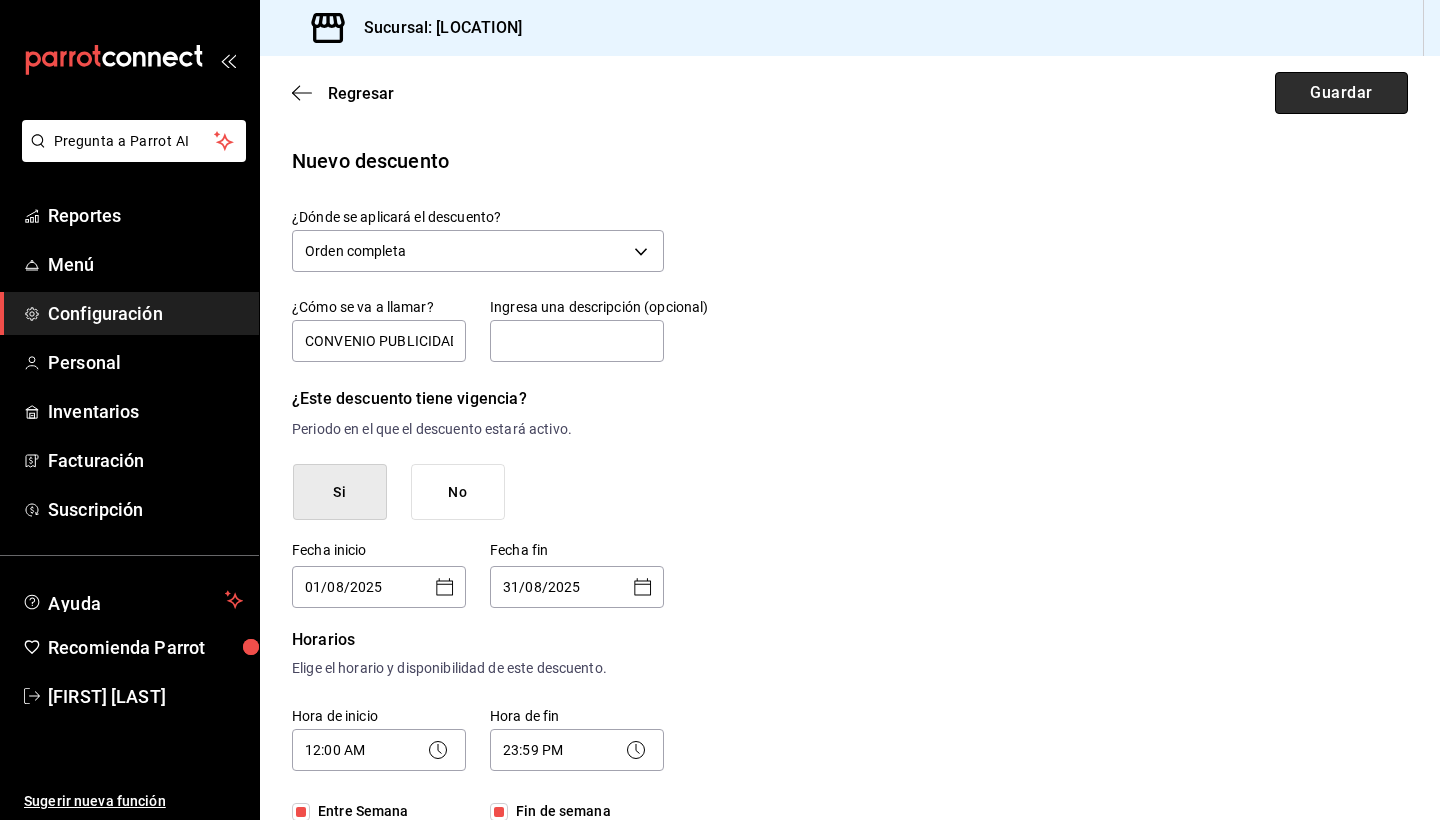 click on "Guardar" at bounding box center (1341, 93) 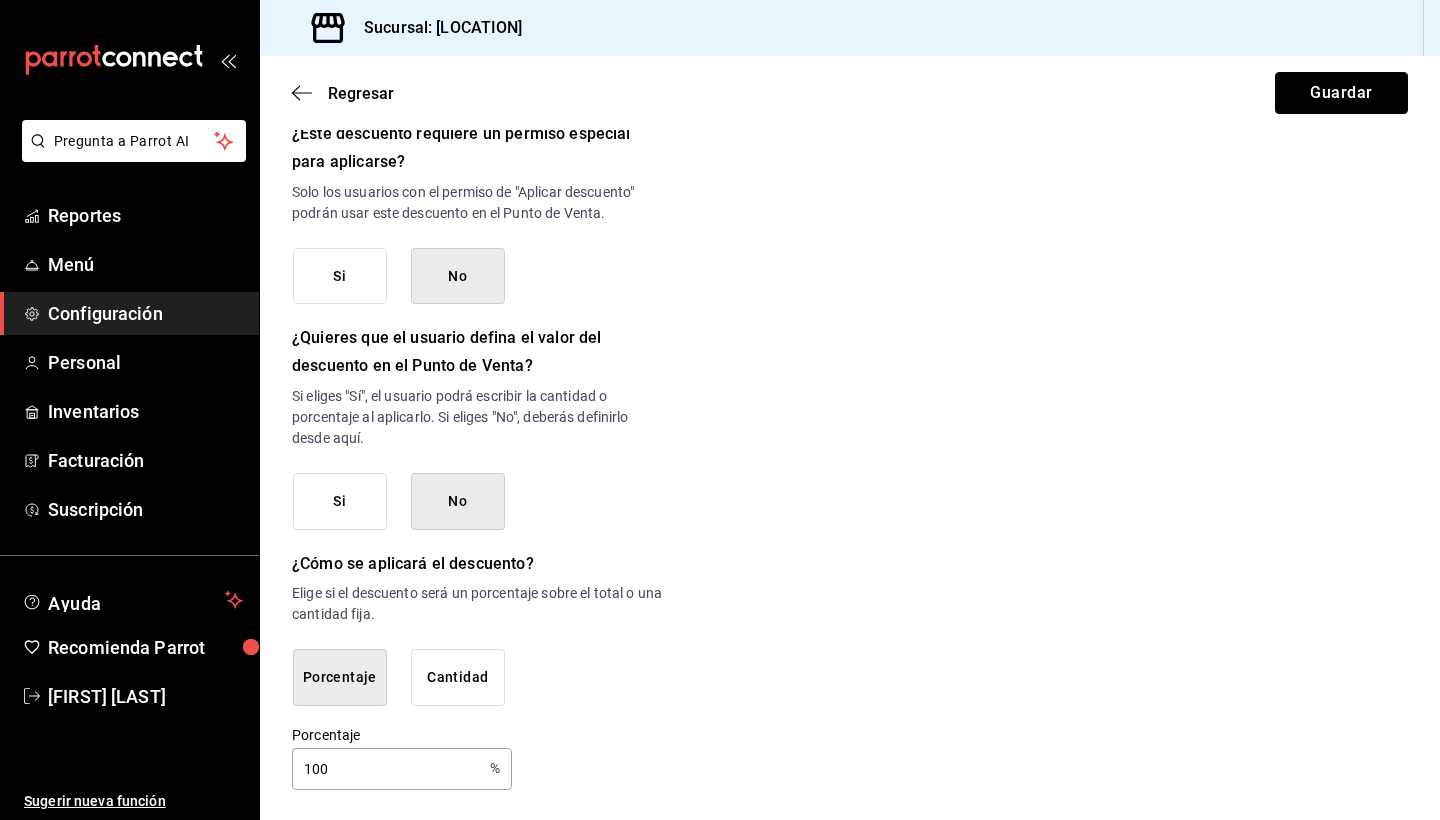 scroll, scrollTop: 959, scrollLeft: 0, axis: vertical 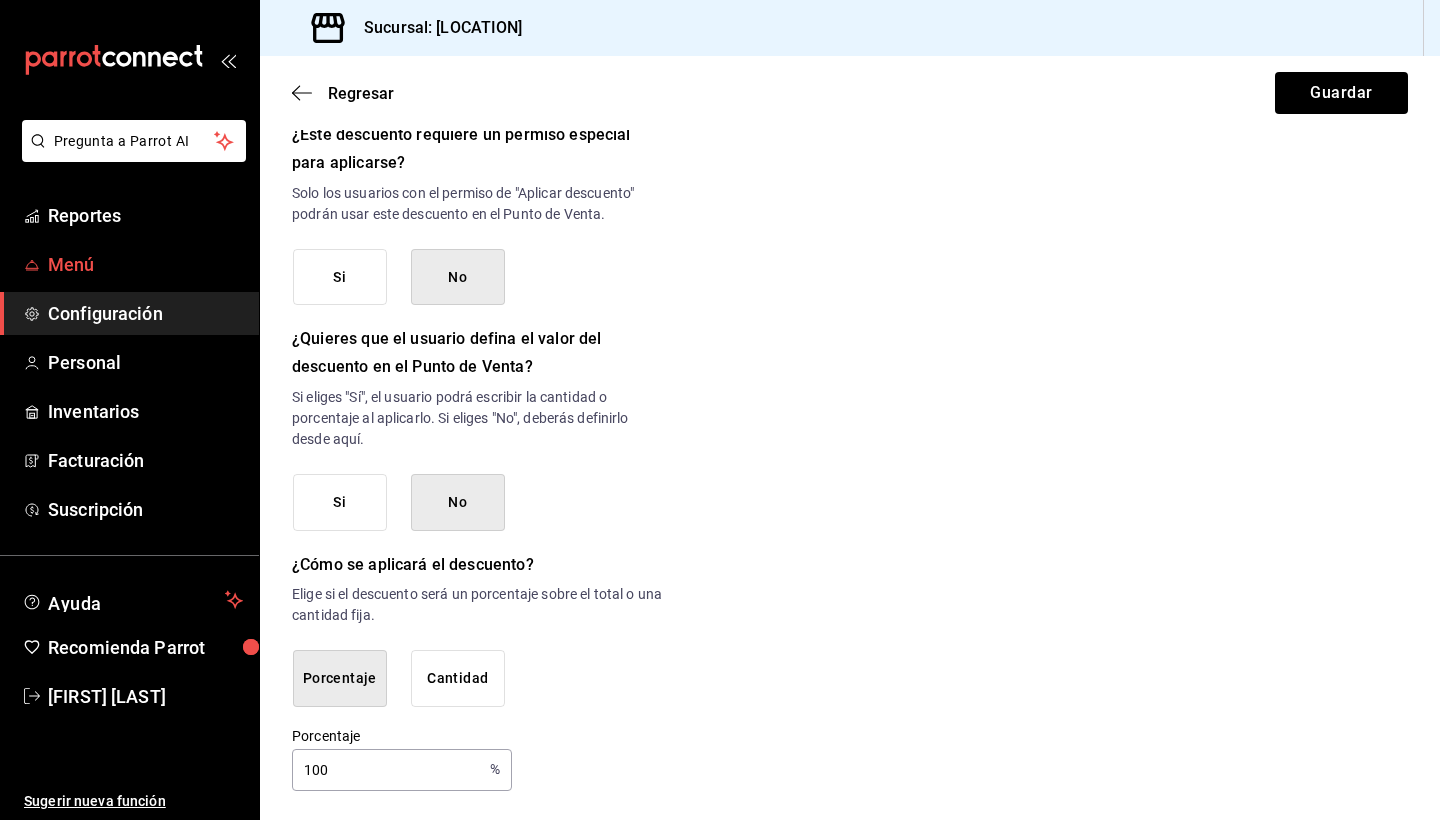 click on "Menú" at bounding box center (145, 264) 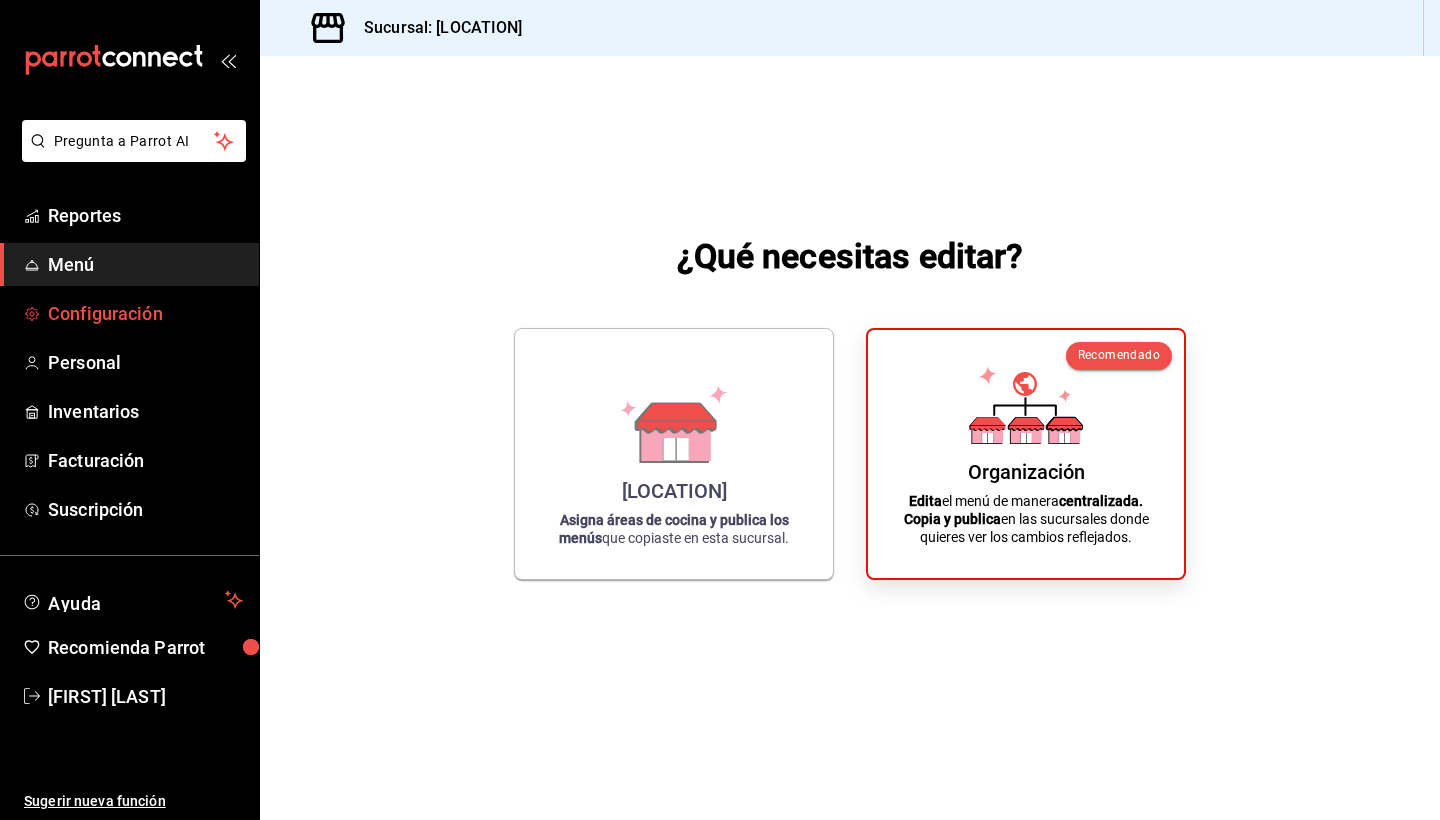 click on "Configuración" at bounding box center [145, 313] 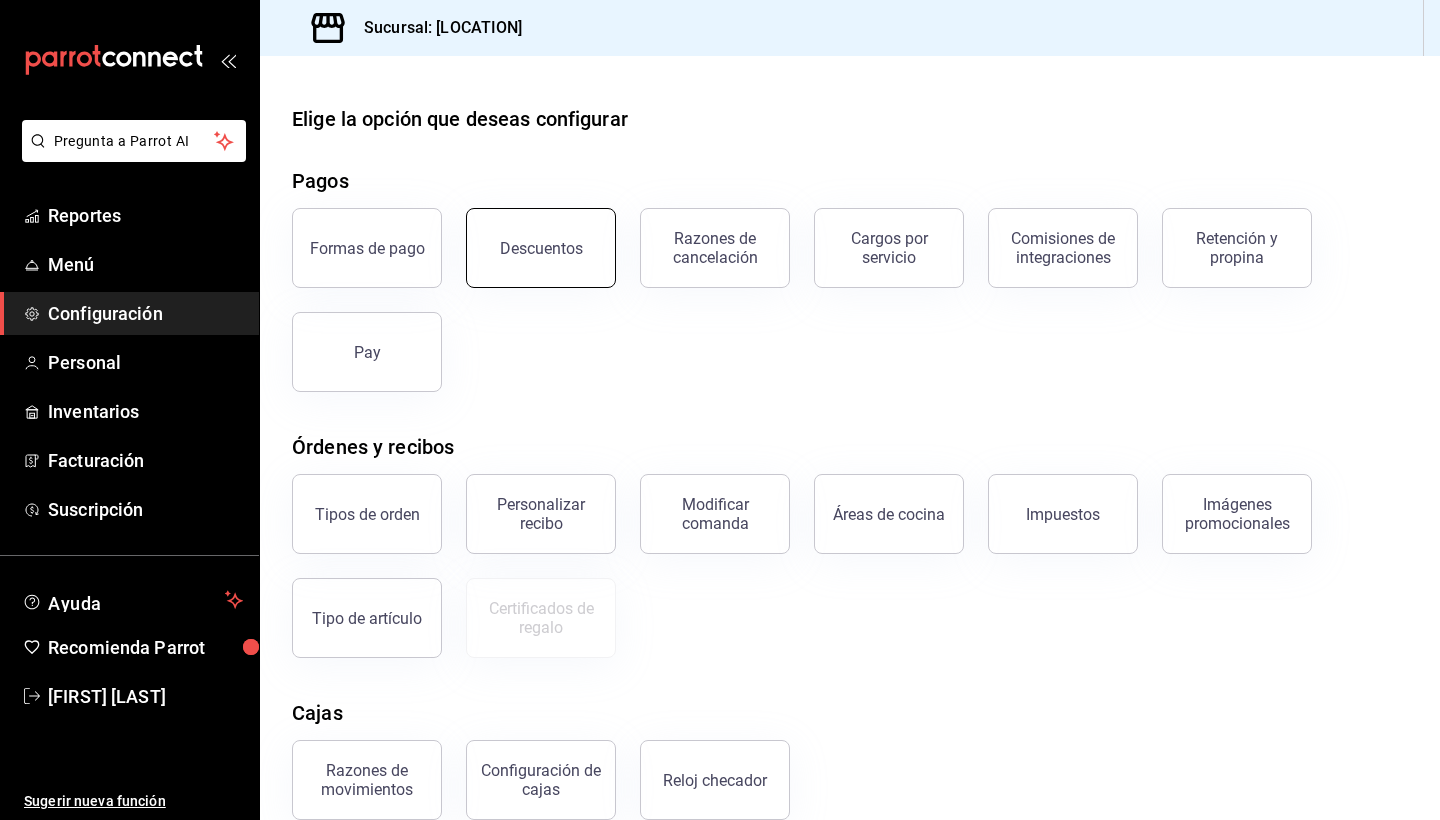 click on "Descuentos" at bounding box center [541, 248] 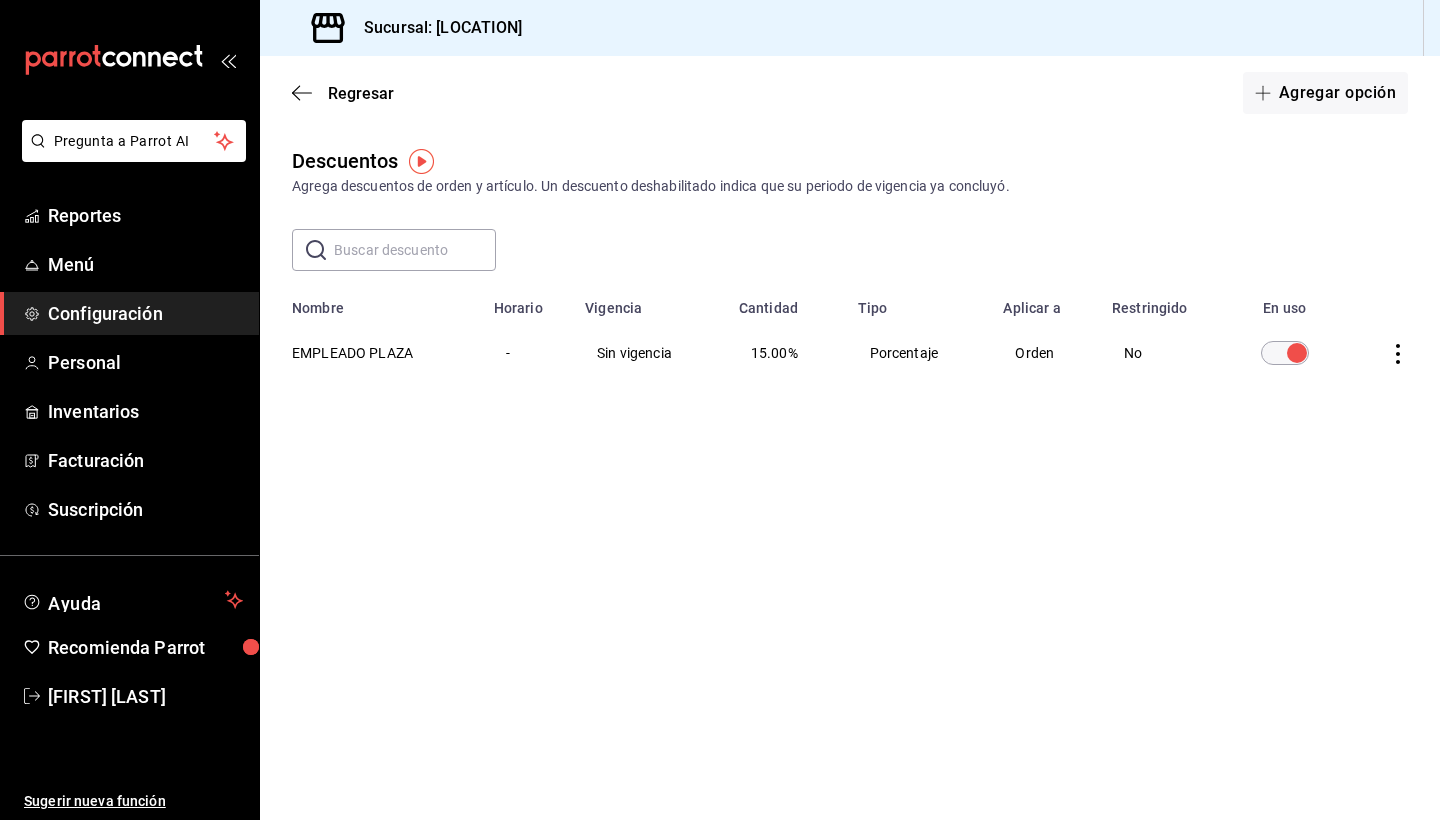 click on "Regresar Agregar opción Descuentos Agrega descuentos de orden y artículo. Un descuento deshabilitado indica que su periodo de vigencia ya concluyó. ​ ​ Nombre Horario Vigencia Cantidad Tipo Aplicar a Restringido En uso EMPLEADO PLAZA - Sin vigencia 15.00% Porcentaje Orden No" at bounding box center [850, 438] 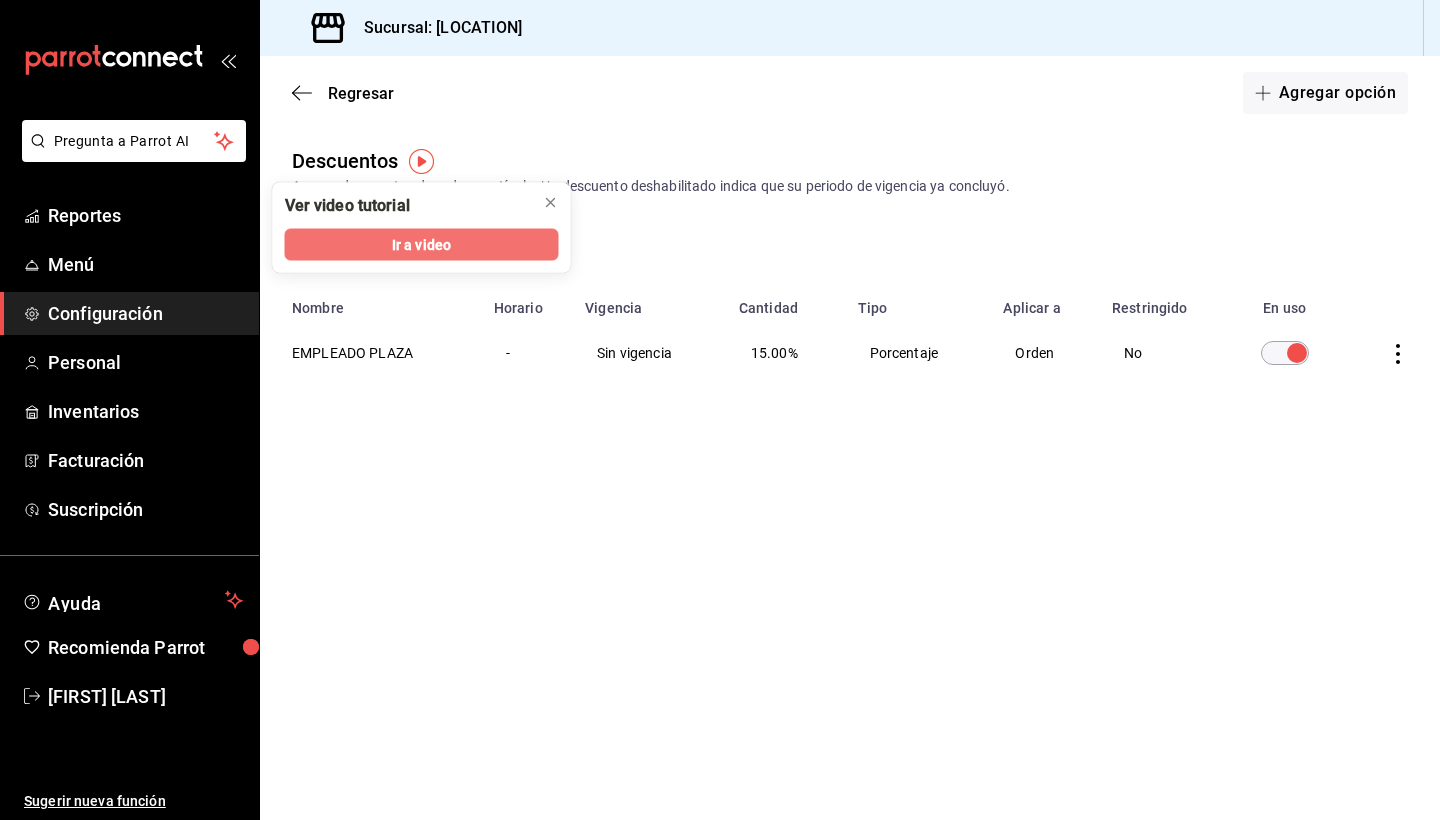 click on "Ir a video" at bounding box center (421, 244) 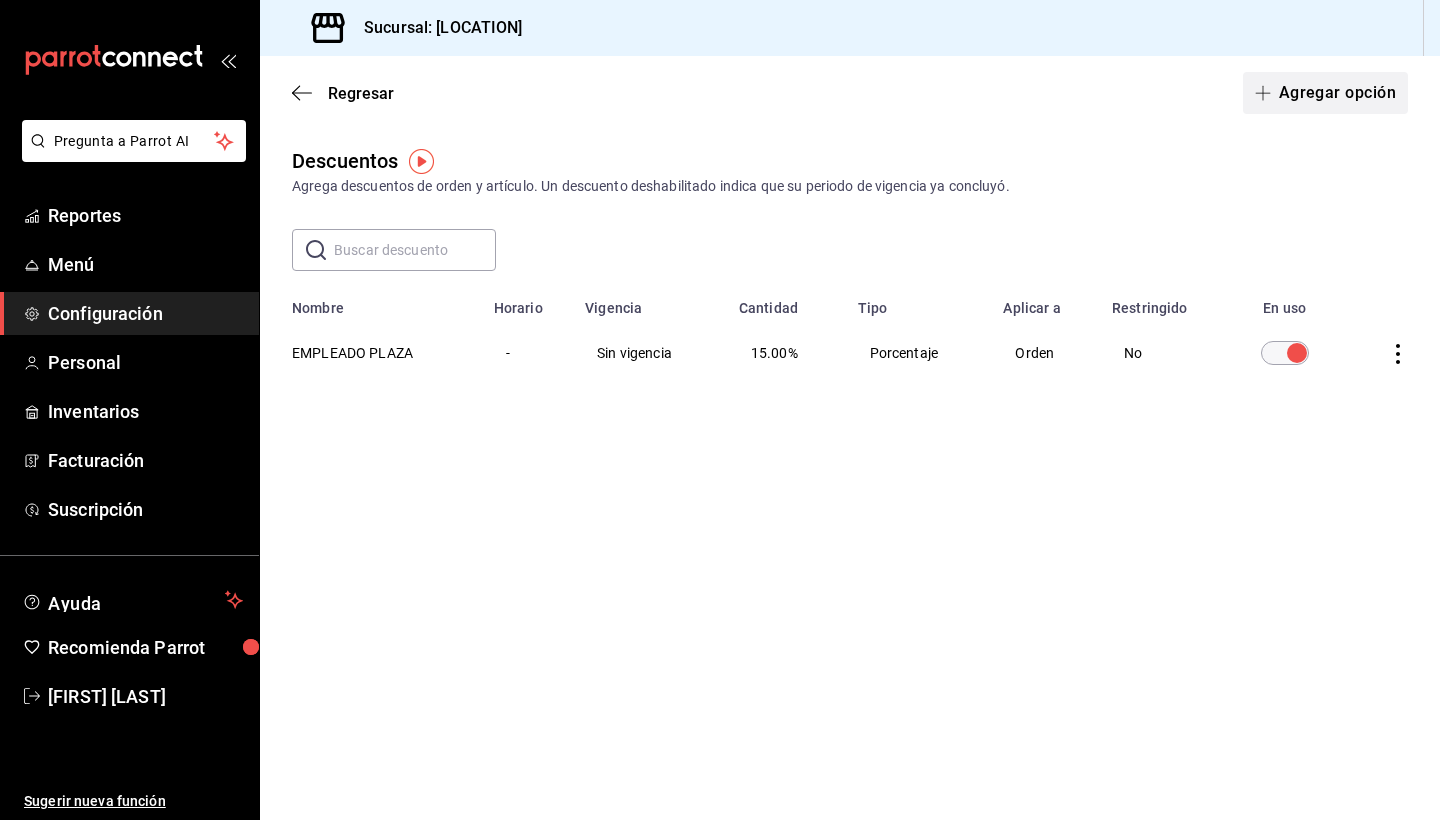 click at bounding box center [1267, 93] 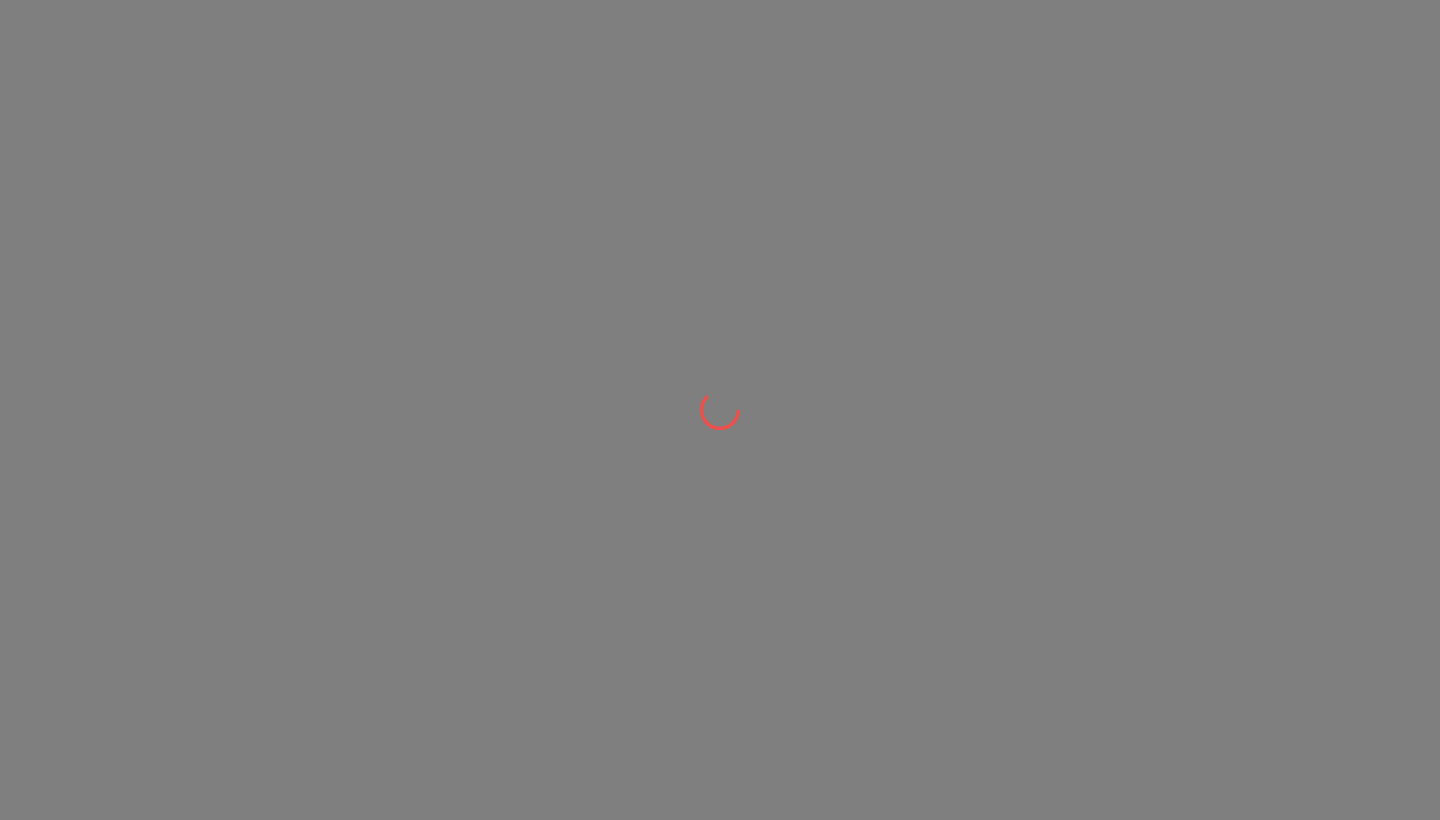scroll, scrollTop: 0, scrollLeft: 0, axis: both 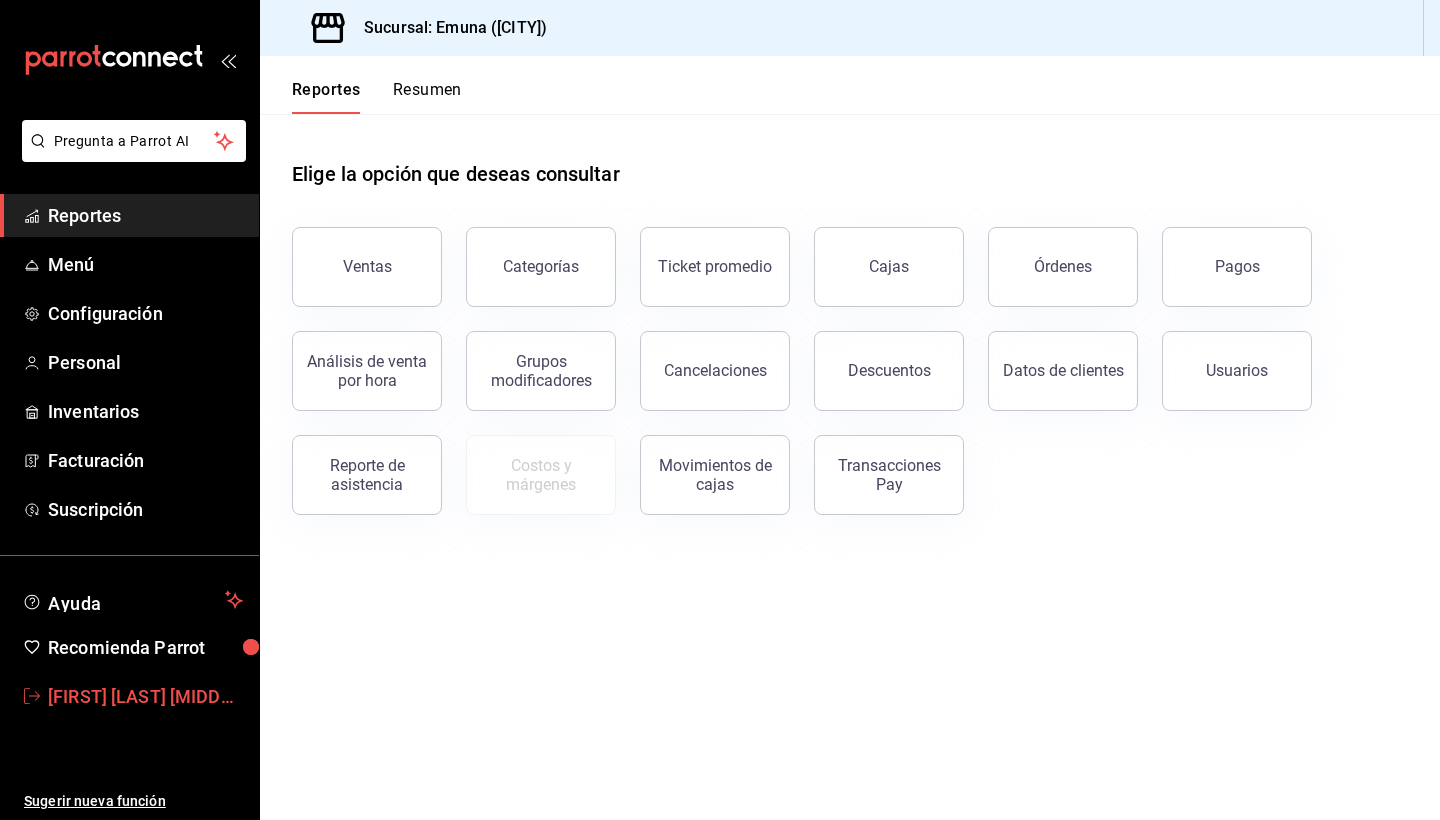 click on "[FIRST] [LAST] [MIDDLE]" at bounding box center [145, 696] 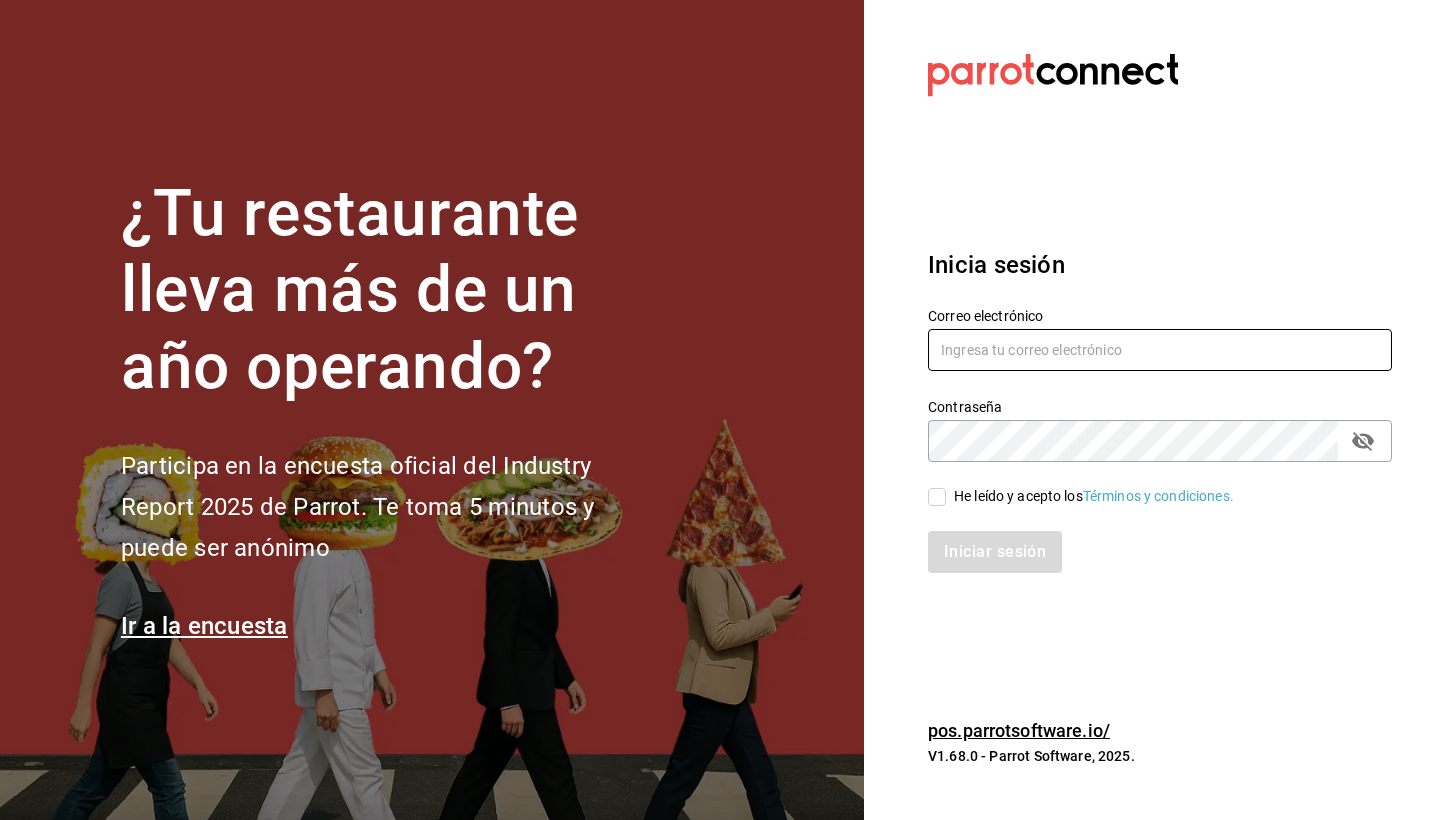 type on "[USERNAME]@[DOMAIN]" 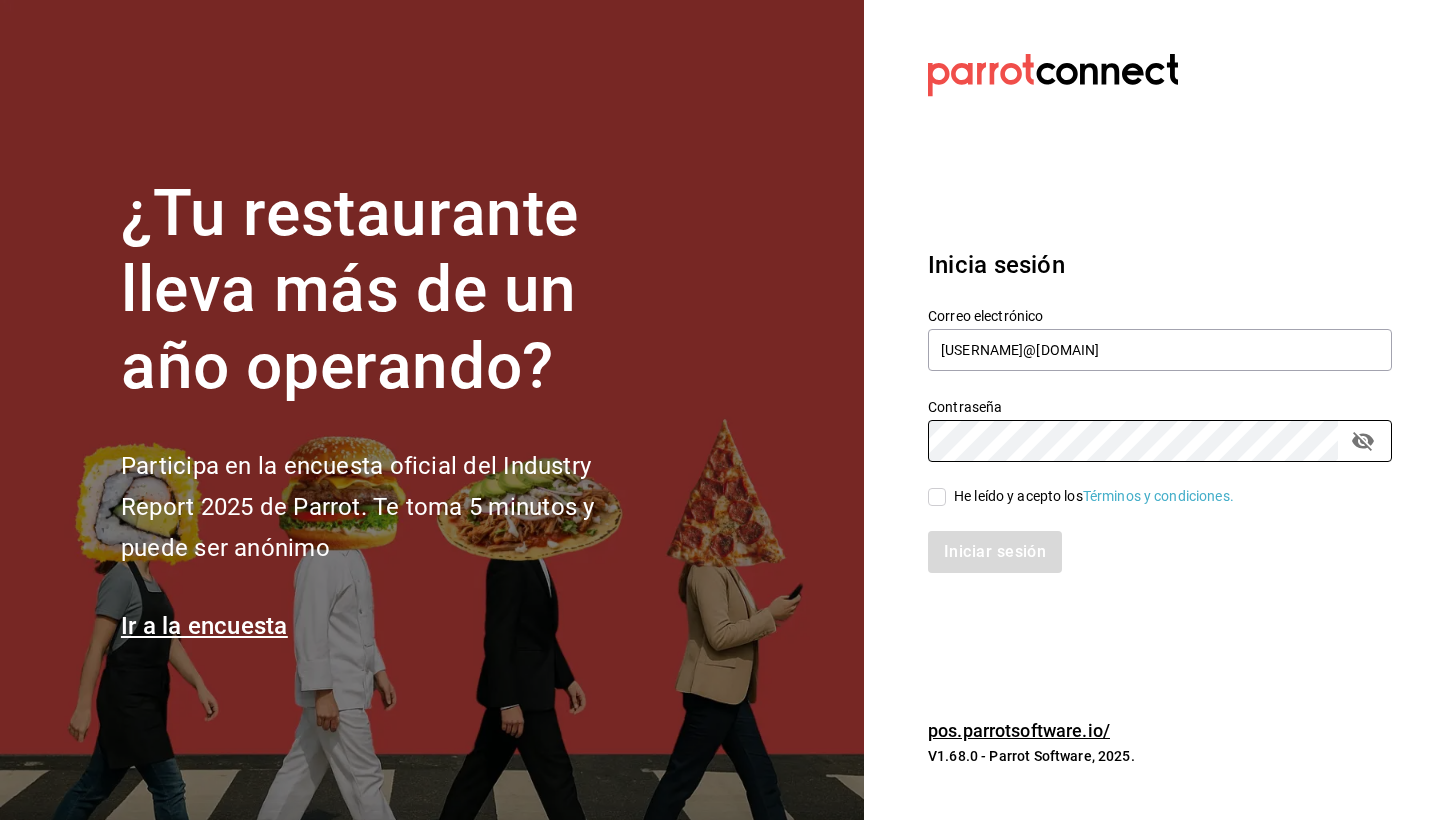 click on "He leído y acepto los  Términos y condiciones." at bounding box center (937, 497) 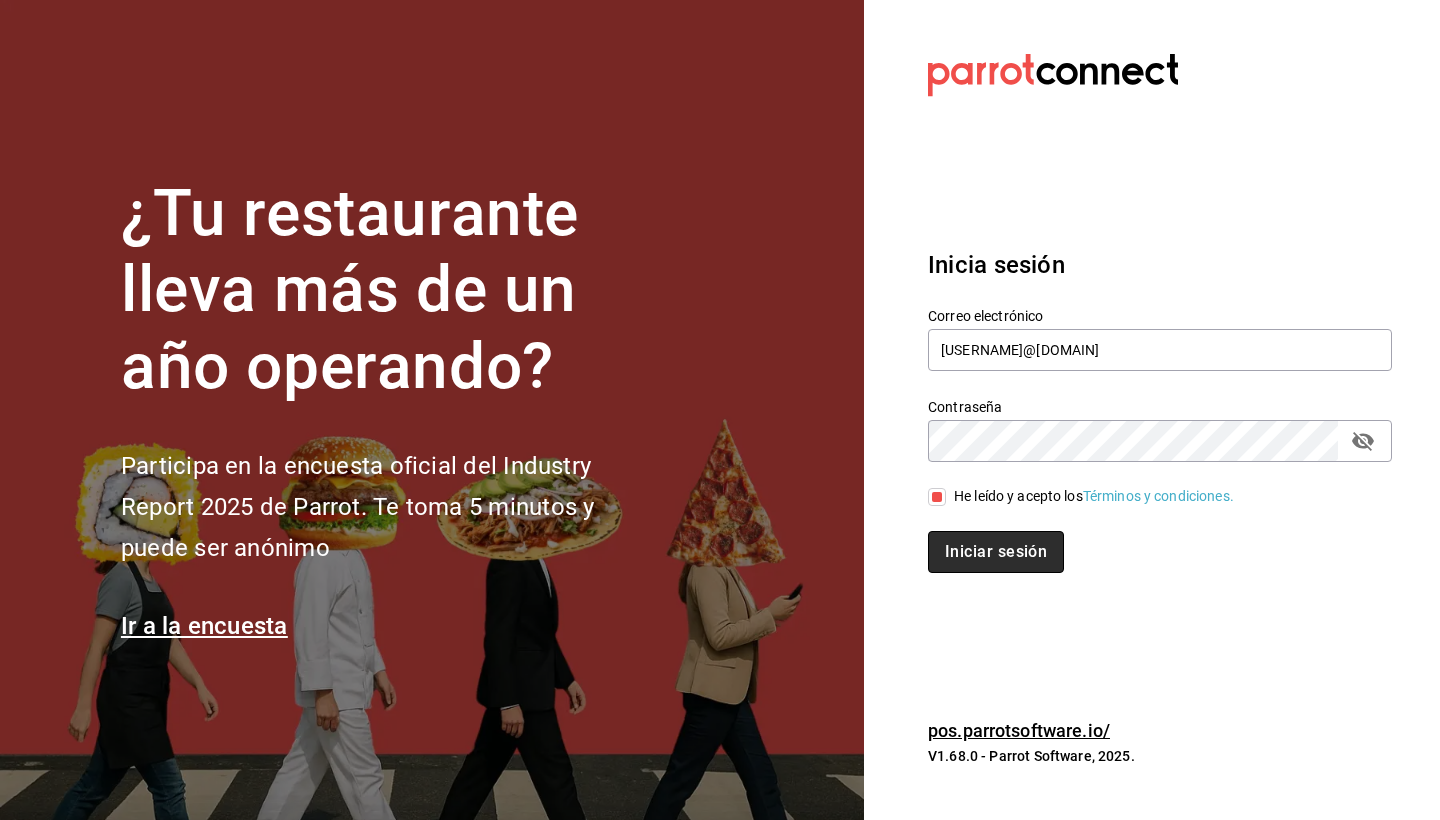 click on "Iniciar sesión" at bounding box center [996, 552] 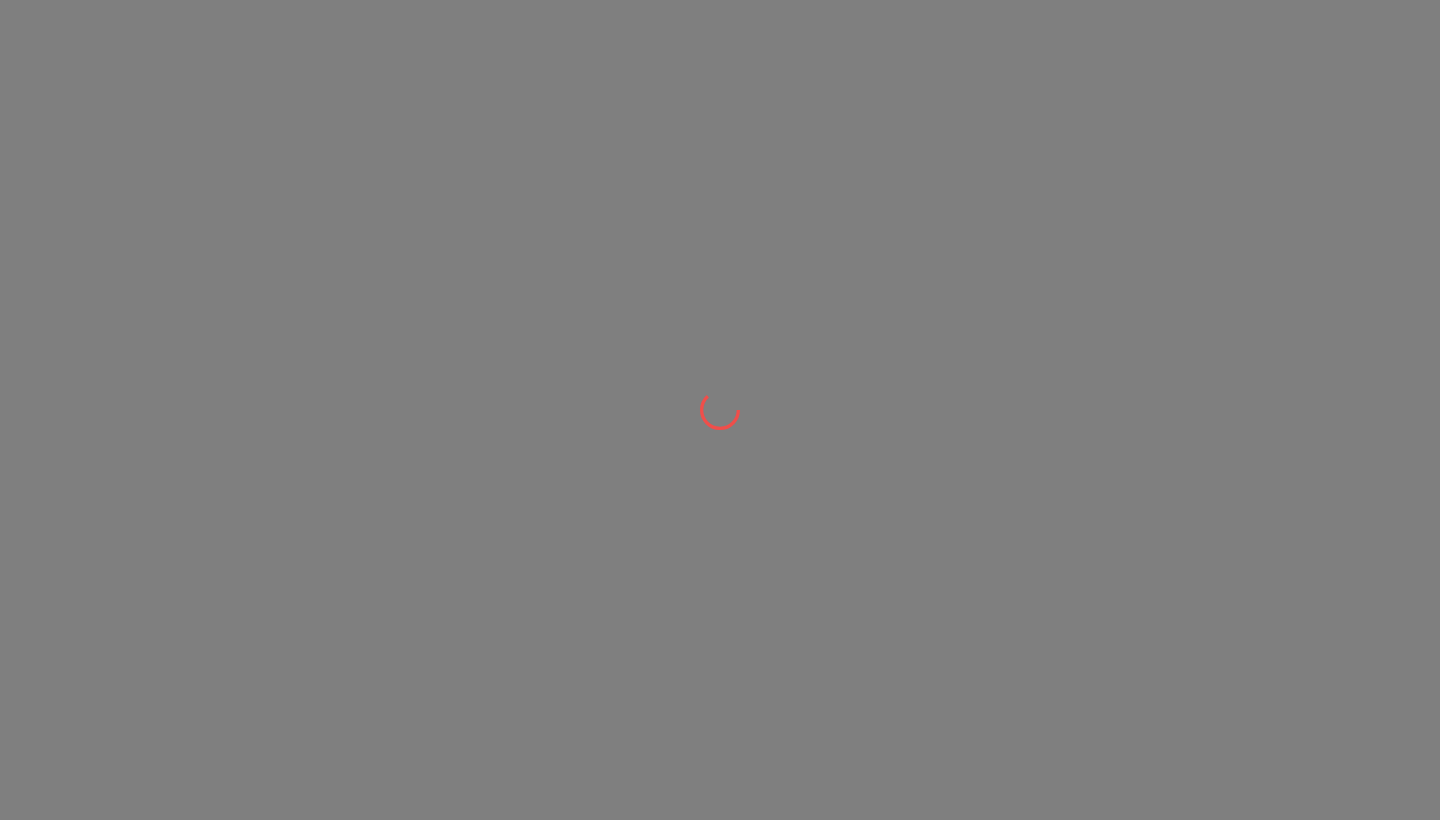 scroll, scrollTop: 0, scrollLeft: 0, axis: both 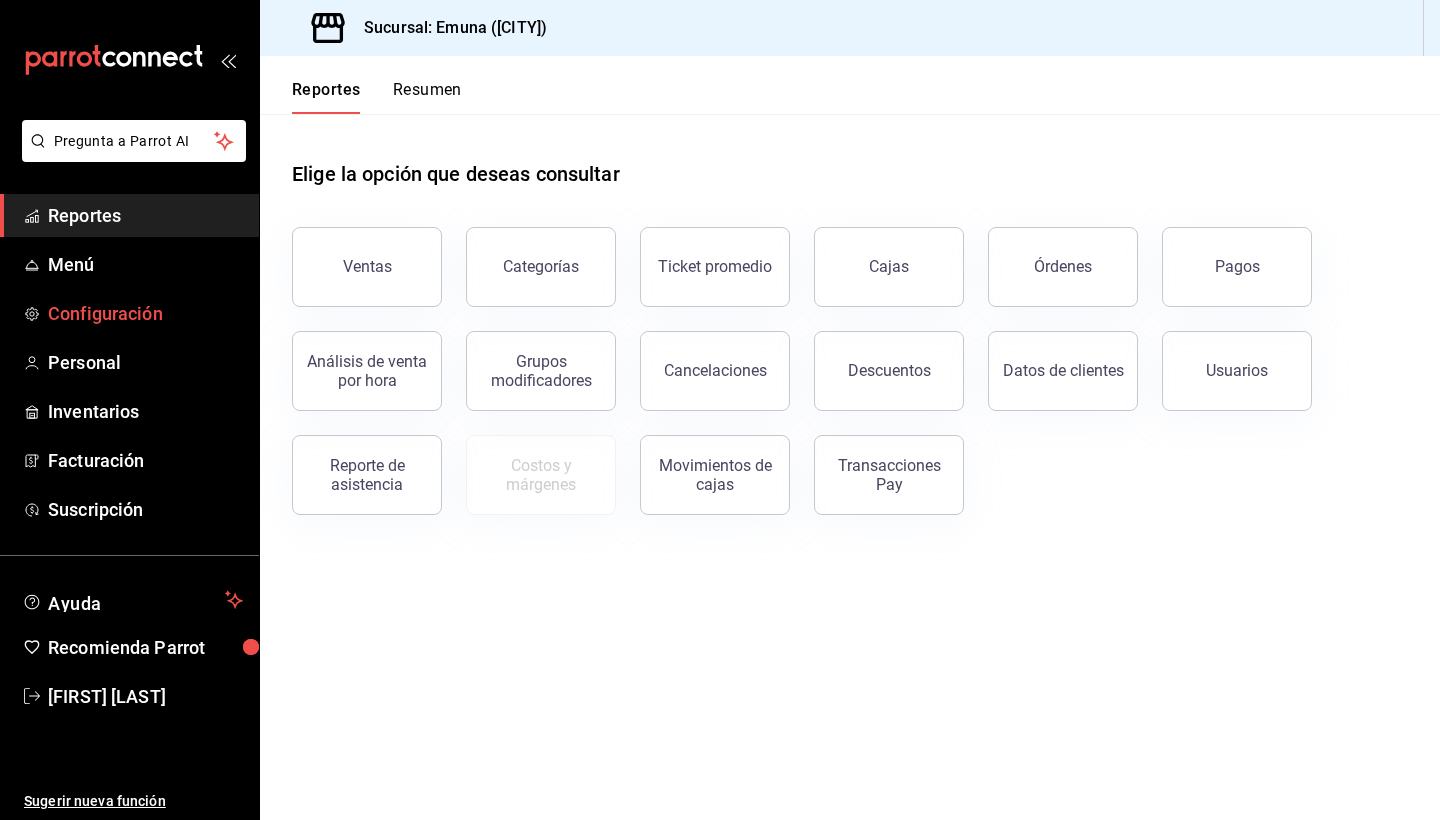 click on "Configuración" at bounding box center [145, 313] 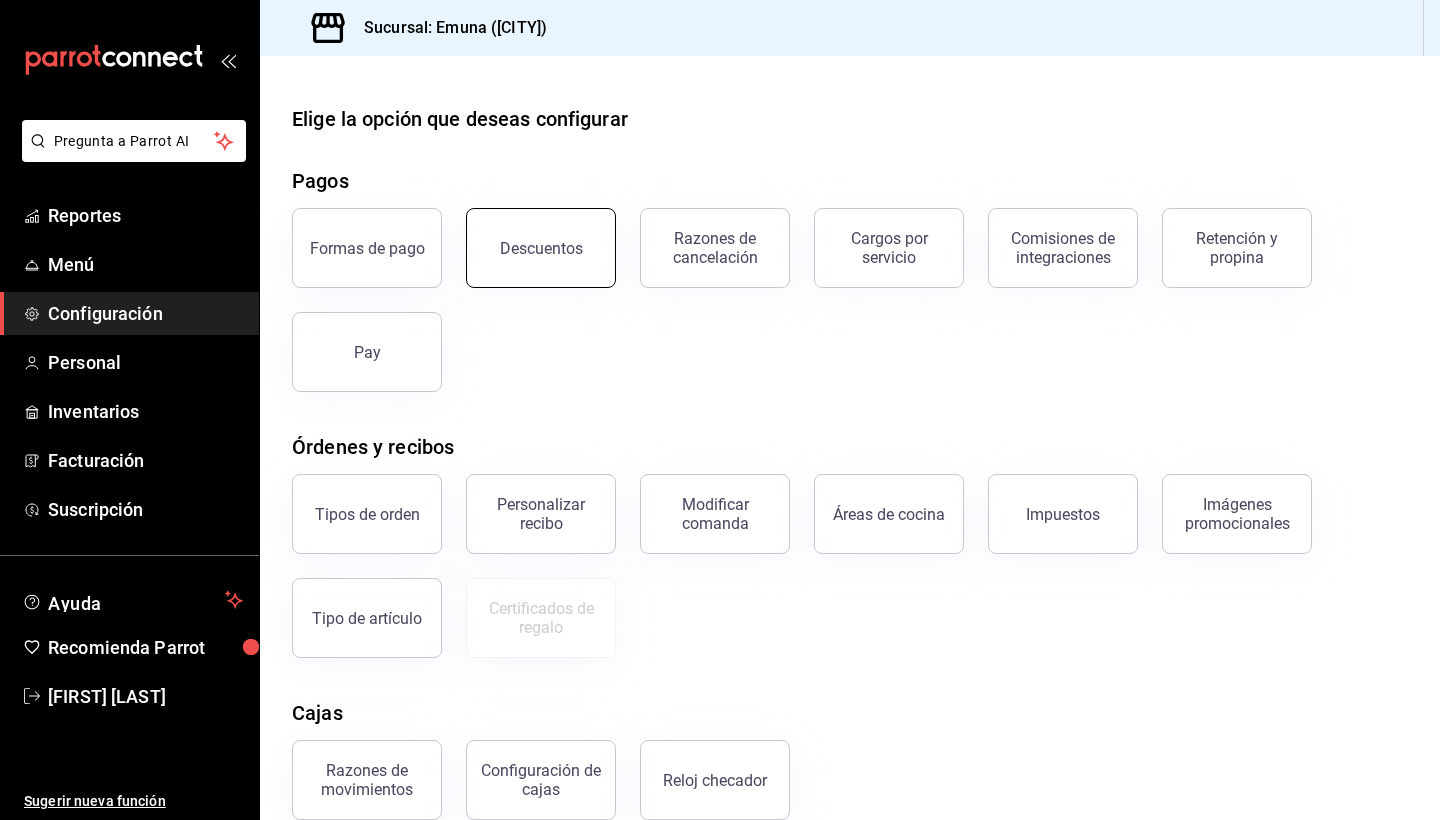 click on "Descuentos" at bounding box center (541, 248) 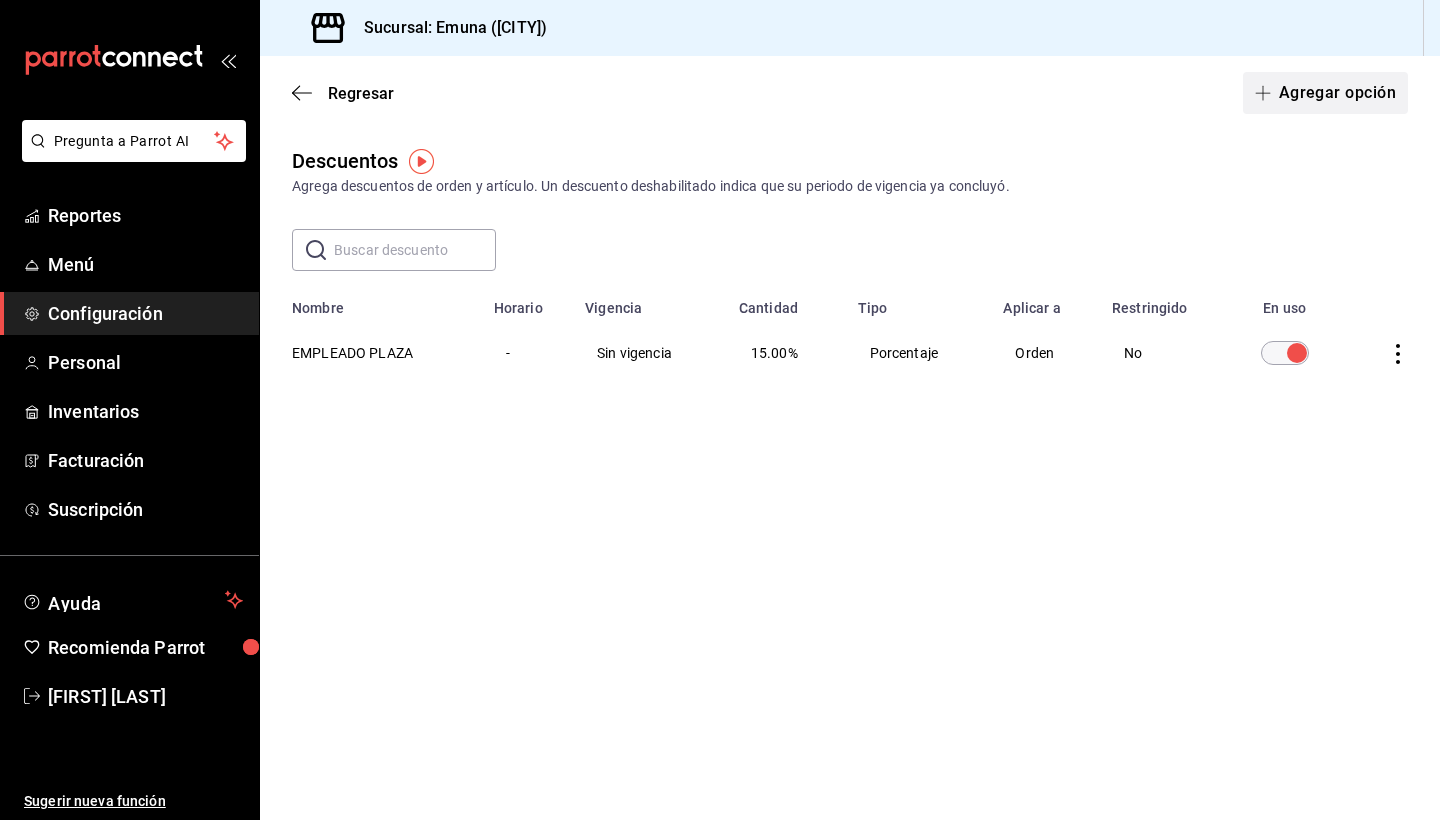 click on "Agregar opción" at bounding box center [1325, 93] 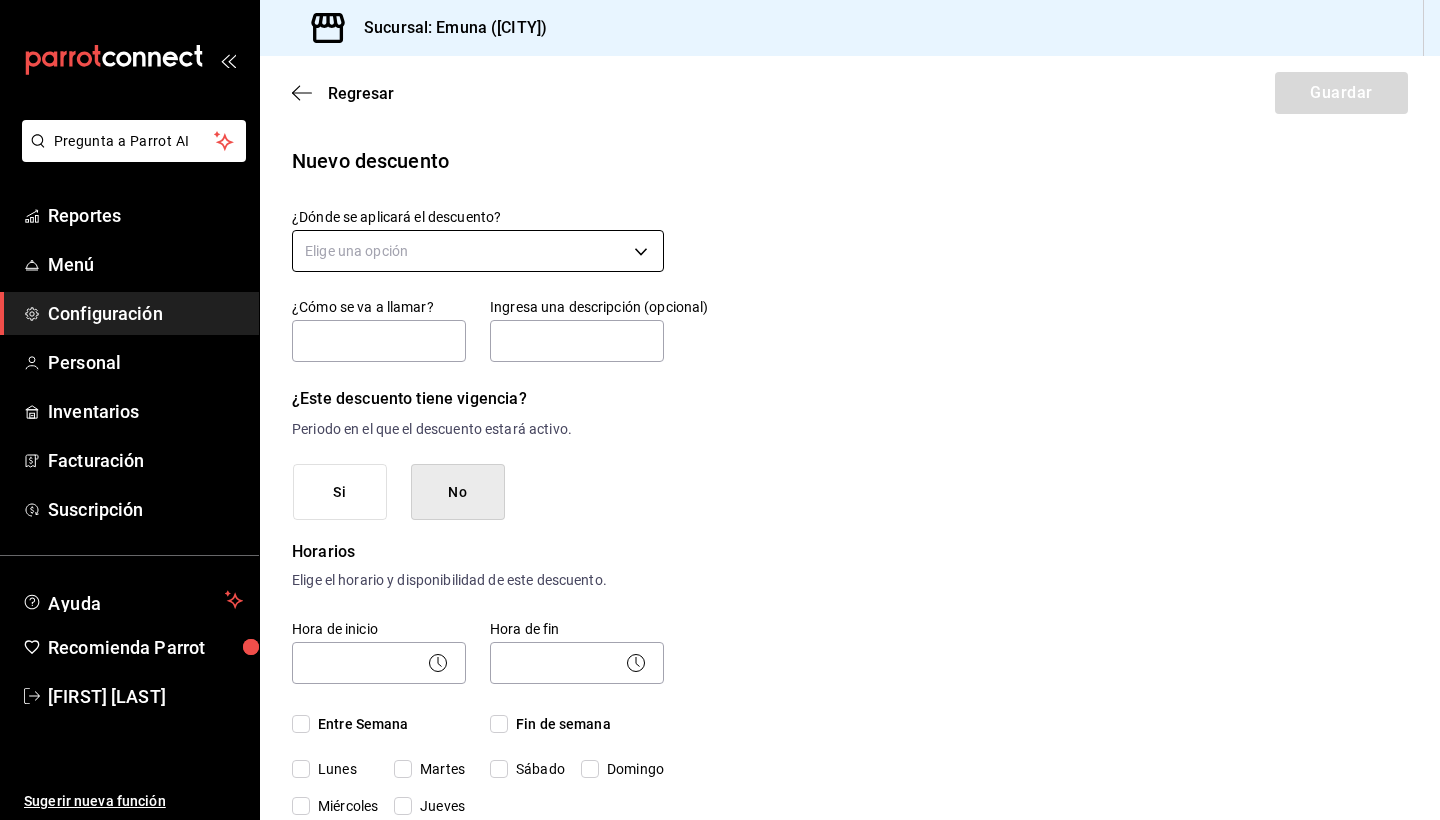 click on "Pregunta a Parrot AI Reportes   Menú   Configuración   Personal   Inventarios   Facturación   Suscripción   Ayuda Recomienda Parrot   [FIRST] [LAST]   Sugerir nueva función   Sucursal: Emuna ([CITY]) Regresar Guardar Nuevo descuento ¿Dónde se aplicará el descuento? Elige una opción ¿Cómo se va a llamar? Ingresa una descripción (opcional) ¿Este descuento tiene vigencia? Periodo en el que el descuento estará activo. Si No Horarios Elige el horario y disponibilidad de este descuento. Hora de inicio ​ Entre Semana Lunes Martes Miércoles Jueves Viernes Hora de fin ​ Fin de semana Sábado Domingo Agregar horario 1 de 5 horarios ¿Este descuento requiere un permiso especial para aplicarse? Solo los usuarios con el permiso de "Aplicar descuento" podrán usar este descuento en el Punto de Venta. Si No ¿Quieres que el usuario defina el valor del descuento en el Punto de Venta? Si No ¿Cómo se aplicará el descuento? Elige si el descuento será un porcentaje sobre el total o una cantidad fija. %" at bounding box center [720, 410] 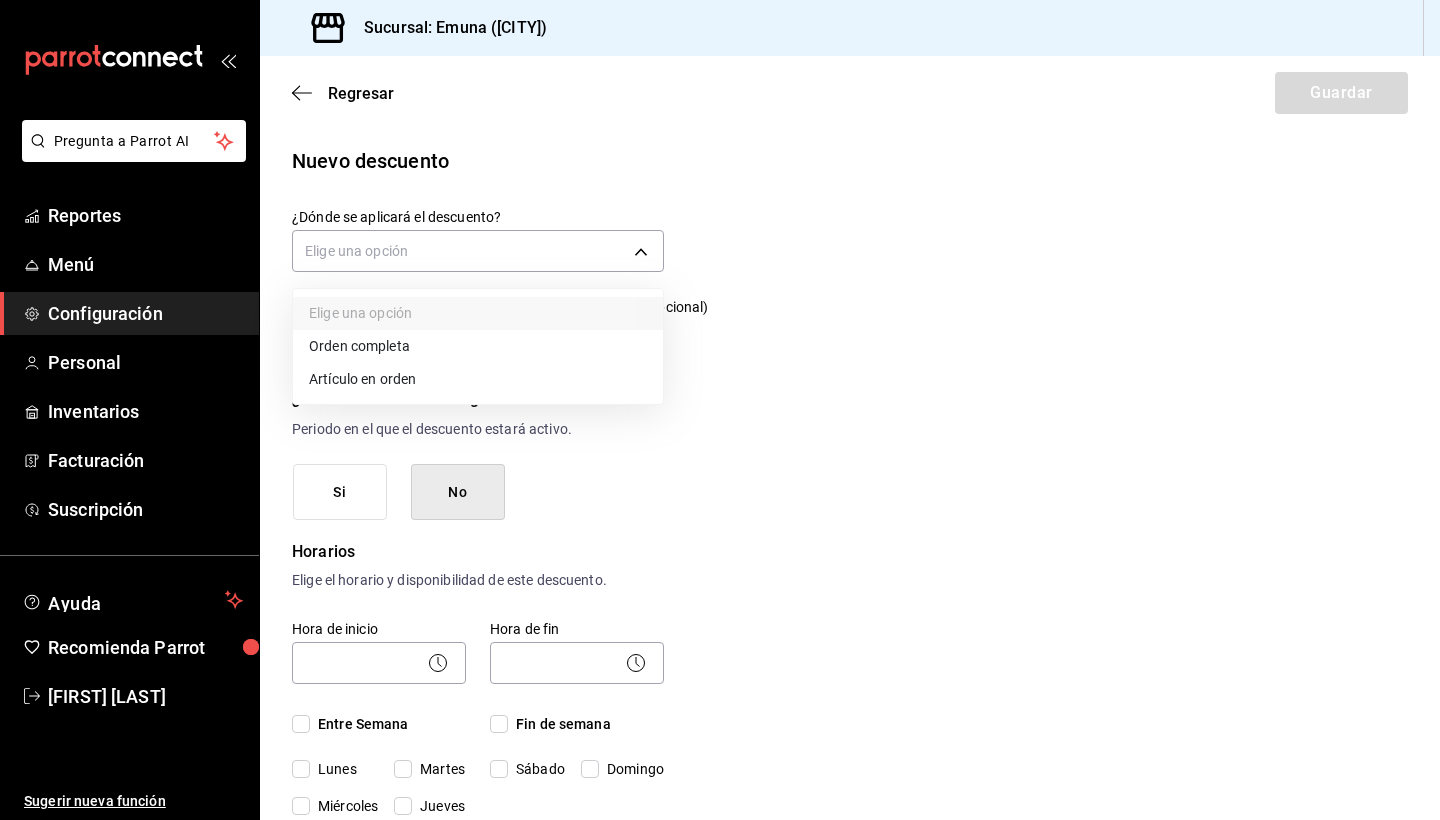 click on "Orden completa" at bounding box center (478, 346) 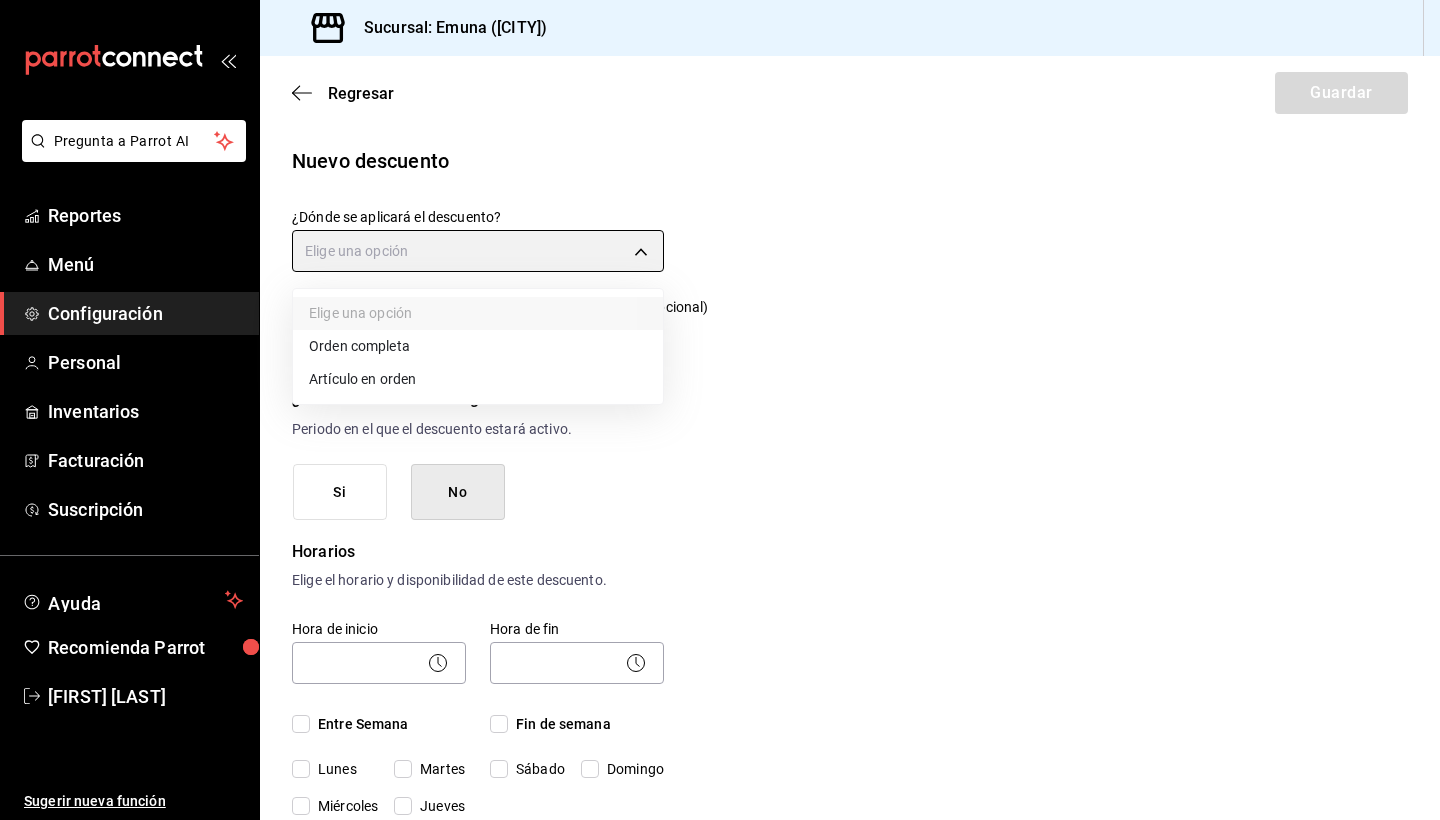 type on "ORDER" 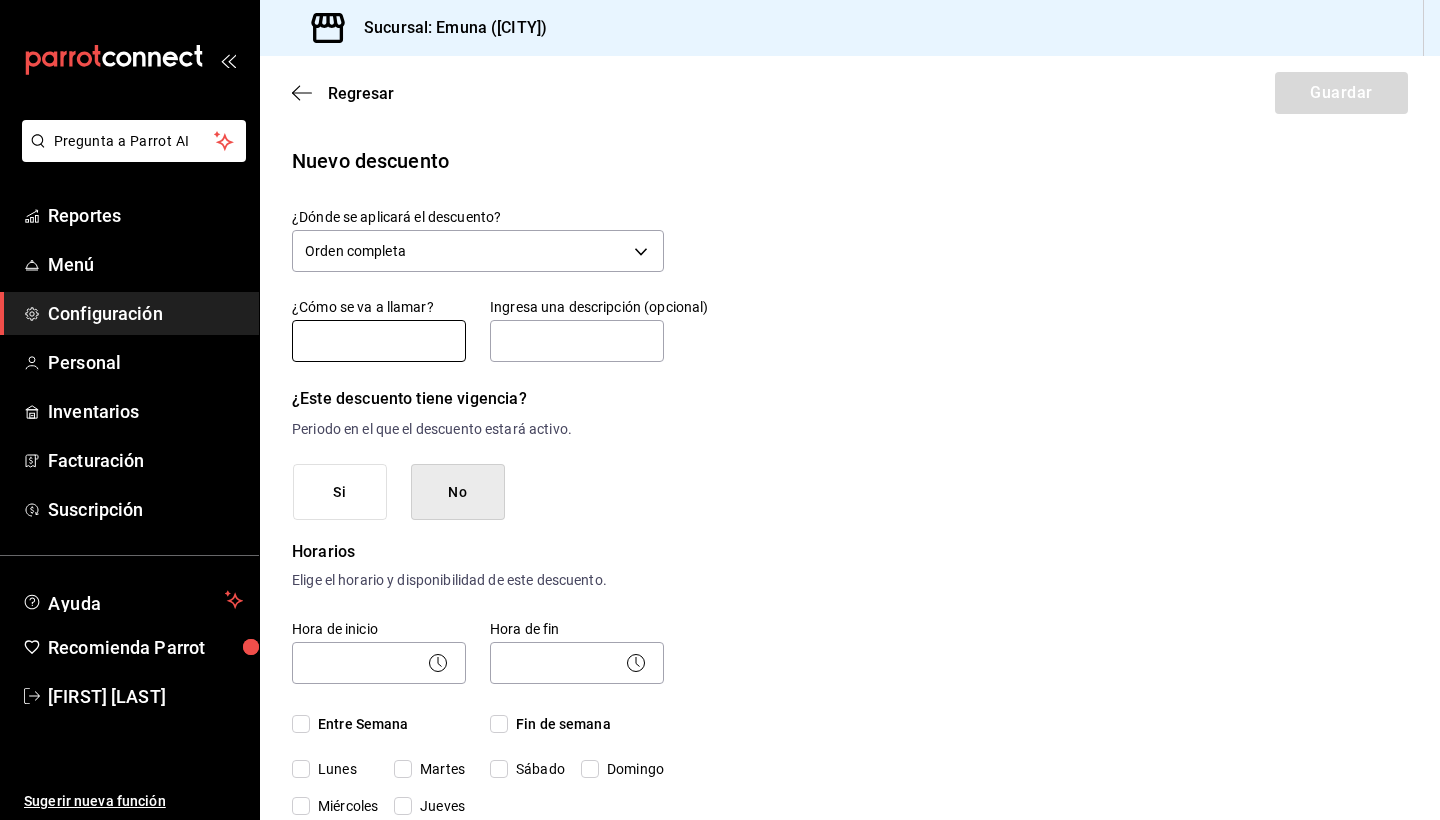 click at bounding box center [379, 341] 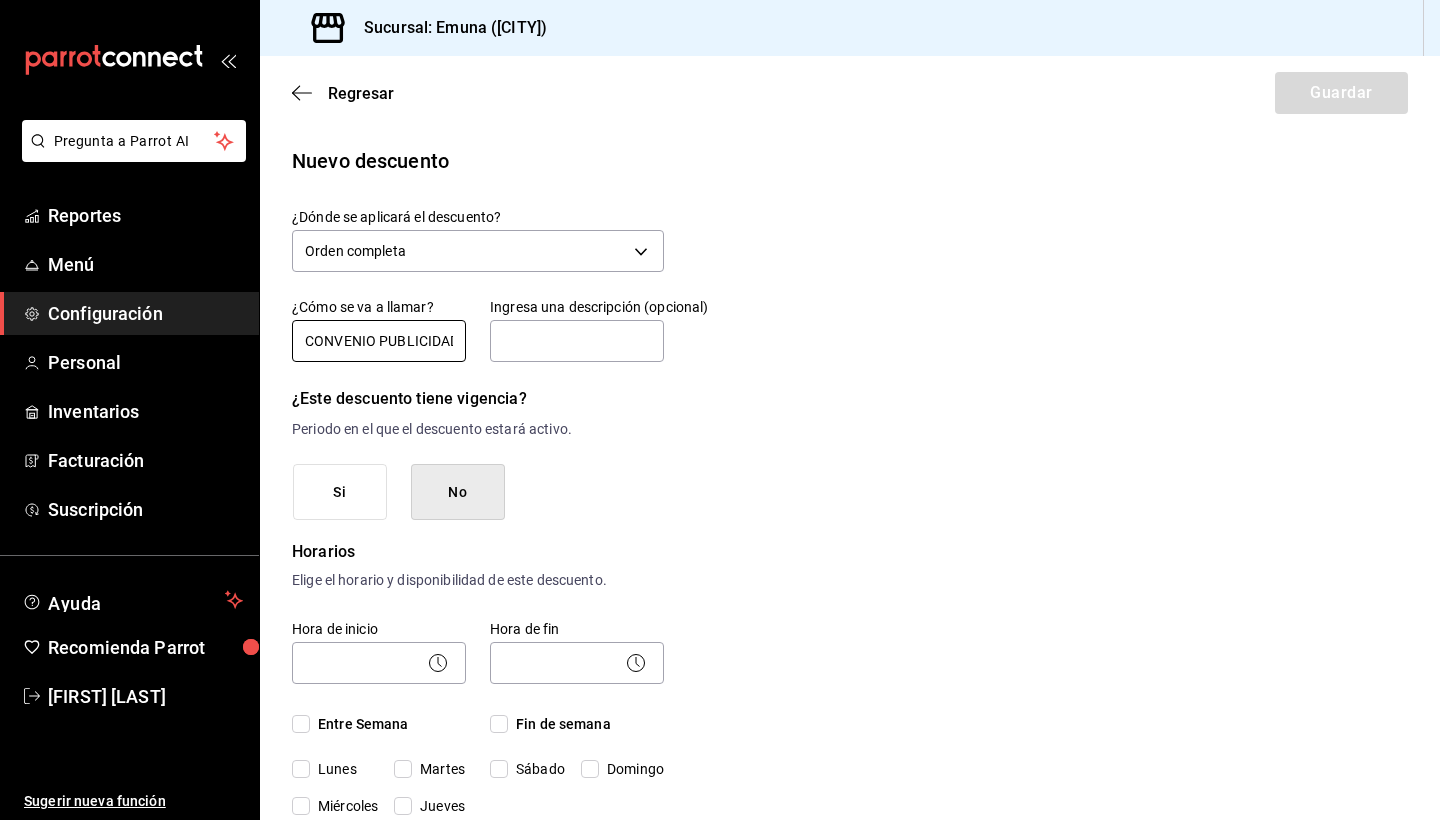 type on "CONVENIO PUBLICIDAD" 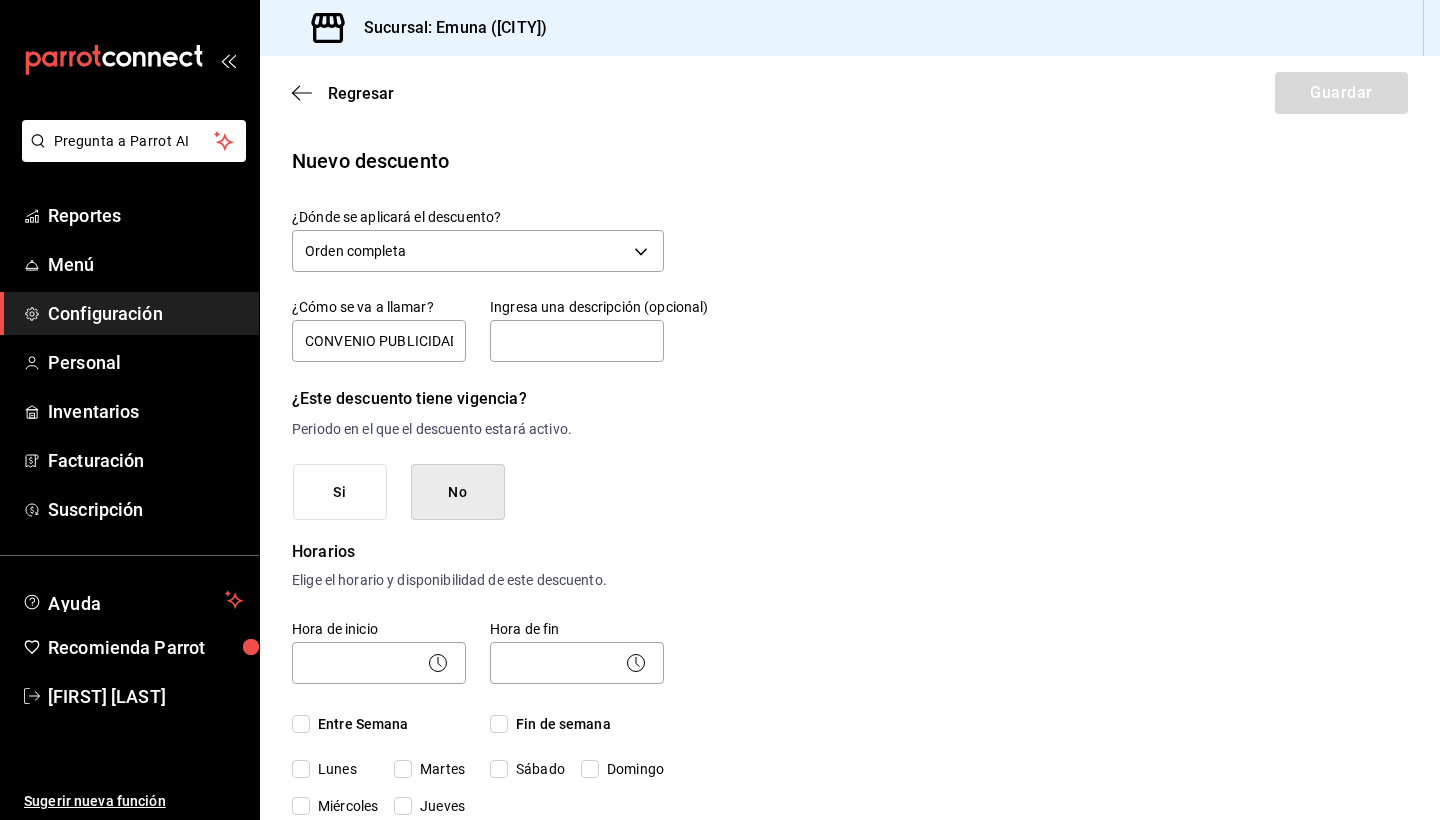click on "¿Este descuento tiene vigencia? Periodo en el que el descuento estará activo." at bounding box center (478, 412) 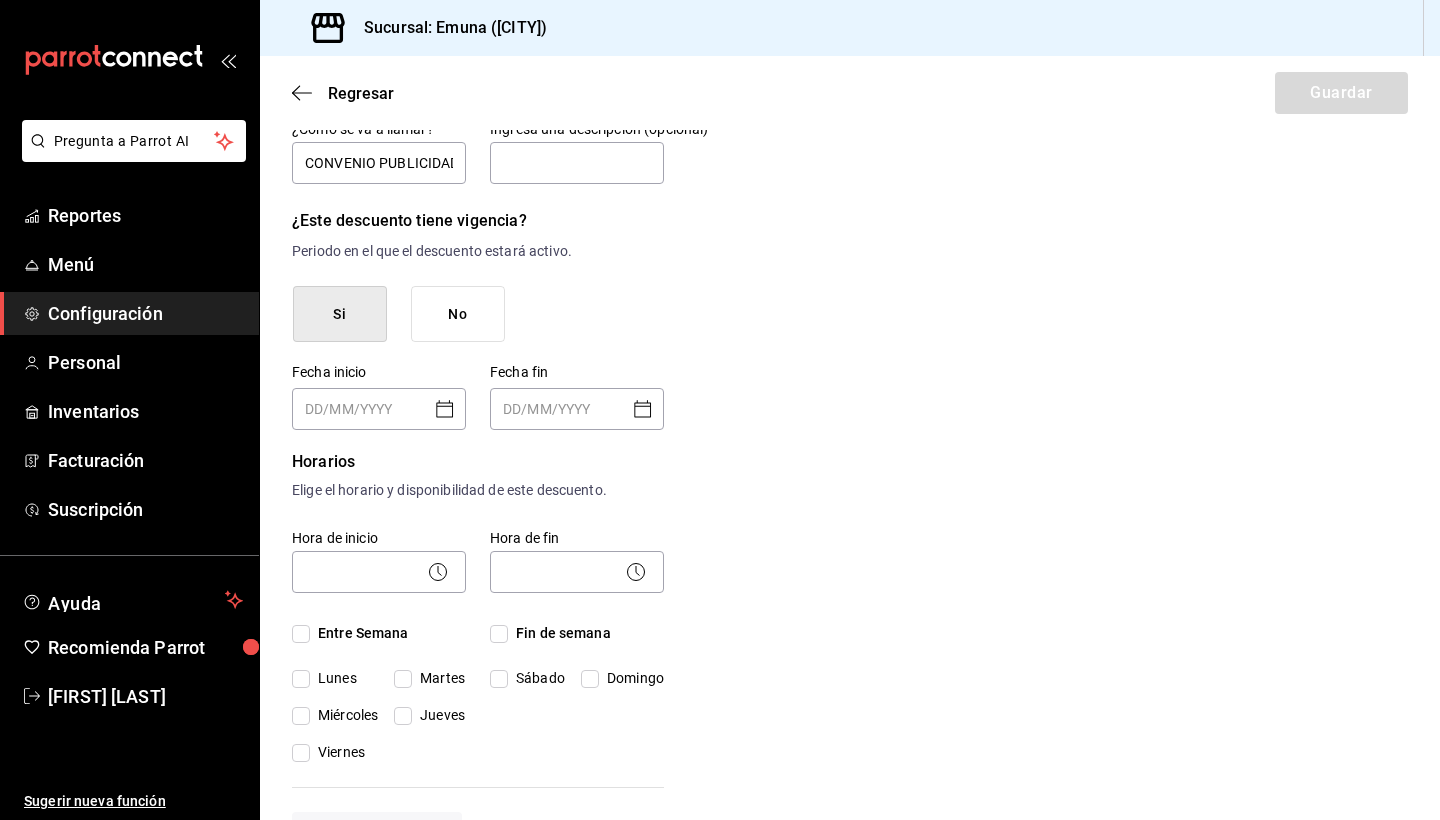 scroll, scrollTop: 219, scrollLeft: 0, axis: vertical 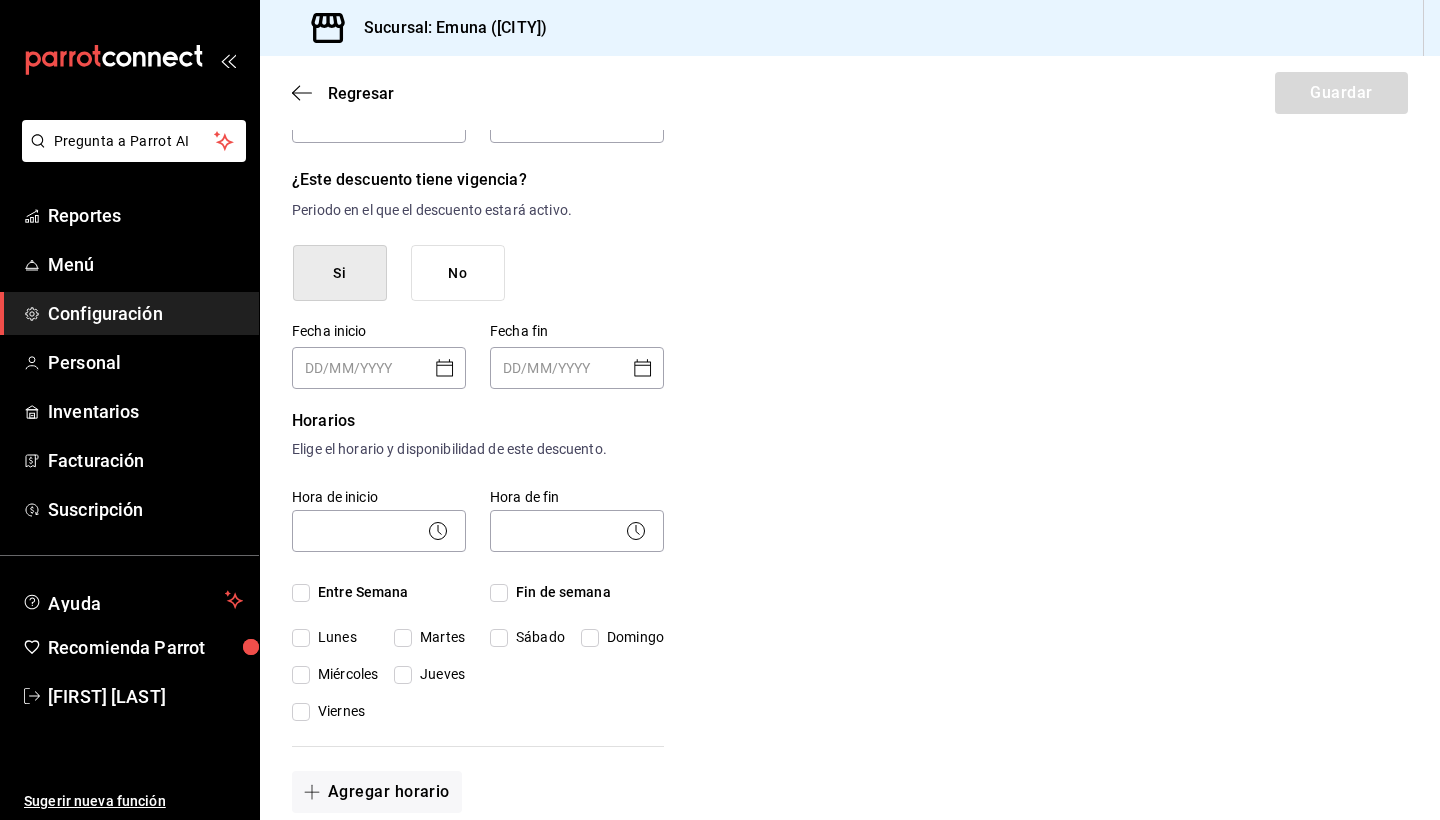 click 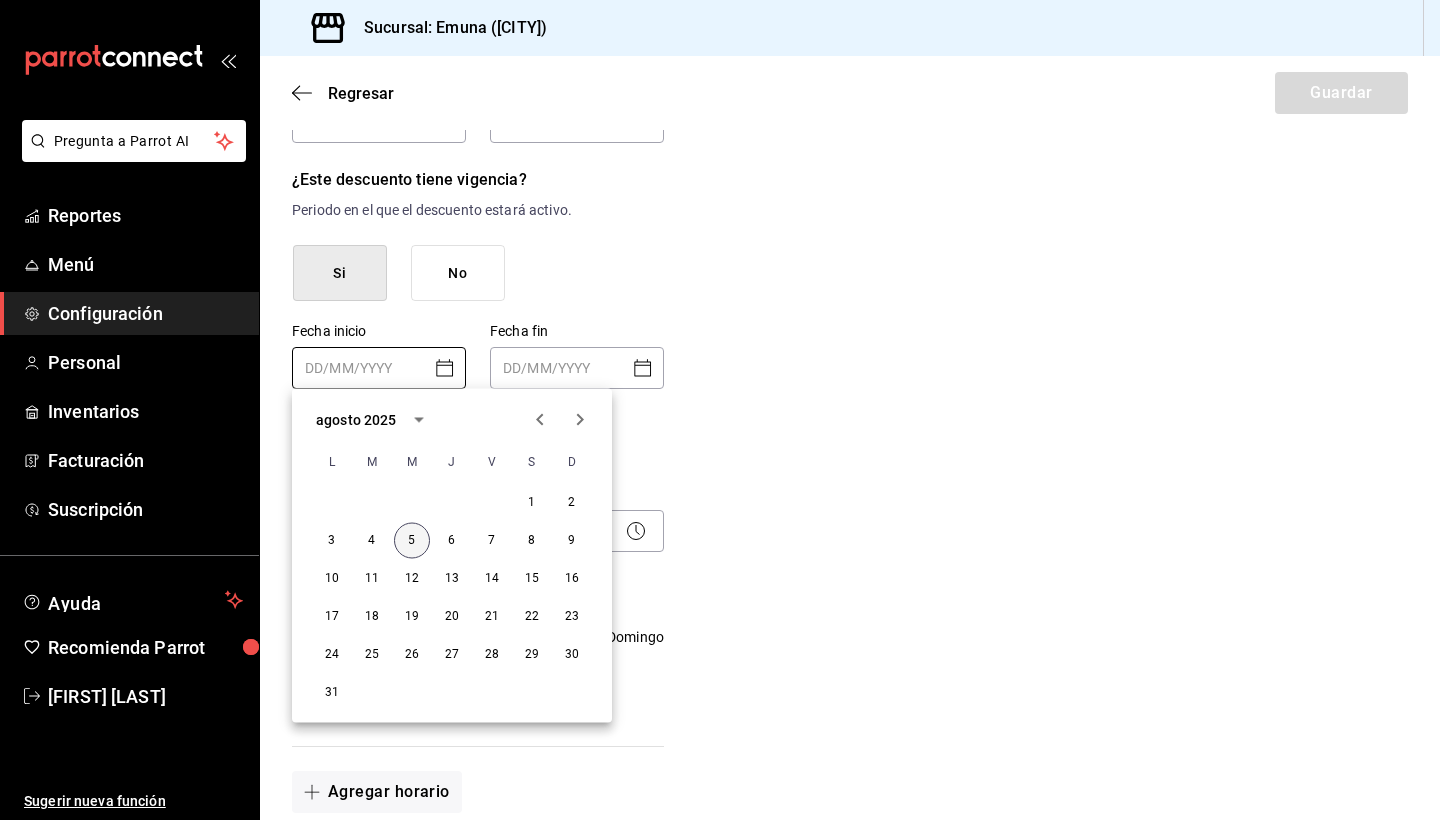 click on "5" at bounding box center (412, 541) 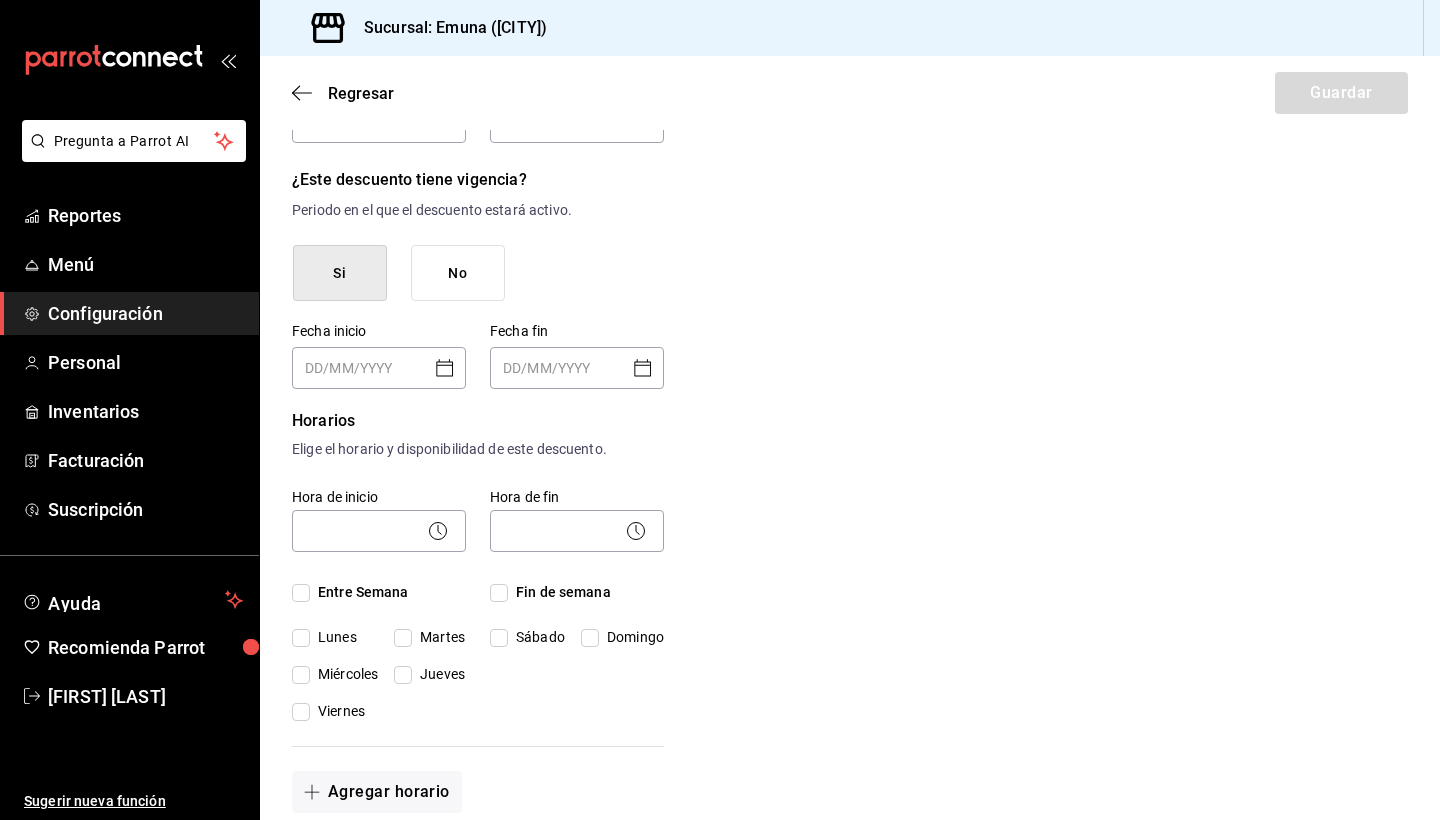 type on "05/08/2025" 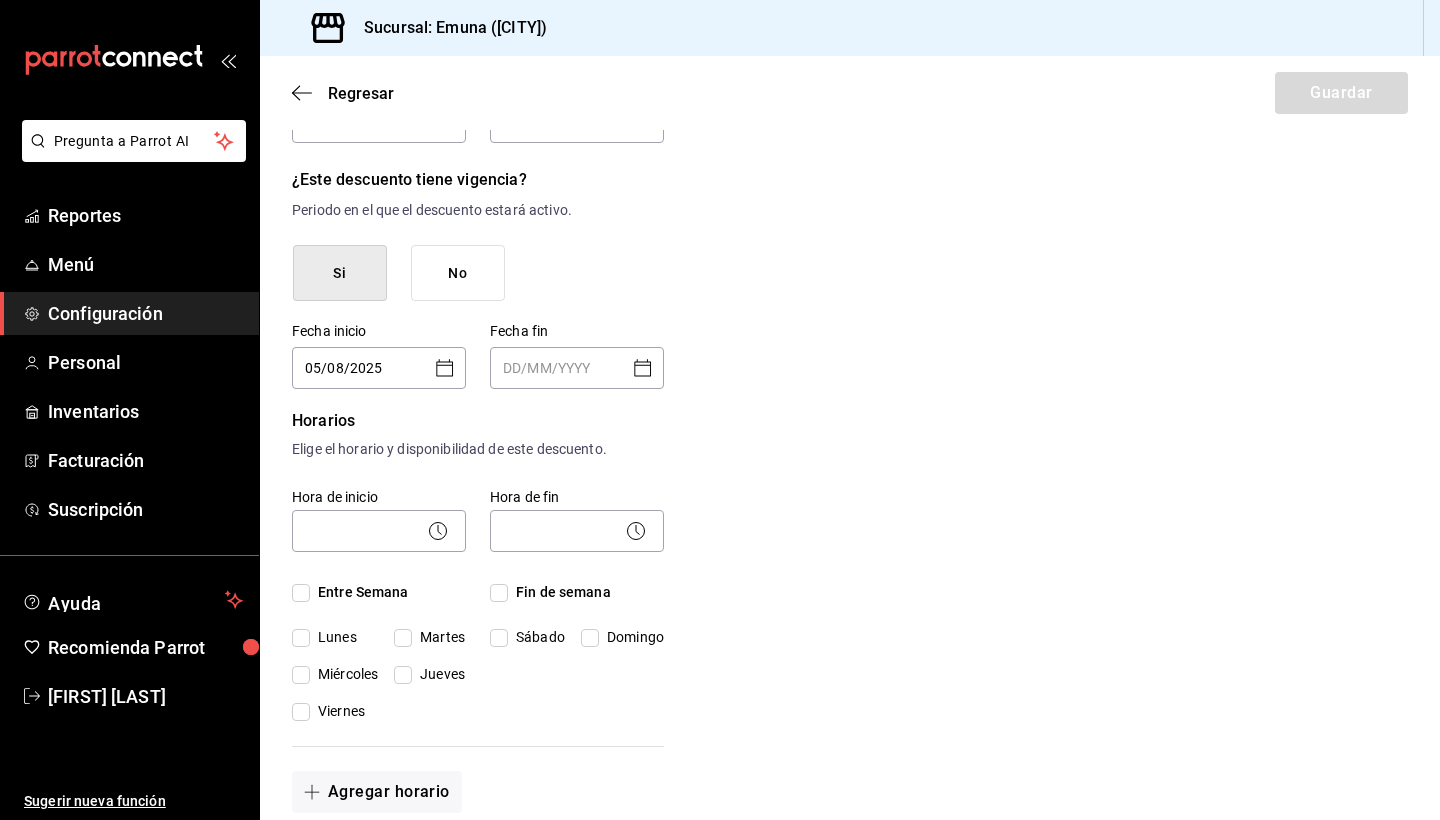 click 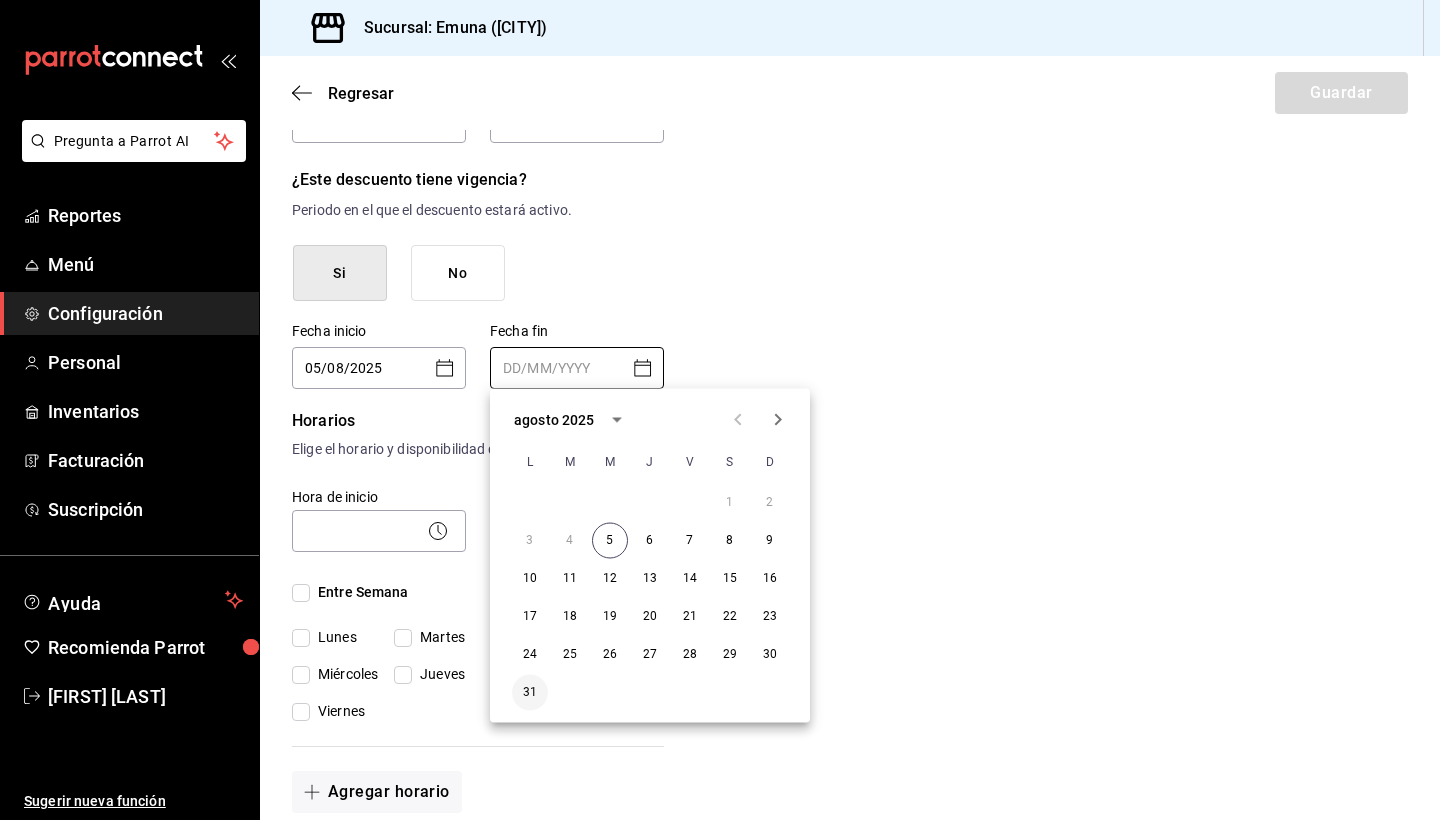 click on "31" at bounding box center [530, 693] 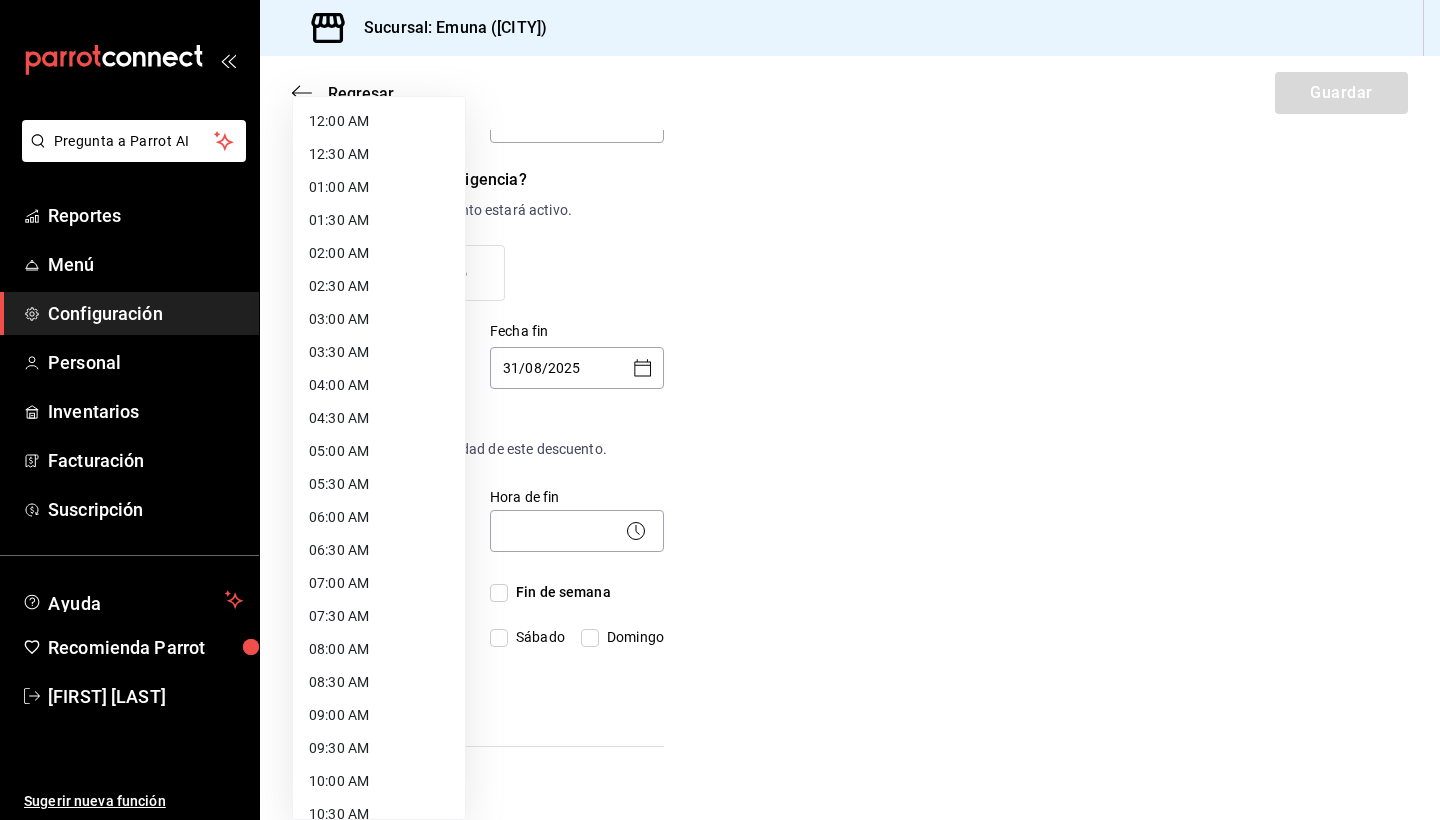 click on "Pregunta a Parrot AI Reportes   Menú   Configuración   Personal   Inventarios   Facturación   Suscripción   Ayuda Recomienda Parrot   [FIRST] [LAST]   Sugerir nueva función   Sucursal: Emuna ([CITY]) Regresar Guardar Nuevo descuento ¿Dónde se aplicará el descuento? Orden completa ORDER ¿Cómo se va a llamar? CONVENIO PUBLICIDAD Ingresa una descripción (opcional) ¿Este descuento tiene vigencia? Periodo en el que el descuento estará activo. Si No Fecha inicio [DATE] ​ Fecha fin [DATE] ​ Horarios Elige el horario y disponibilidad de este descuento. Hora de inicio ​ Entre Semana Lunes Martes Miércoles Jueves Viernes Hora de fin ​ Fin de semana Sábado Domingo Agregar horario 1 de 5 horarios ¿Este descuento requiere un permiso especial para aplicarse? Solo los usuarios con el permiso de "Aplicar descuento" podrán usar este descuento en el Punto de Venta. Si No ¿Quieres que el usuario defina el valor del descuento en el Punto de Venta? Si No ¿Cómo se aplicará el descuento? %" at bounding box center [720, 410] 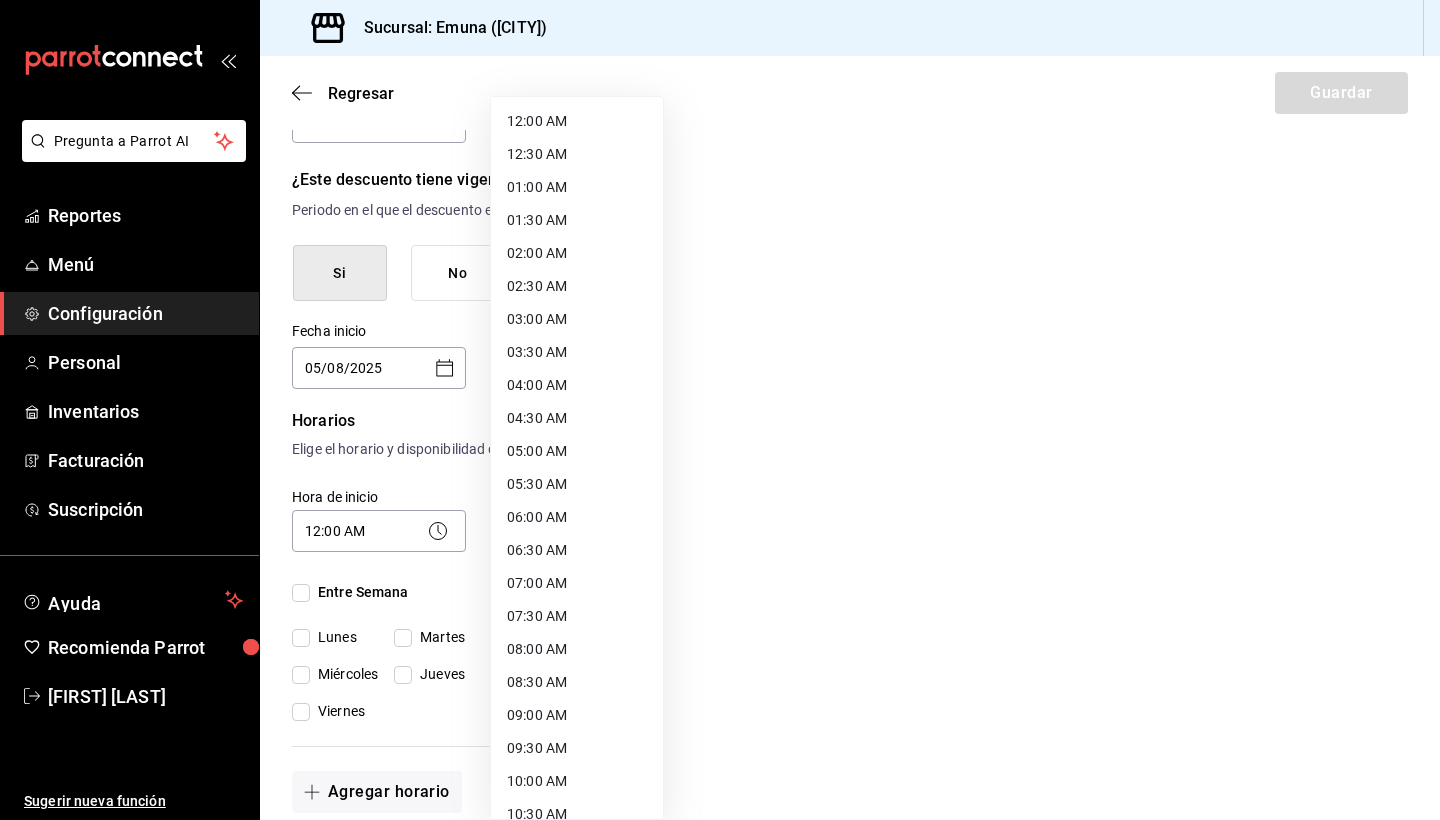 click on "Pregunta a Parrot AI Reportes   Menú   Configuración   Personal   Inventarios   Facturación   Suscripción   Ayuda Recomienda Parrot   [FIRST] [LAST]   Sugerir nueva función   Sucursal: Emuna ([CITY]) Regresar Guardar Nuevo descuento ¿Dónde se aplicará el descuento? Orden completa ORDER ¿Cómo se va a llamar? CONVENIO PUBLICIDAD Ingresa una descripción (opcional) ¿Este descuento tiene vigencia? Periodo en el que el descuento estará activo. Si No Fecha inicio [DATE] ​ Fecha fin [DATE] ​ Horarios Elige el horario y disponibilidad de este descuento. Hora de inicio 12:00 AM 00:00 Entre Semana Lunes Martes Miércoles Jueves Viernes Hora de fin ​ Fin de semana Sábado Domingo Agregar horario 1 de 5 horarios ¿Este descuento requiere un permiso especial para aplicarse? Solo los usuarios con el permiso de "Aplicar descuento" podrán usar este descuento en el Punto de Venta. Si No ¿Quieres que el usuario defina el valor del descuento en el Punto de Venta? Si No Porcentaje Cantidad 0.00 %" at bounding box center [720, 410] 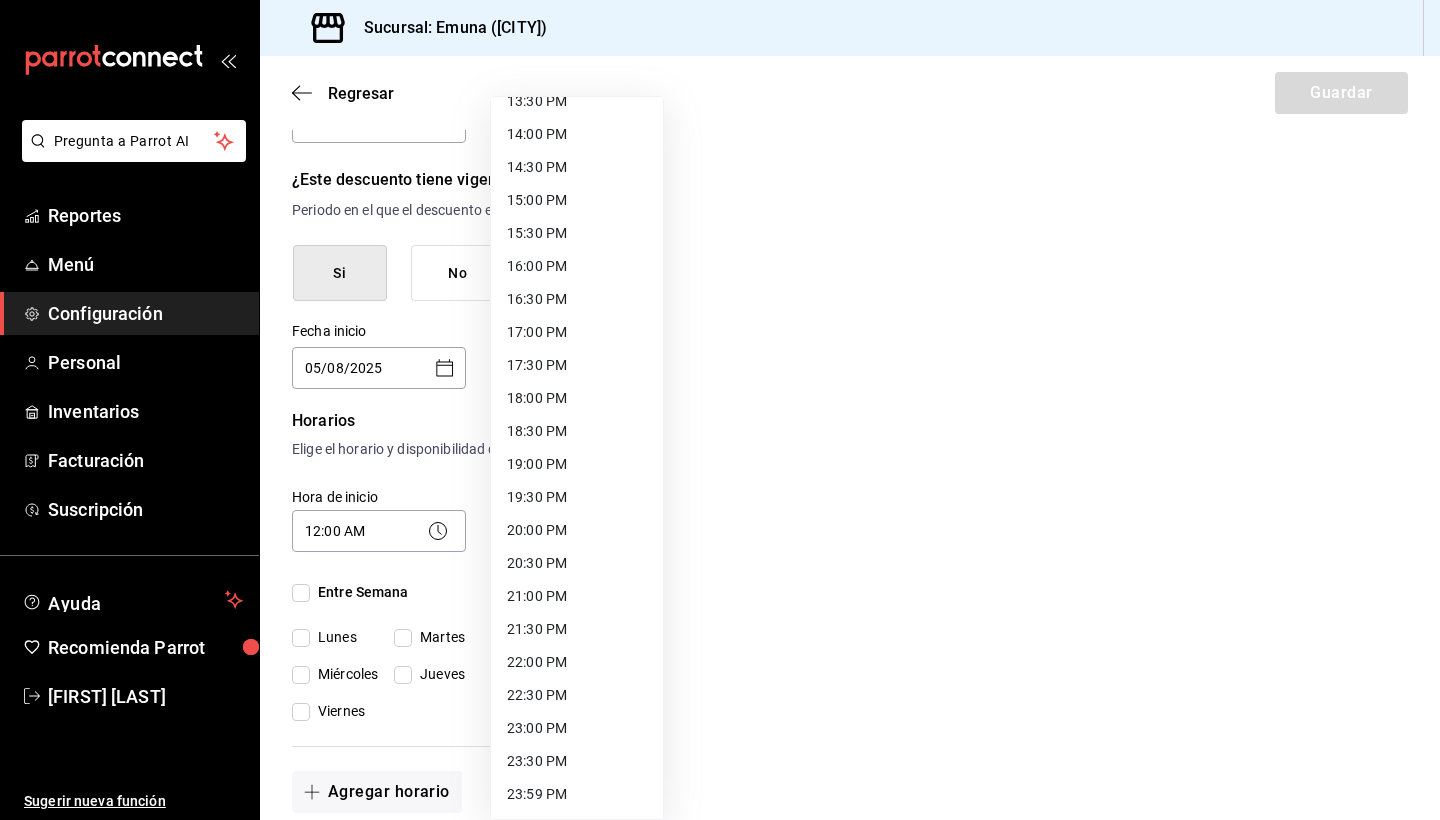 scroll, scrollTop: 911, scrollLeft: 0, axis: vertical 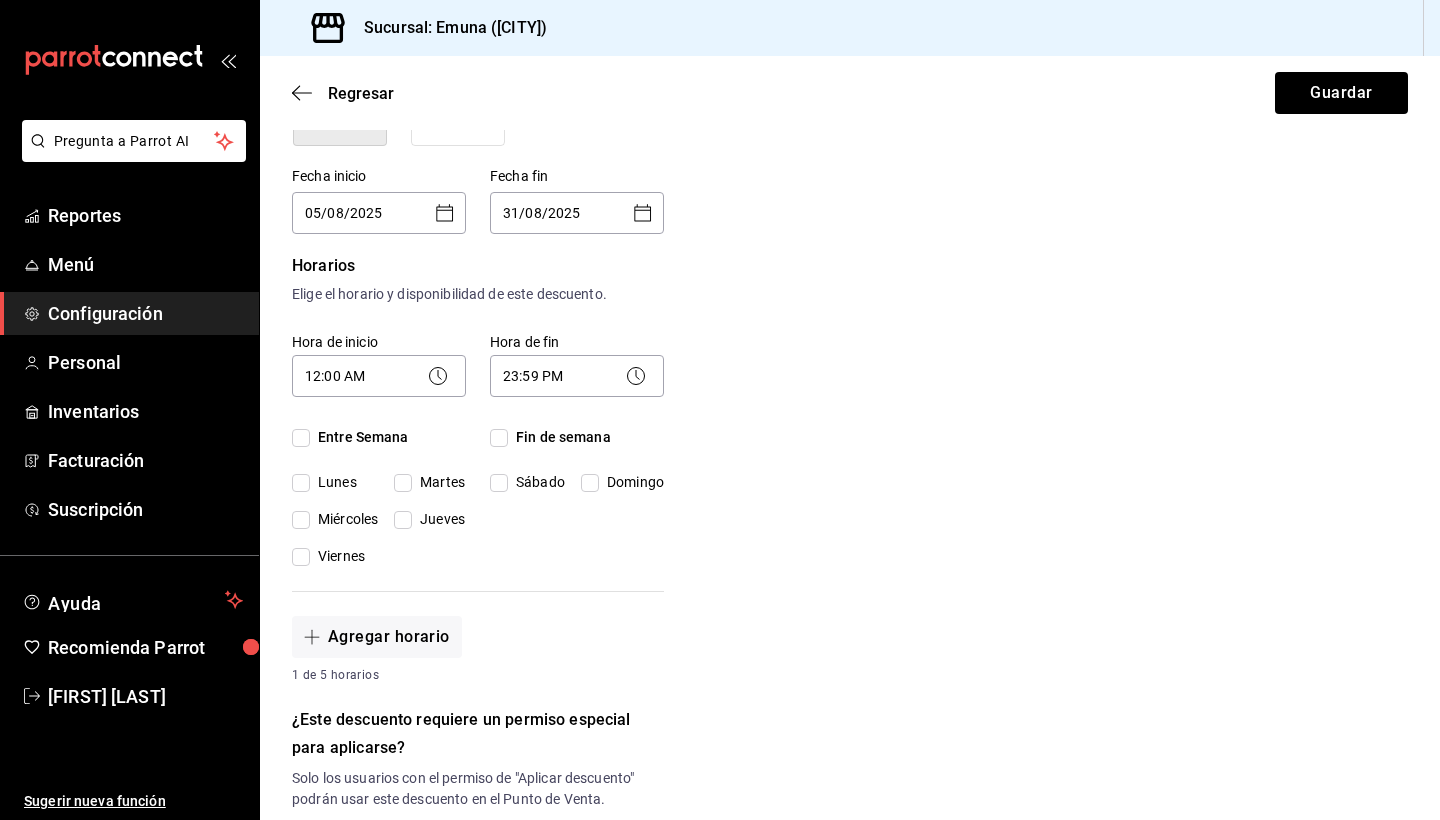 click on "Entre Semana" at bounding box center (301, 438) 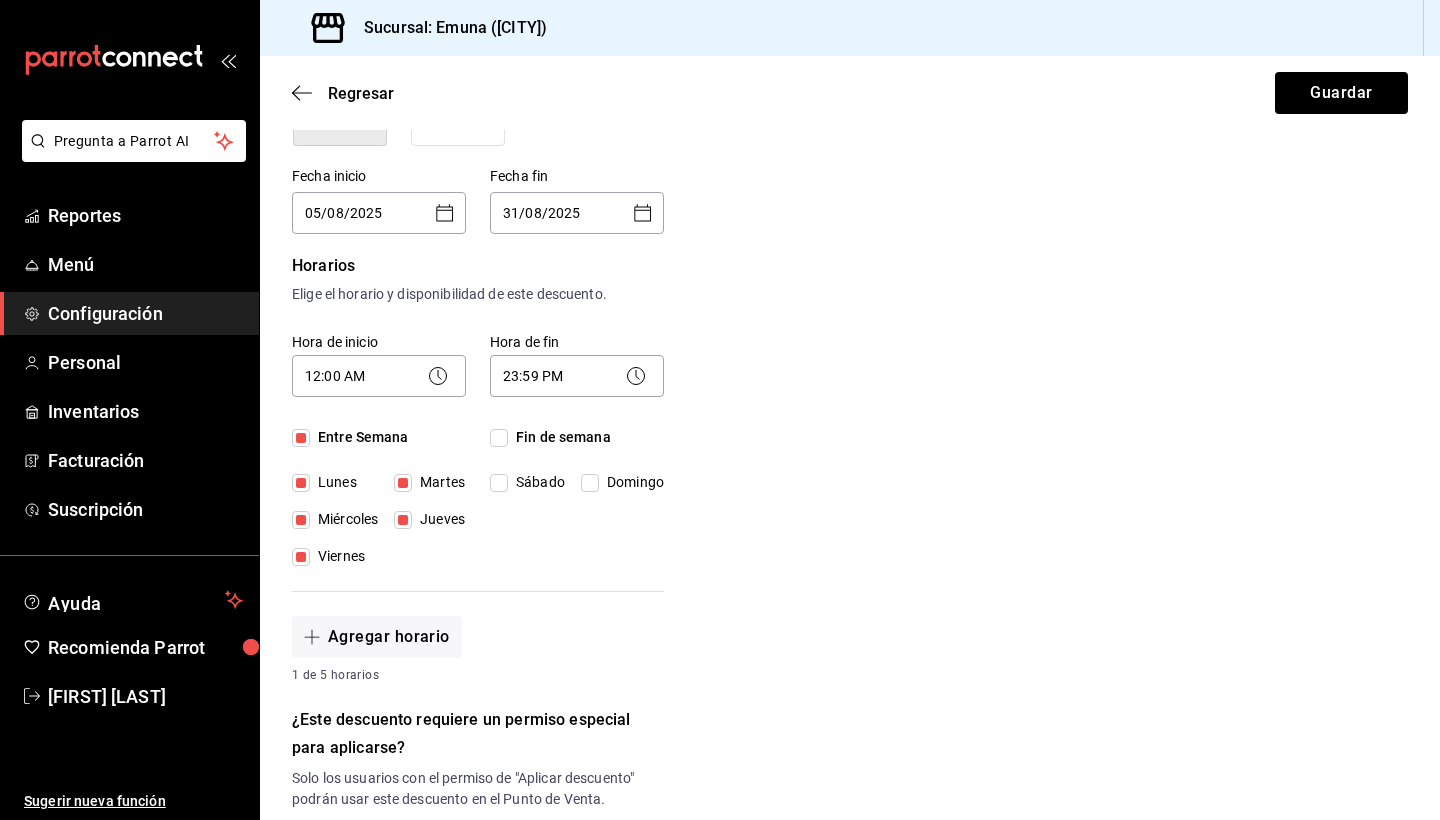 click on "Fin de semana" at bounding box center (499, 438) 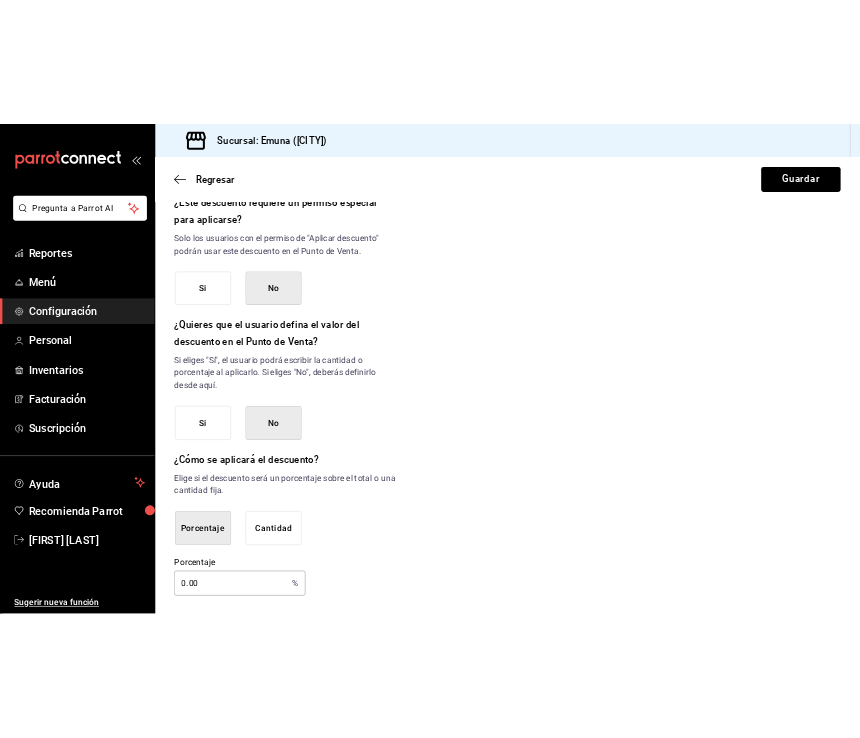 scroll, scrollTop: 959, scrollLeft: 0, axis: vertical 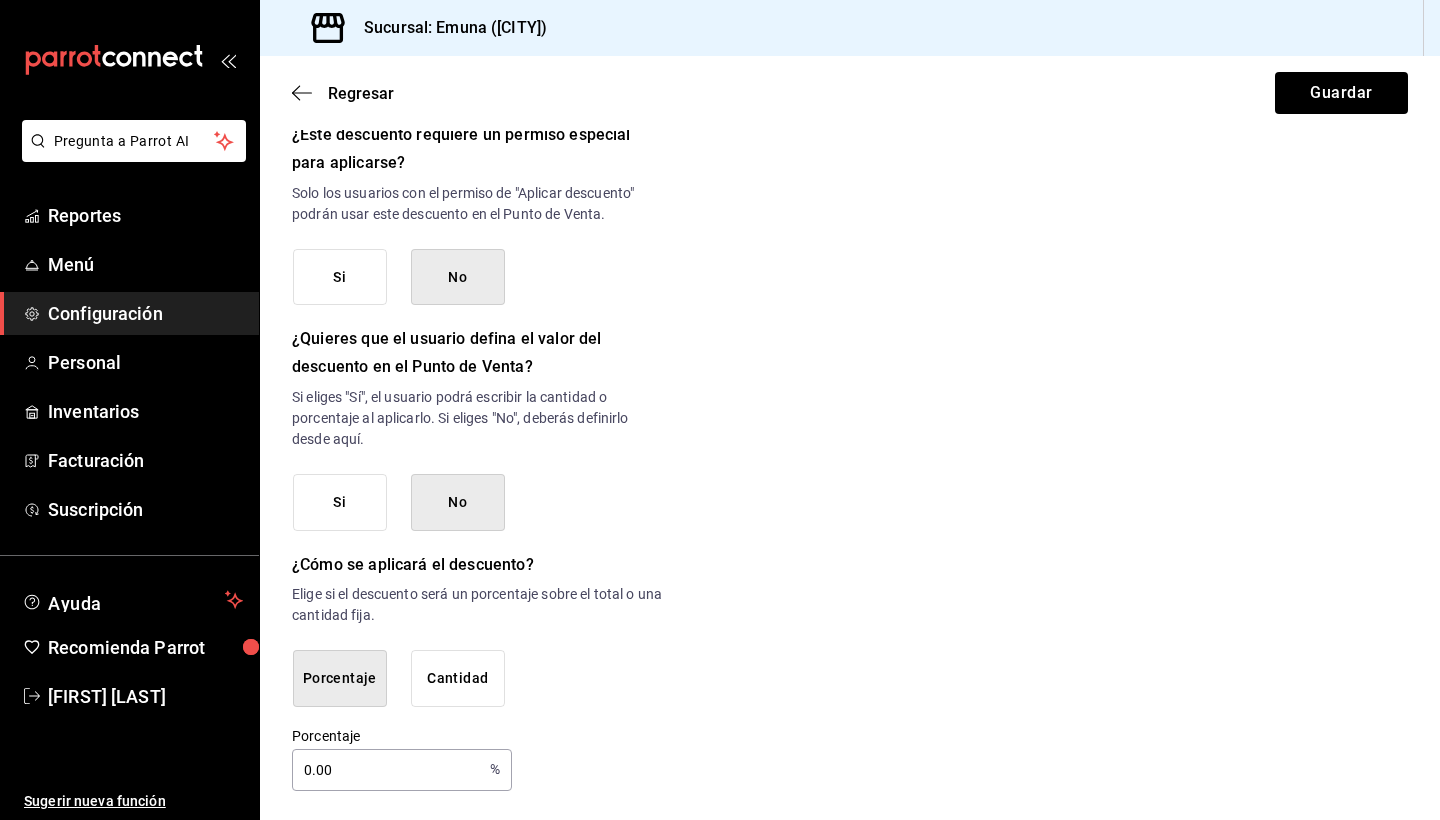 click on "0.00" at bounding box center [387, 770] 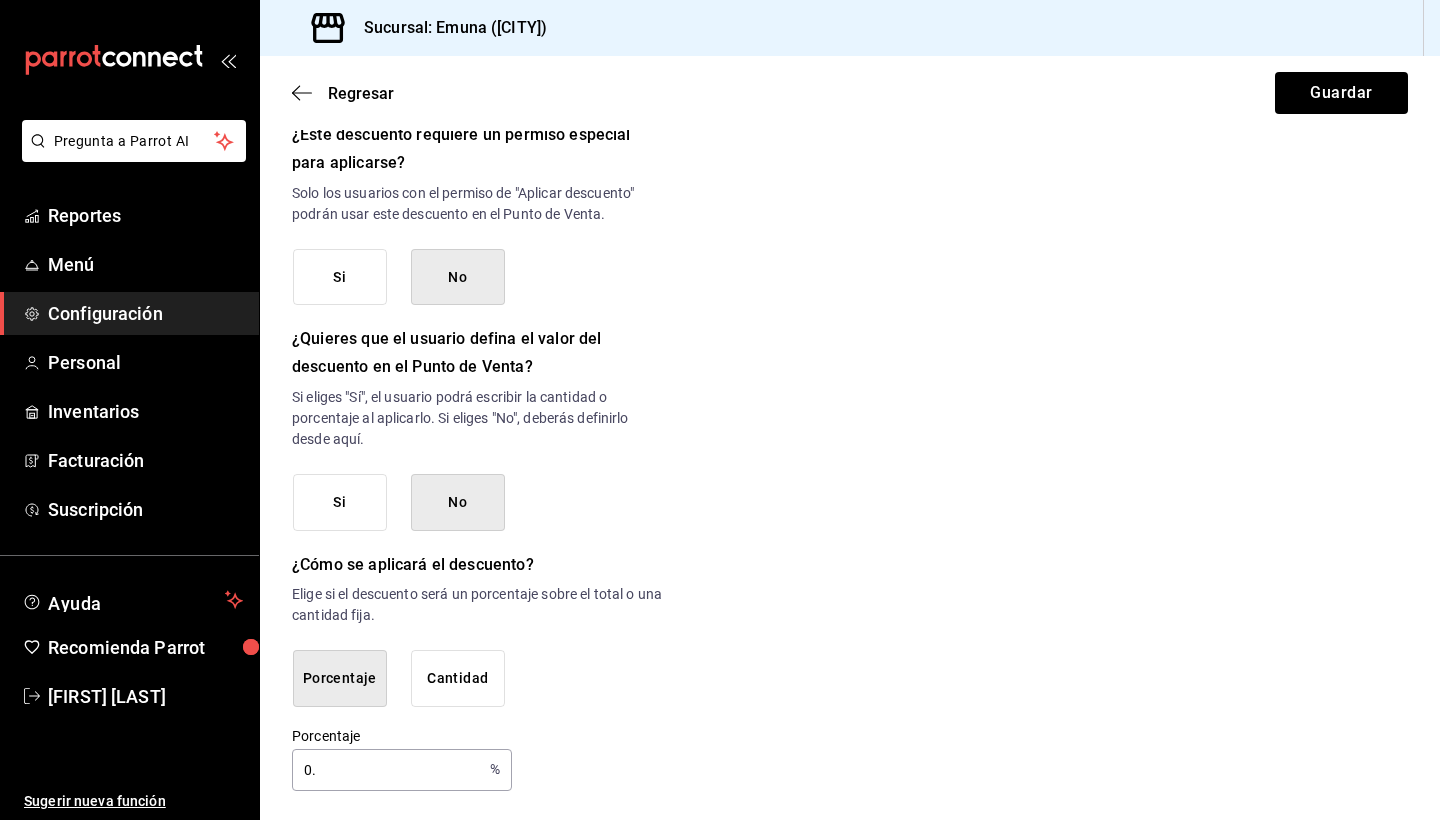 type on "0" 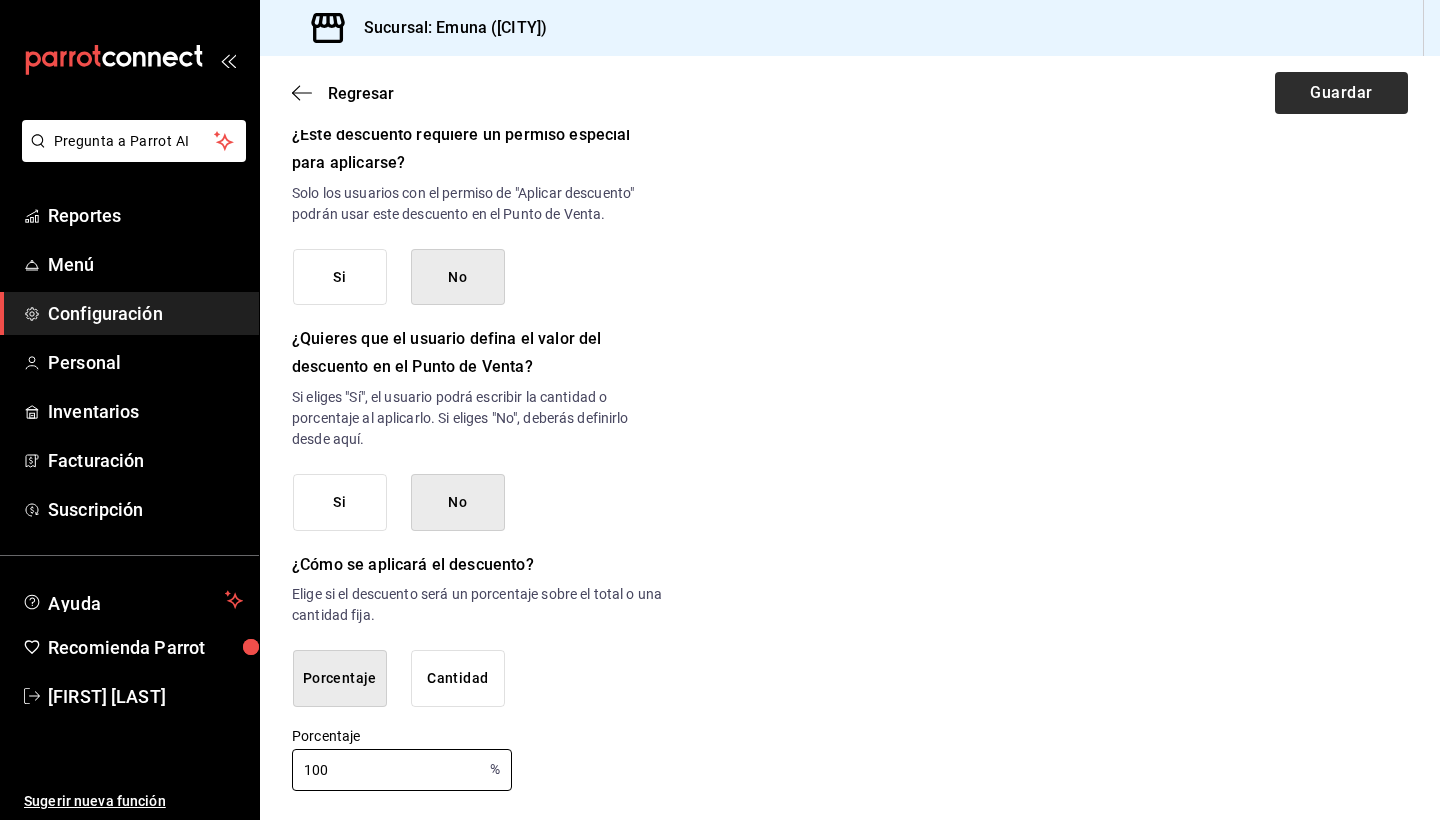type on "100" 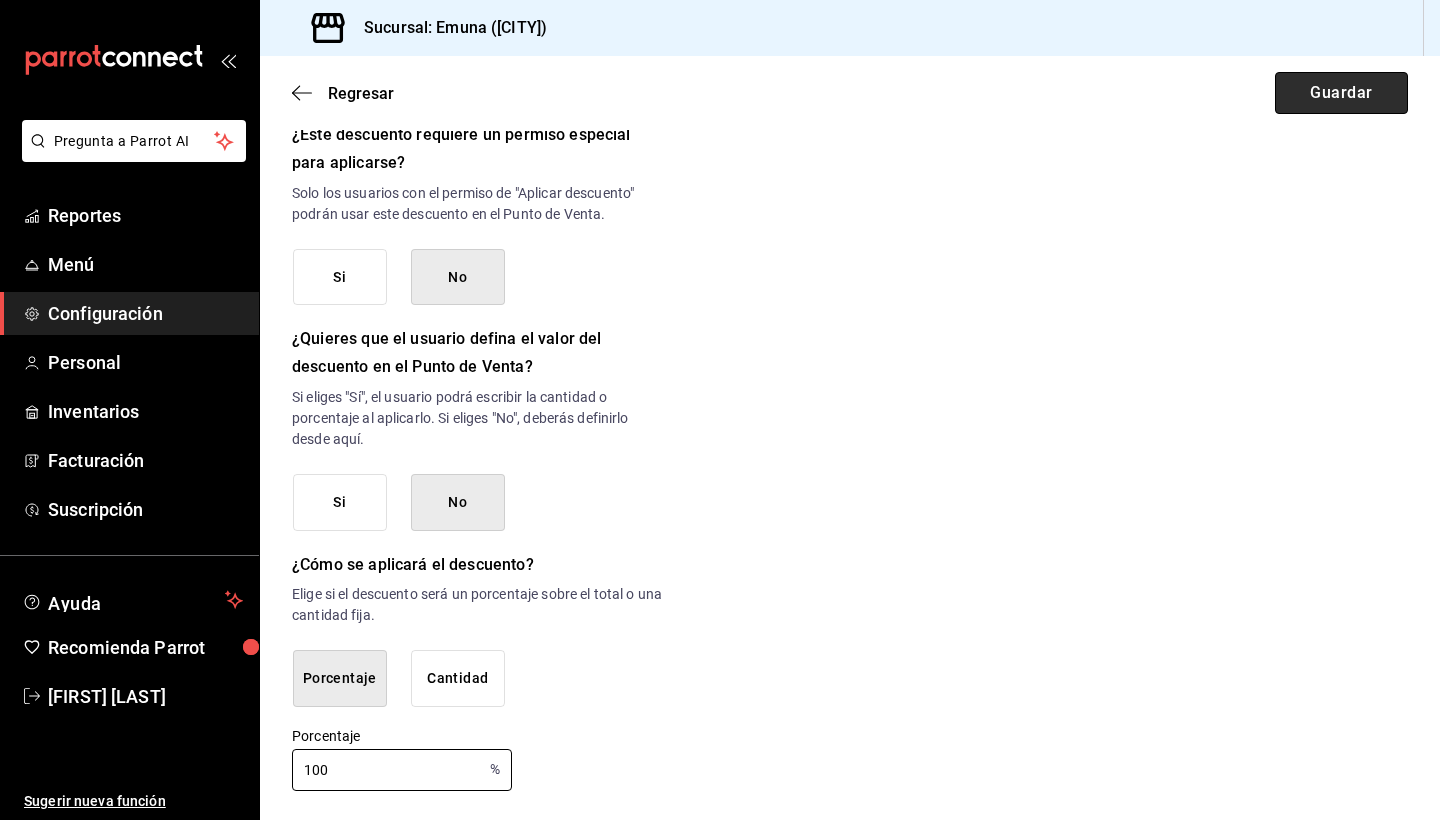 click on "Guardar" at bounding box center (1341, 93) 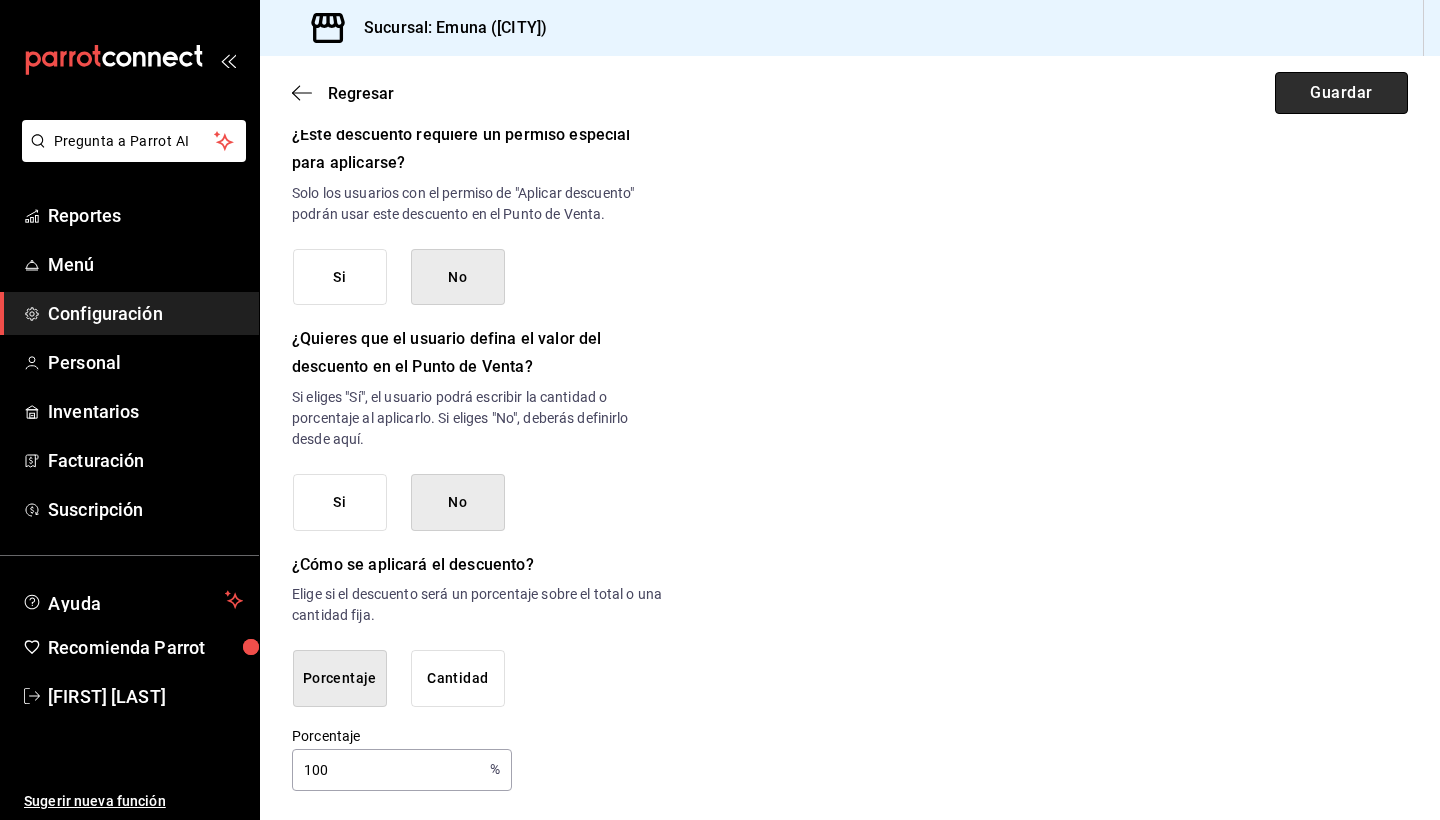 click on "Guardar" at bounding box center (1341, 93) 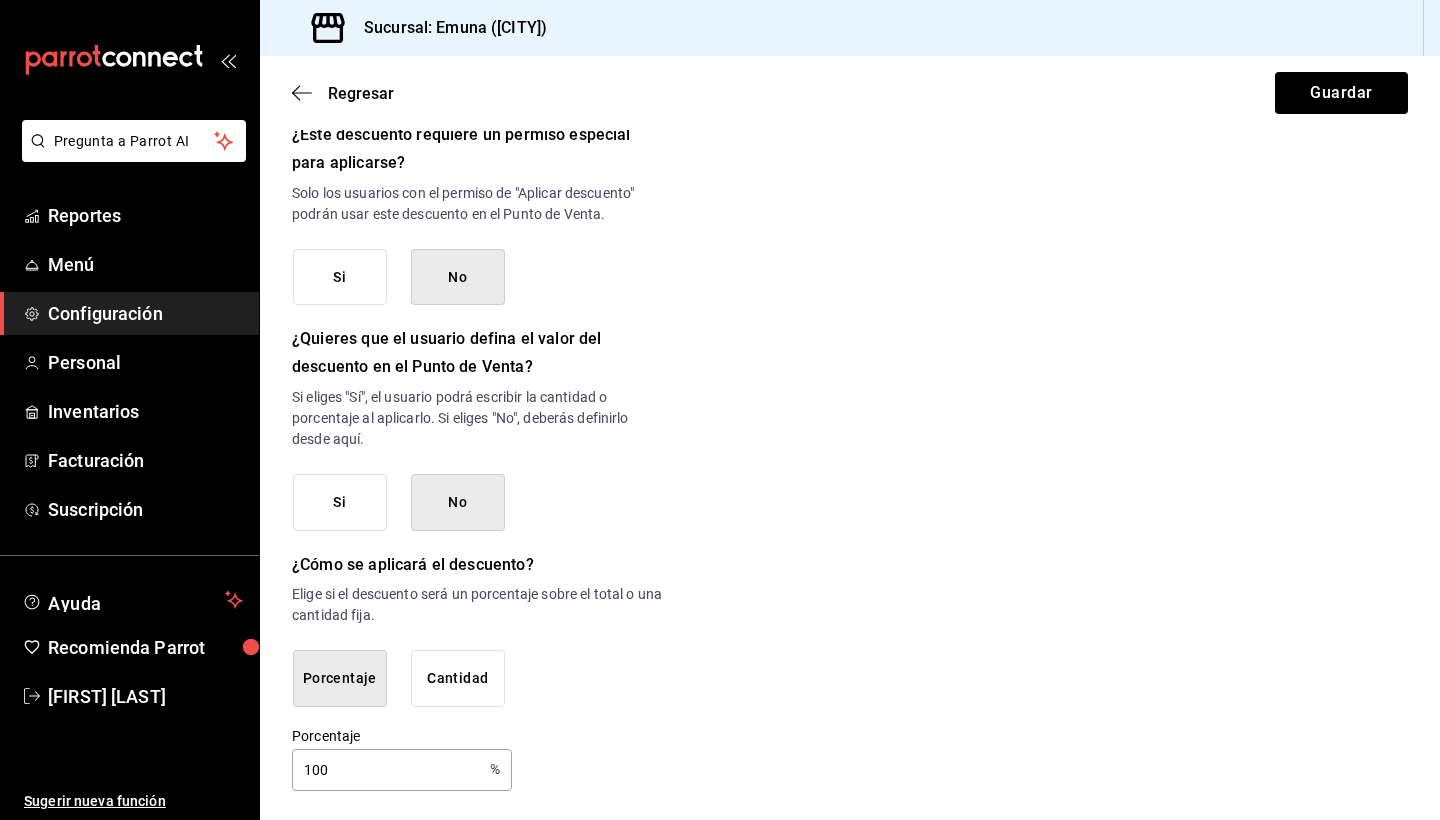 click on "Si" at bounding box center (340, 277) 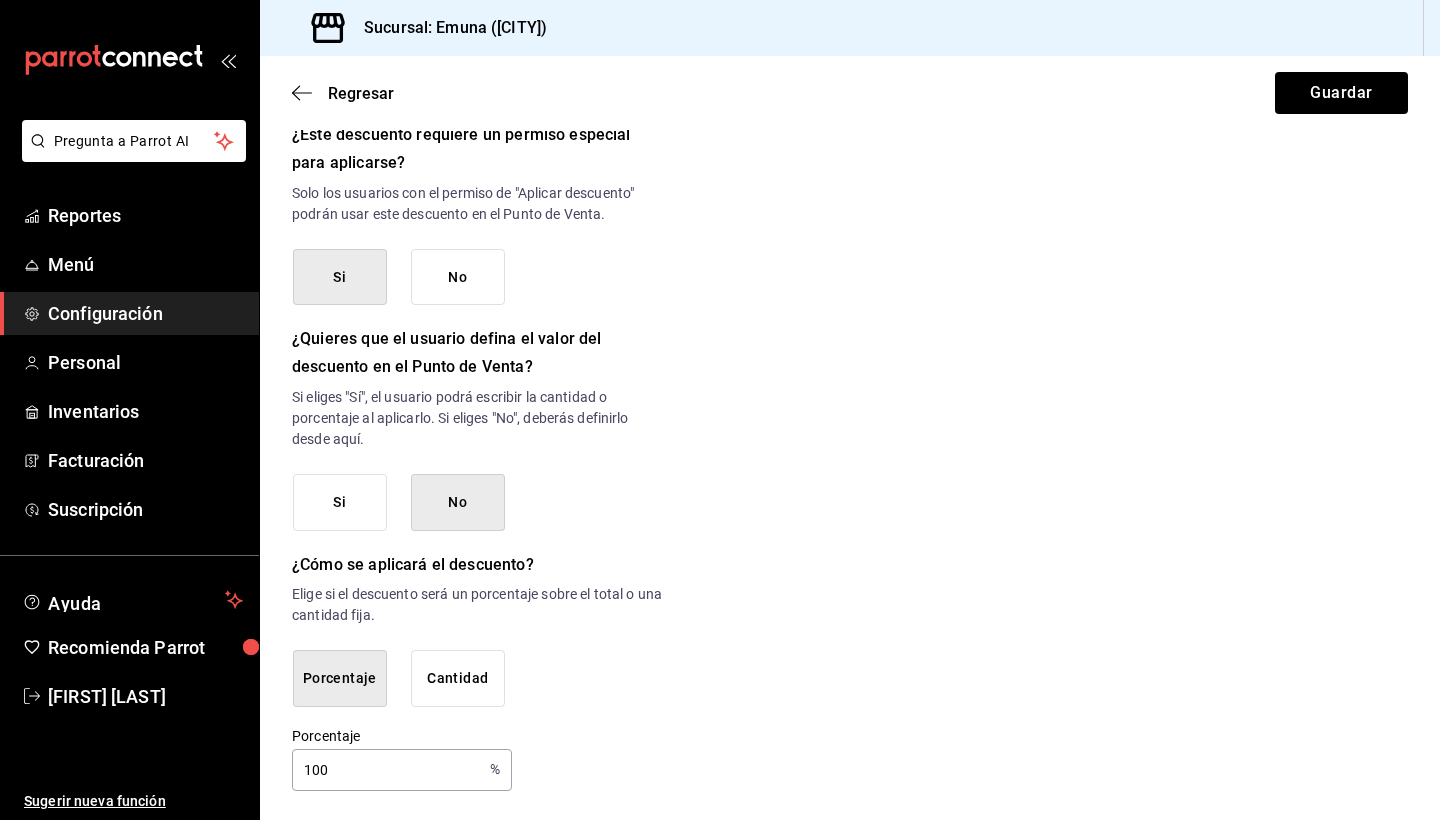 click on "No" at bounding box center [458, 277] 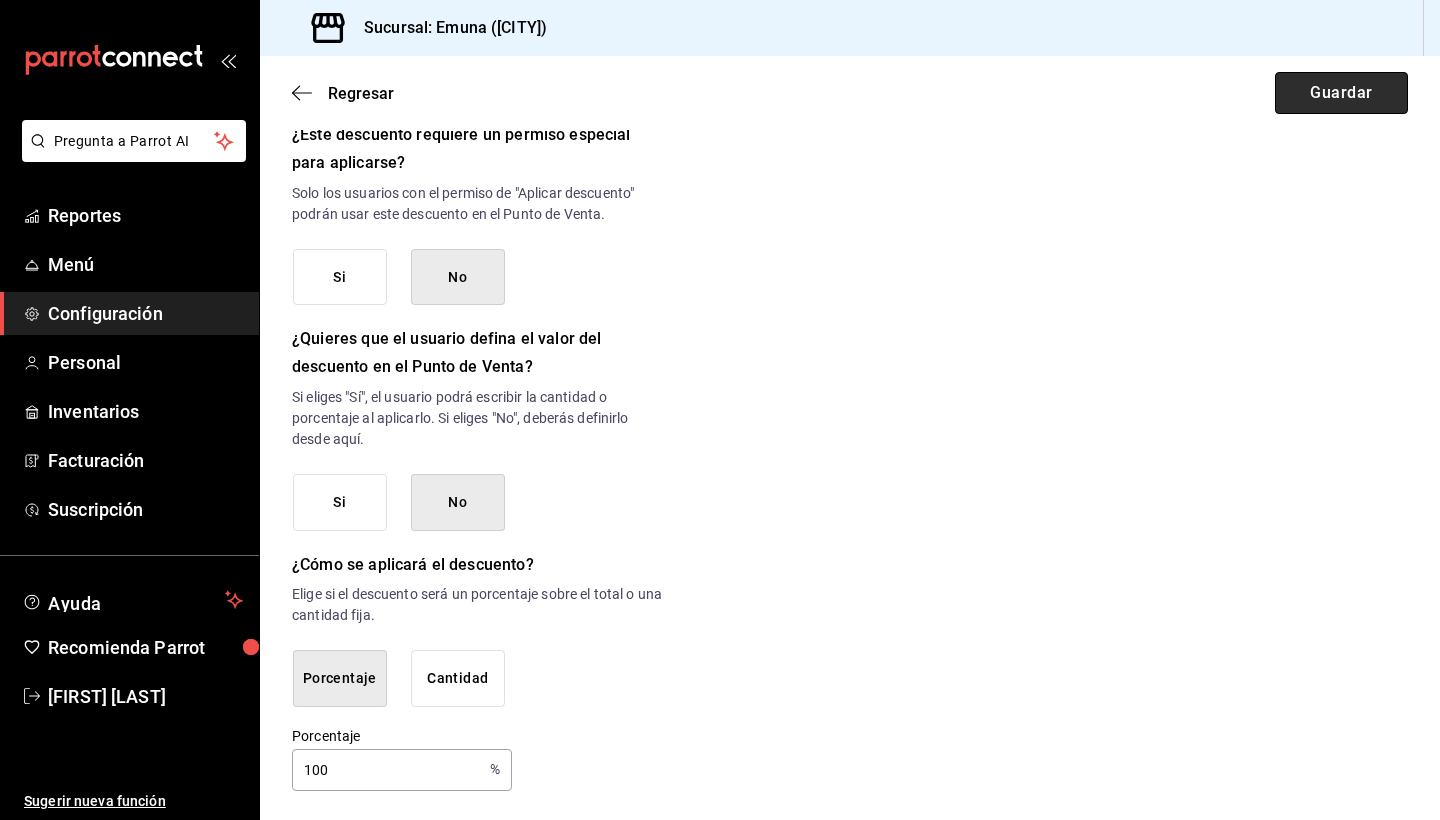 click on "Guardar" at bounding box center (1341, 93) 